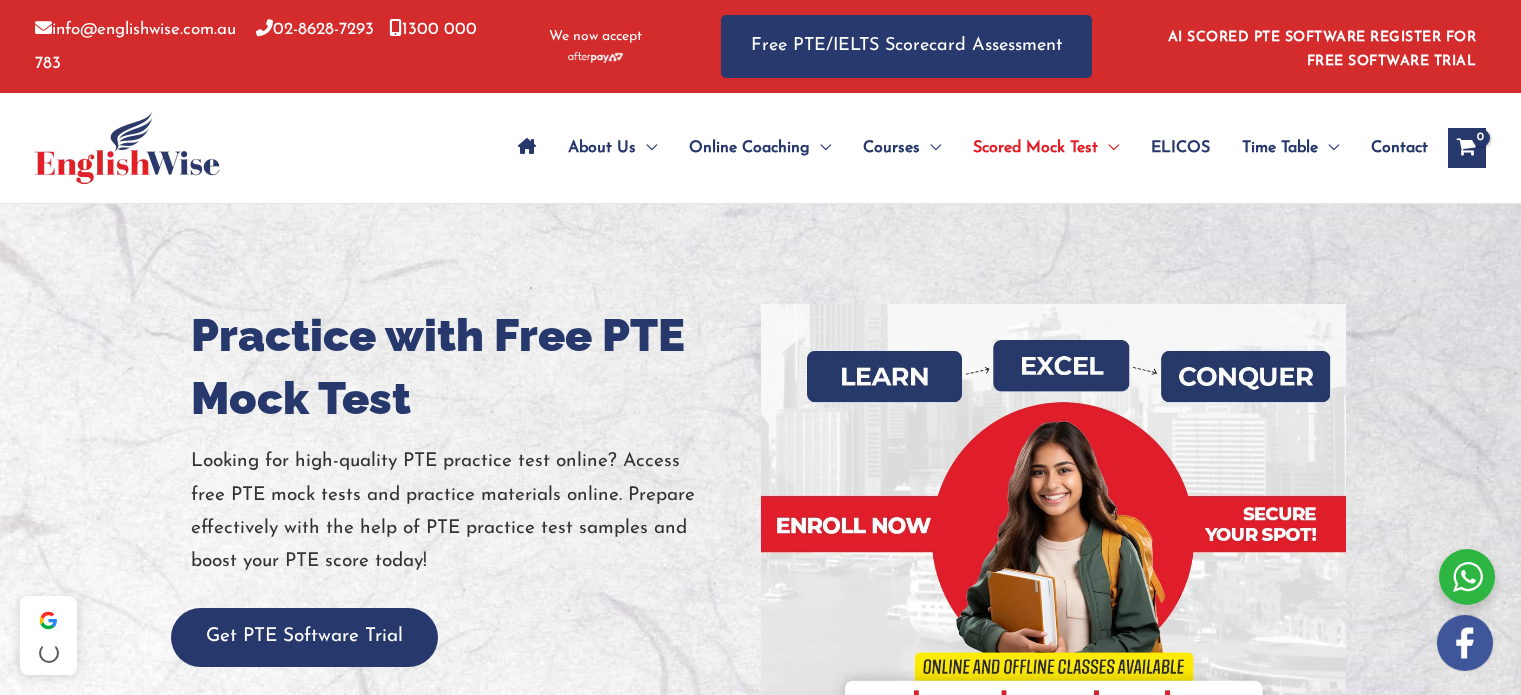scroll, scrollTop: 0, scrollLeft: 0, axis: both 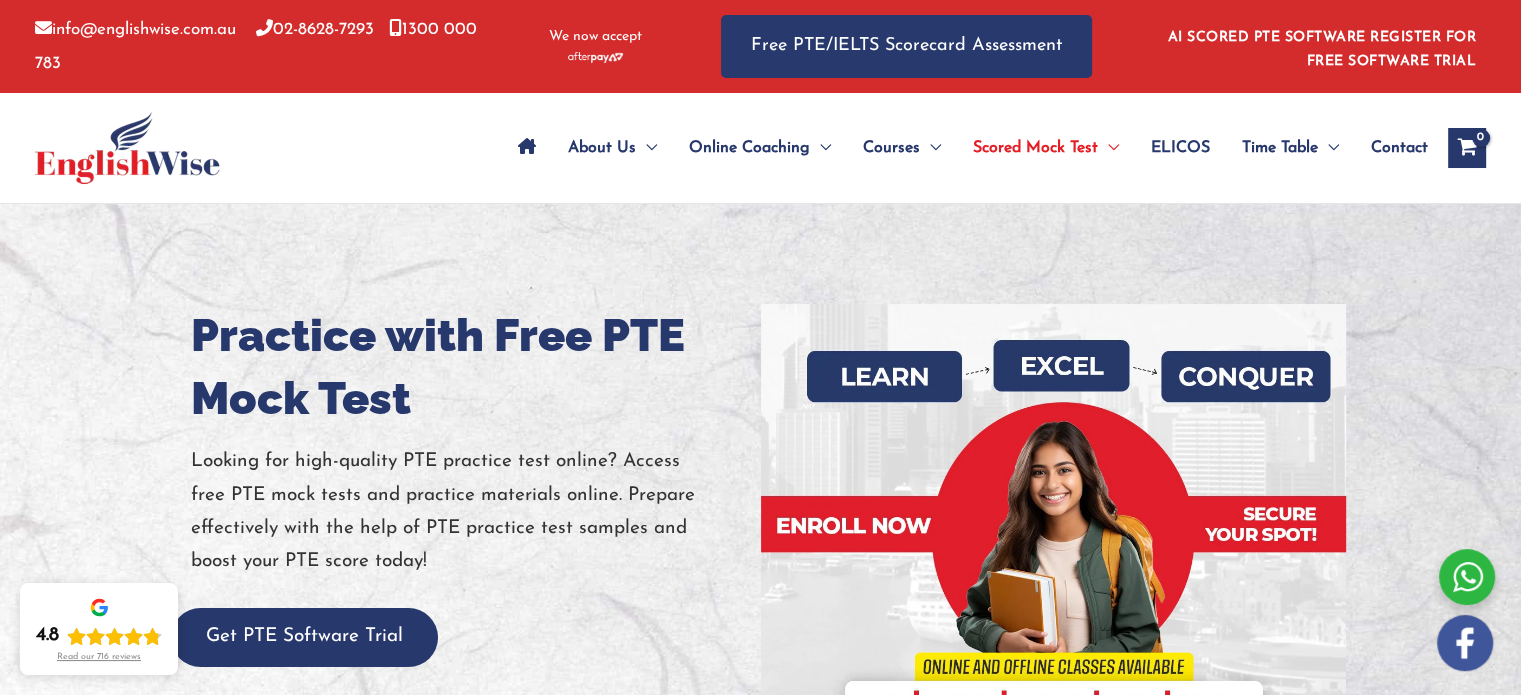 click at bounding box center (527, 146) 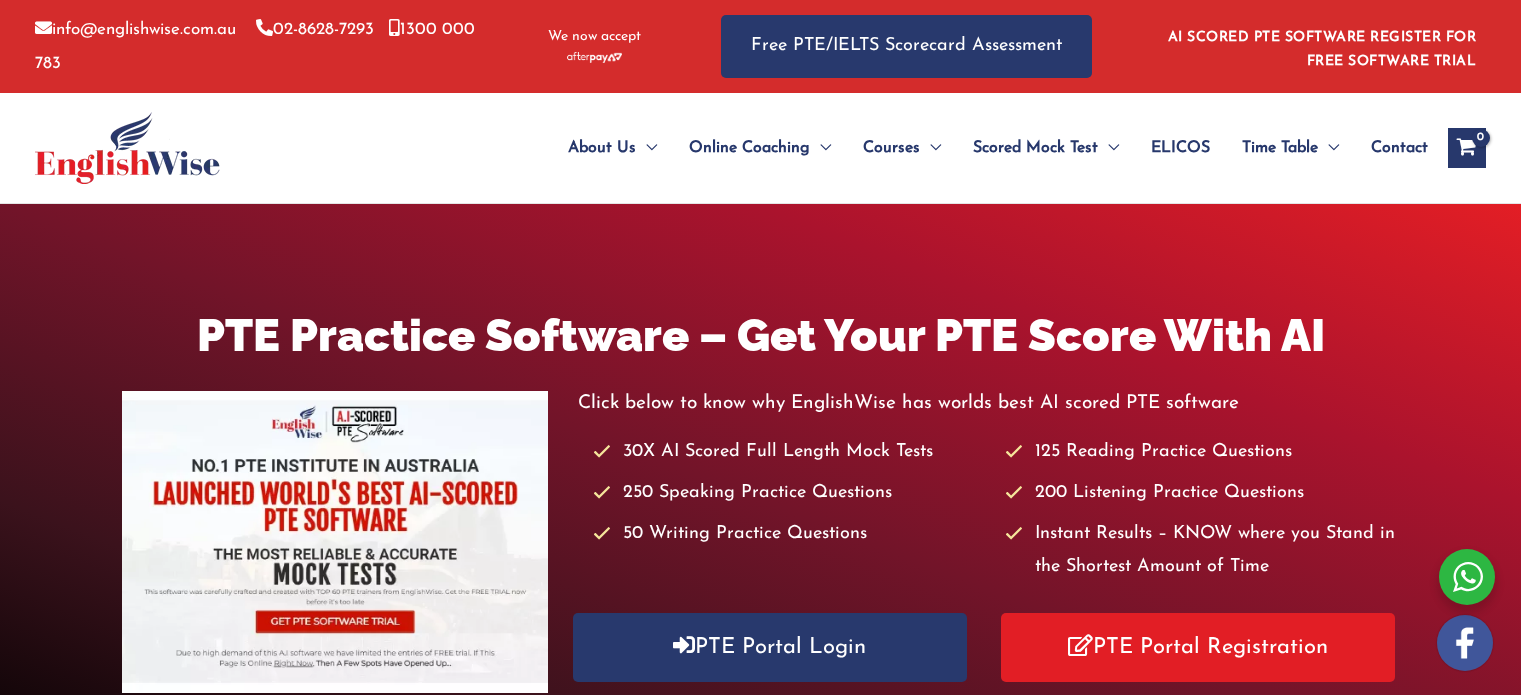 scroll, scrollTop: 0, scrollLeft: 0, axis: both 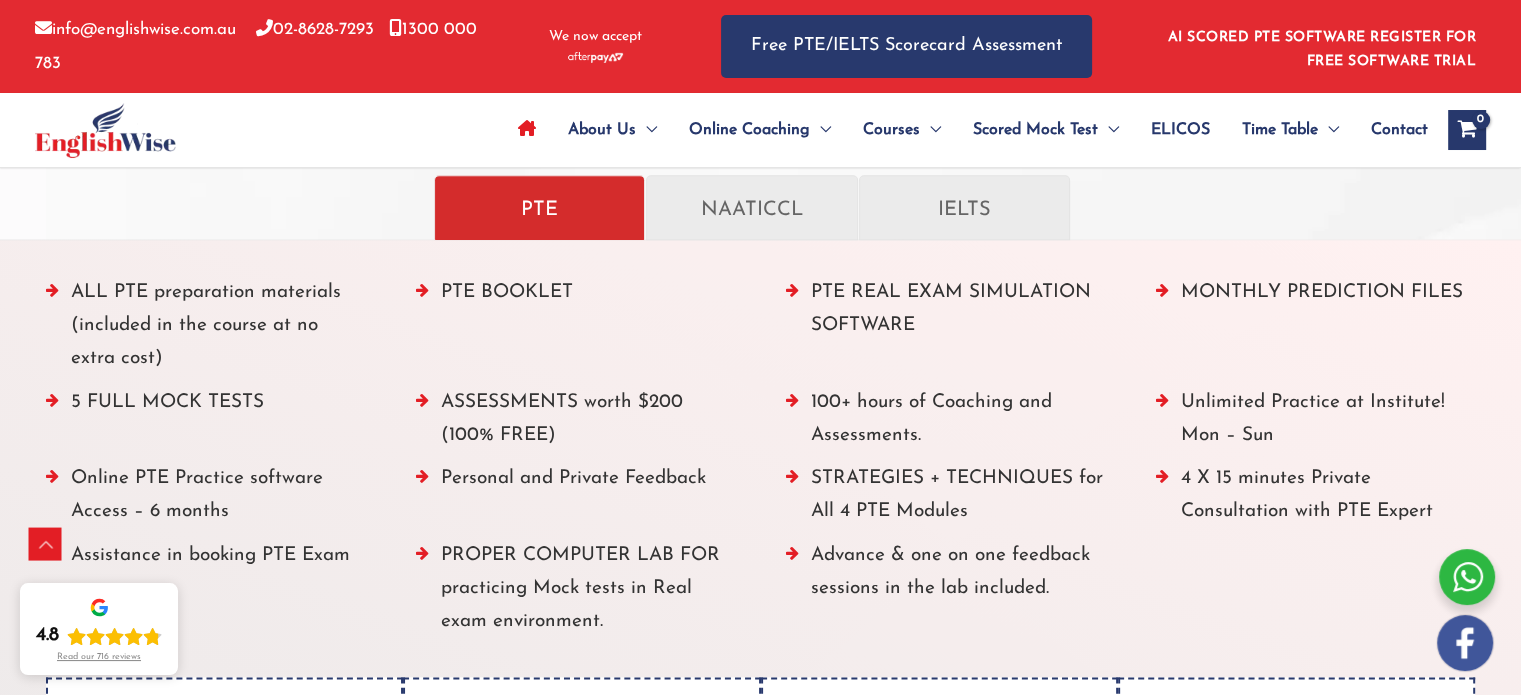 click on "5 FULL MOCK TESTS" at bounding box center (206, 424) 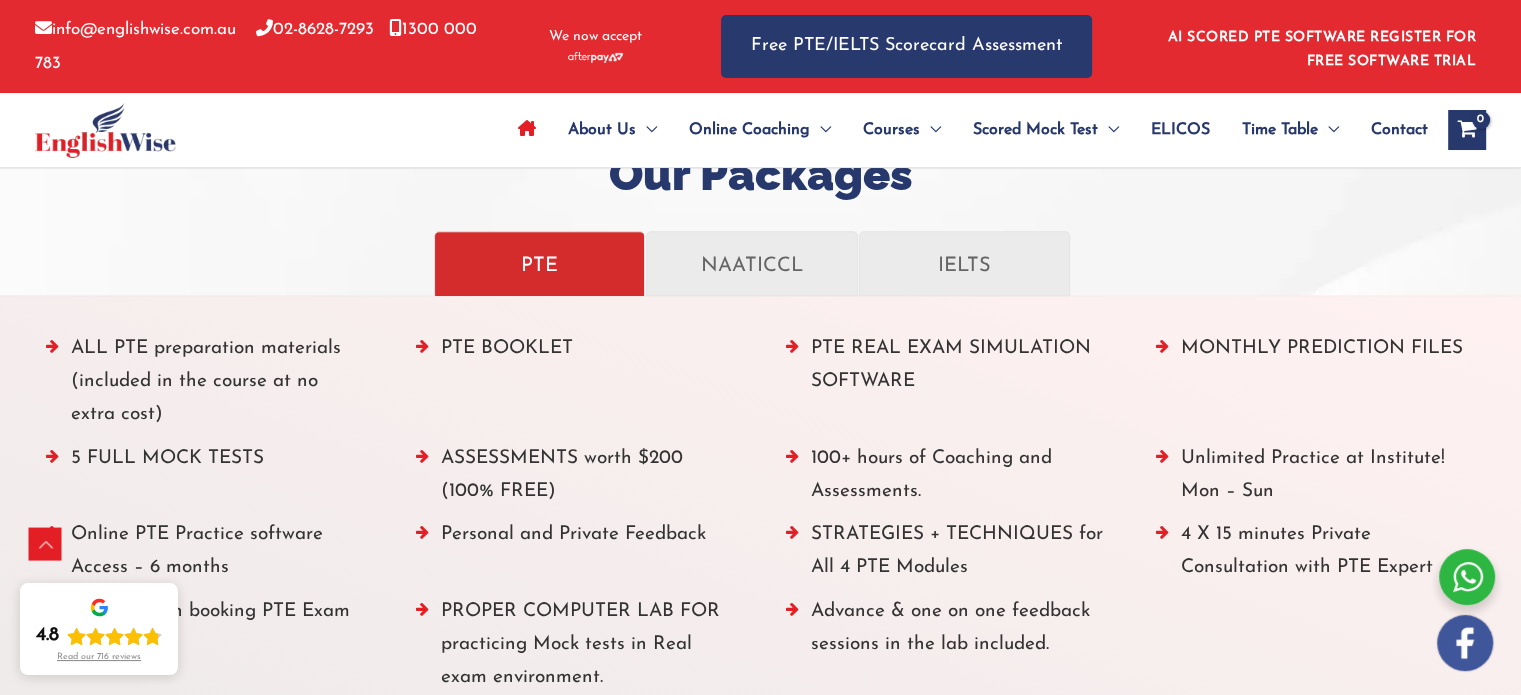 scroll, scrollTop: 2230, scrollLeft: 0, axis: vertical 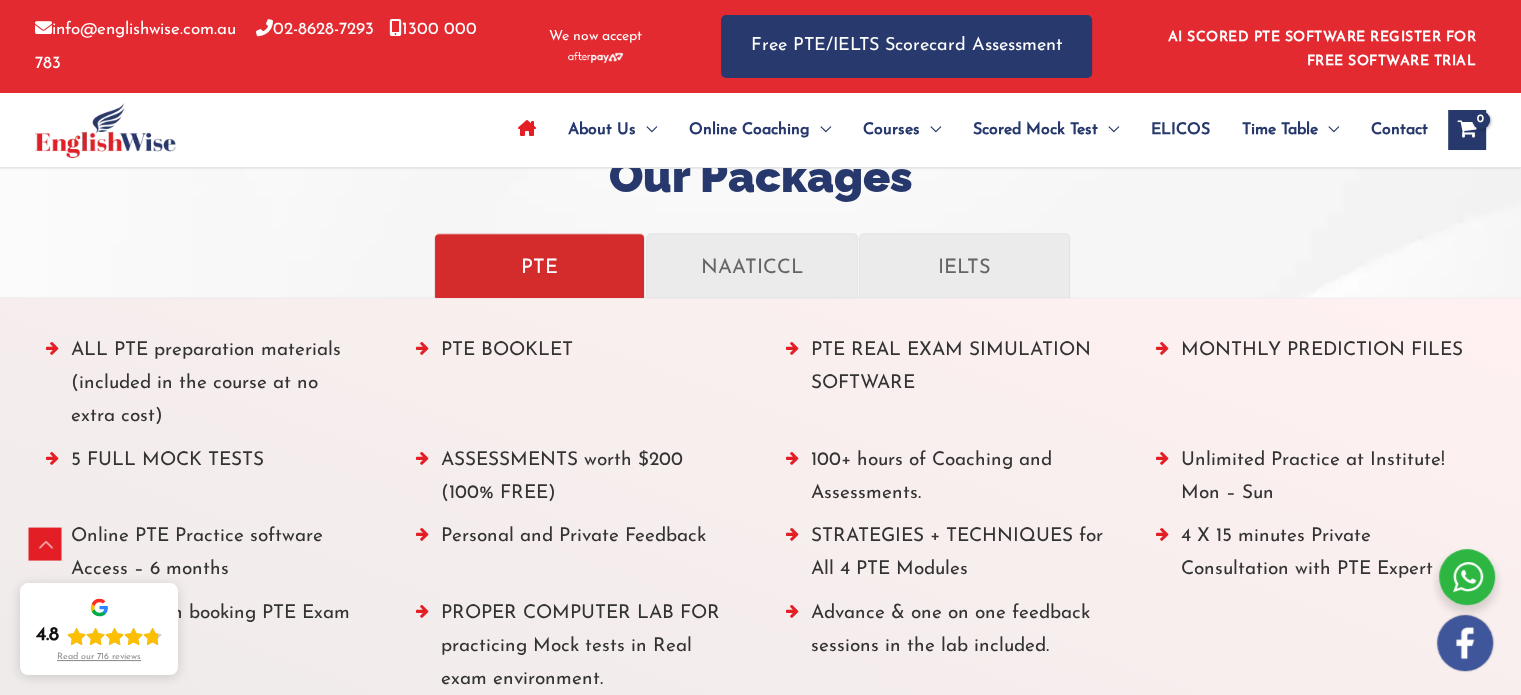 click on "PTE" at bounding box center [539, 265] 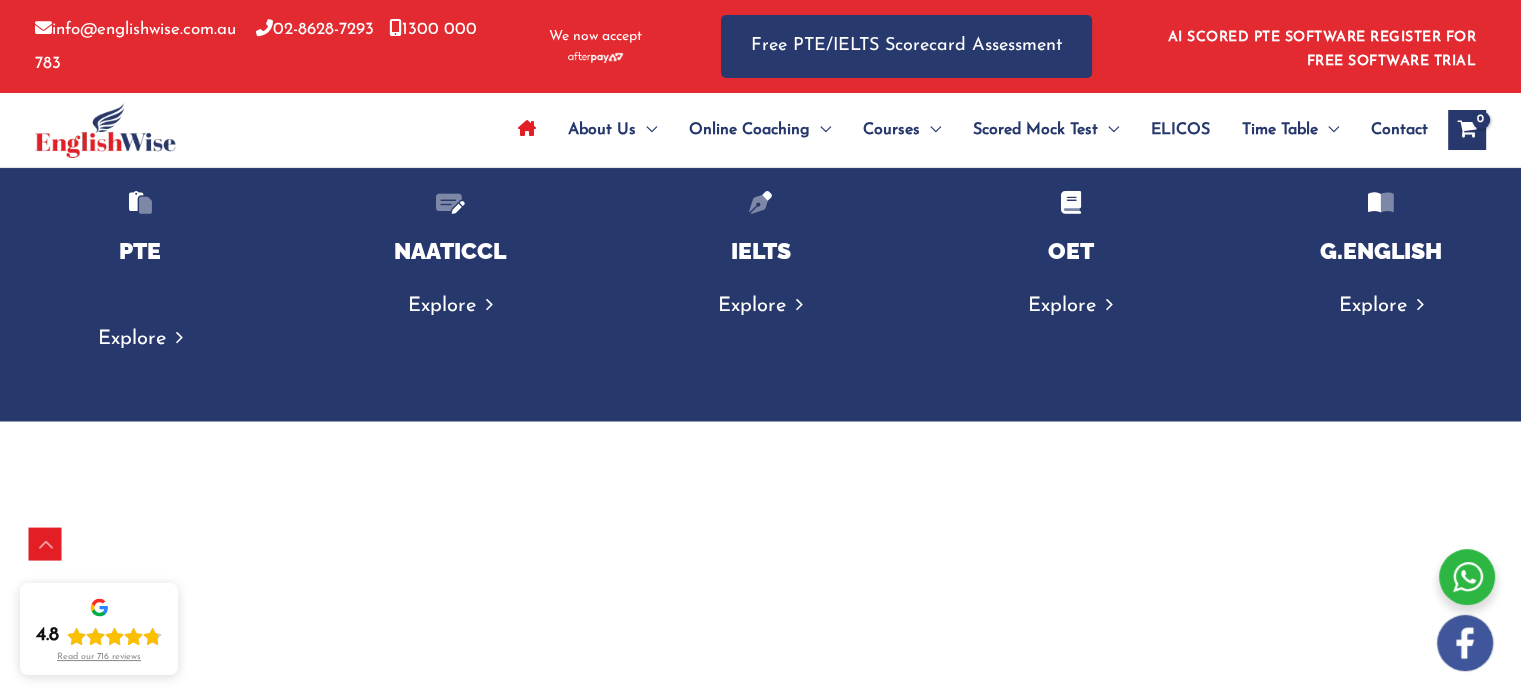 scroll, scrollTop: 3316, scrollLeft: 0, axis: vertical 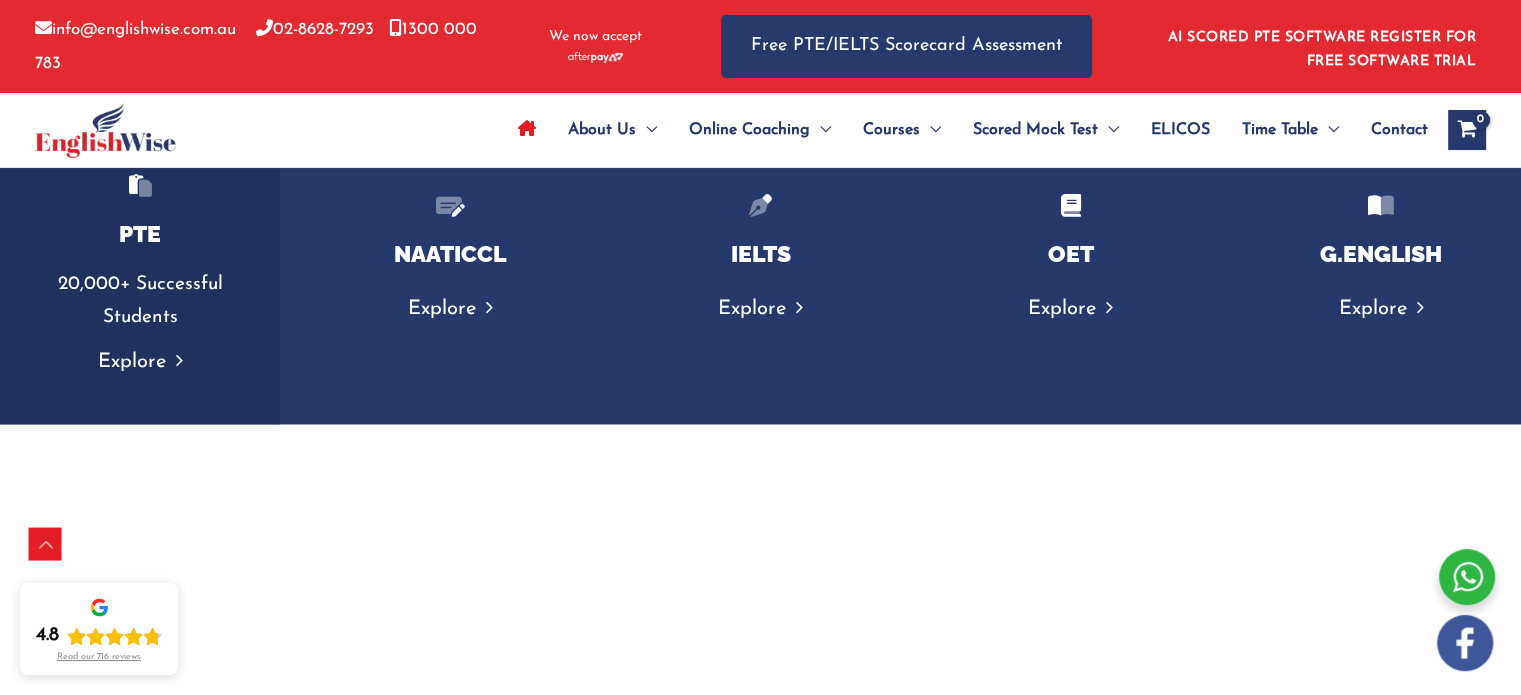 click on "20,000+ Successful Students" at bounding box center [140, 301] 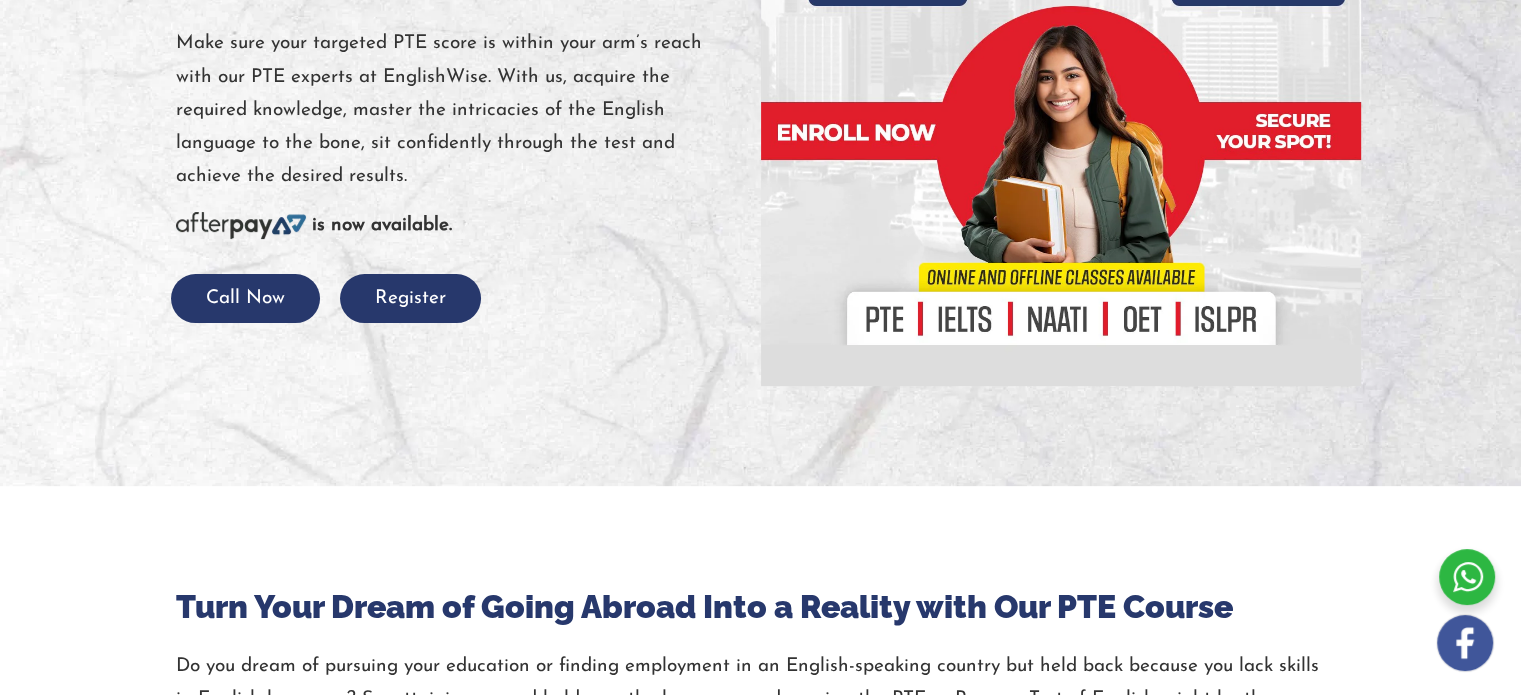 scroll, scrollTop: 0, scrollLeft: 0, axis: both 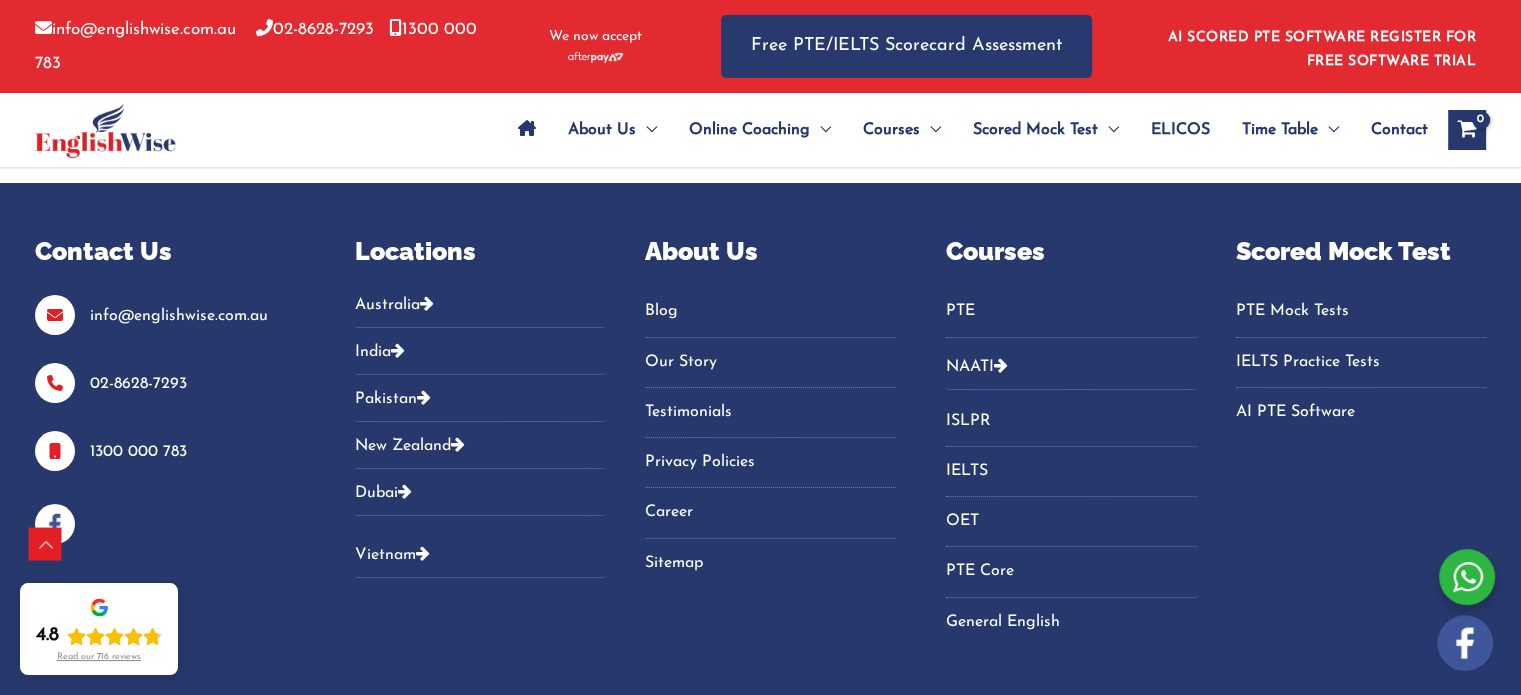 click on "Australia" at bounding box center [480, 311] 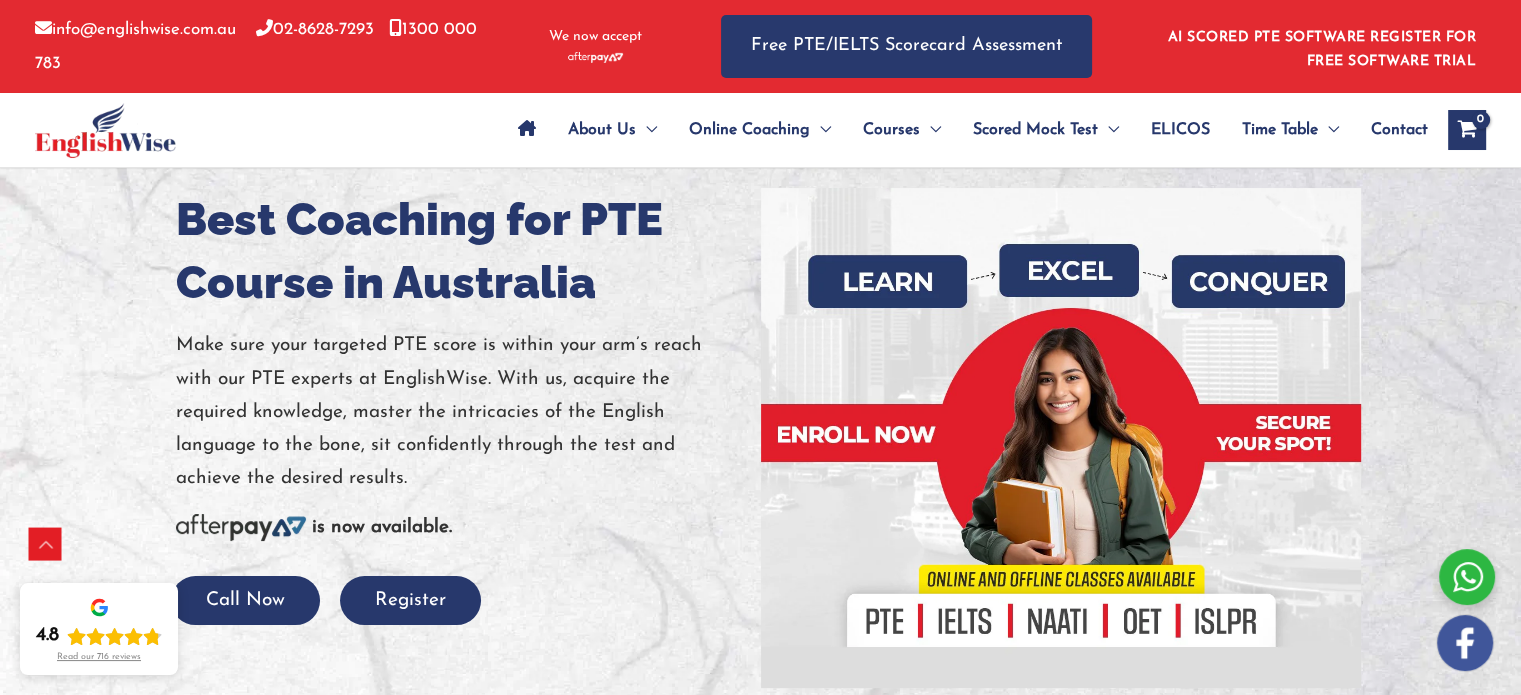 scroll, scrollTop: 0, scrollLeft: 0, axis: both 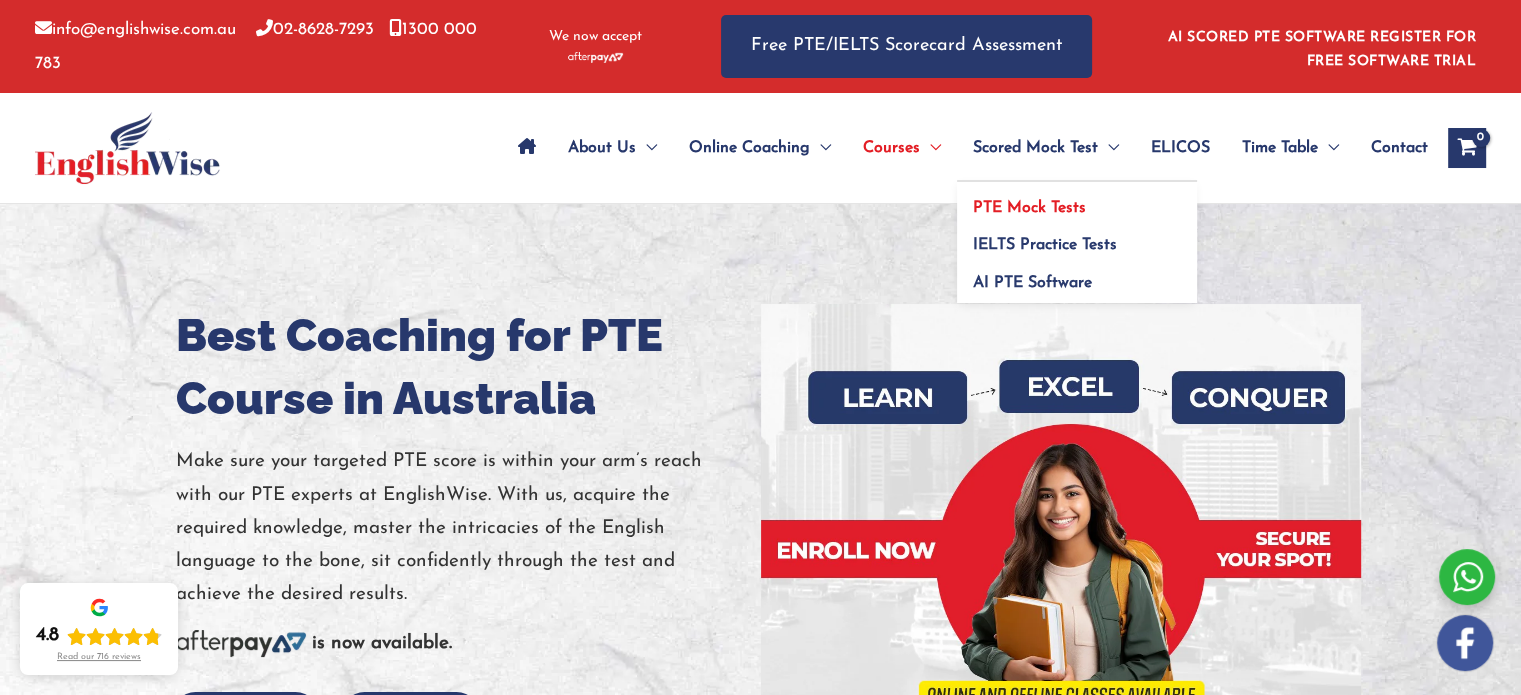 click on "PTE Mock Tests" at bounding box center [1029, 208] 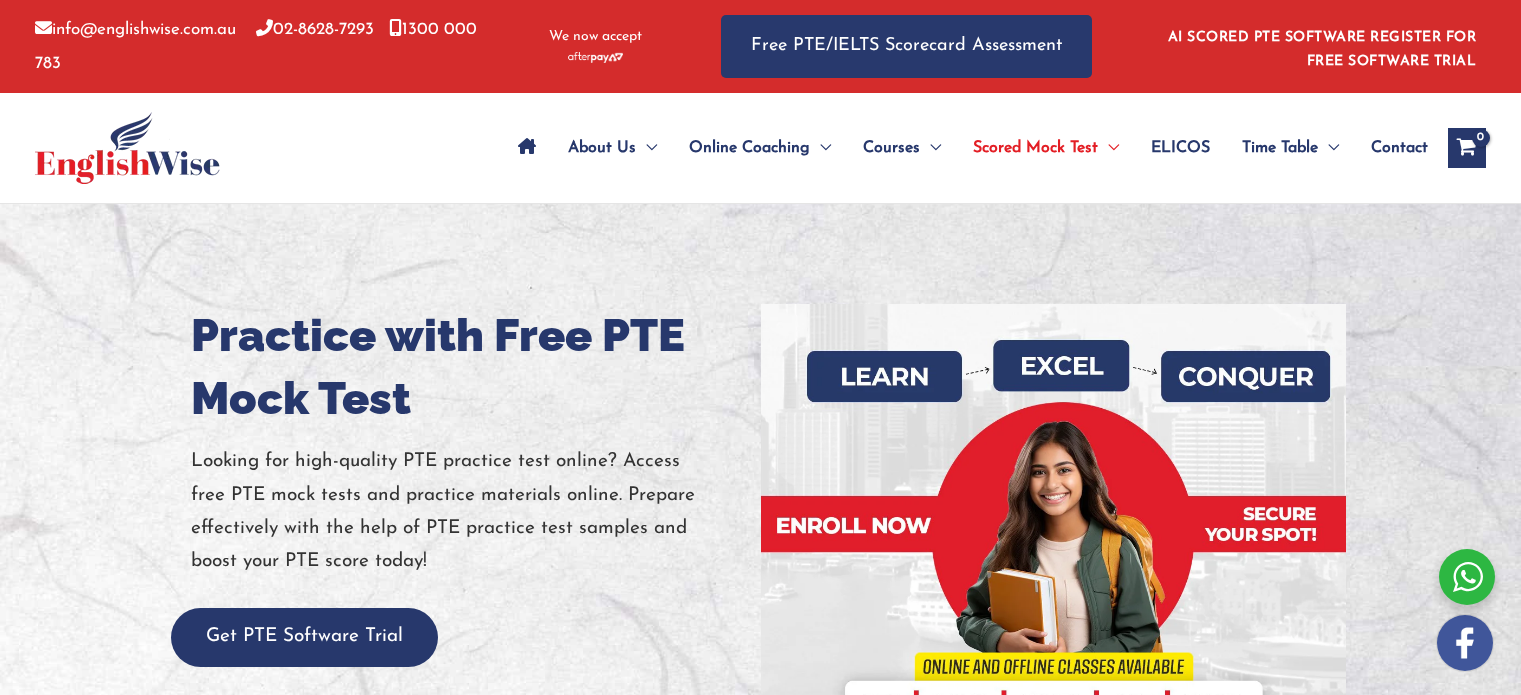 scroll, scrollTop: 0, scrollLeft: 0, axis: both 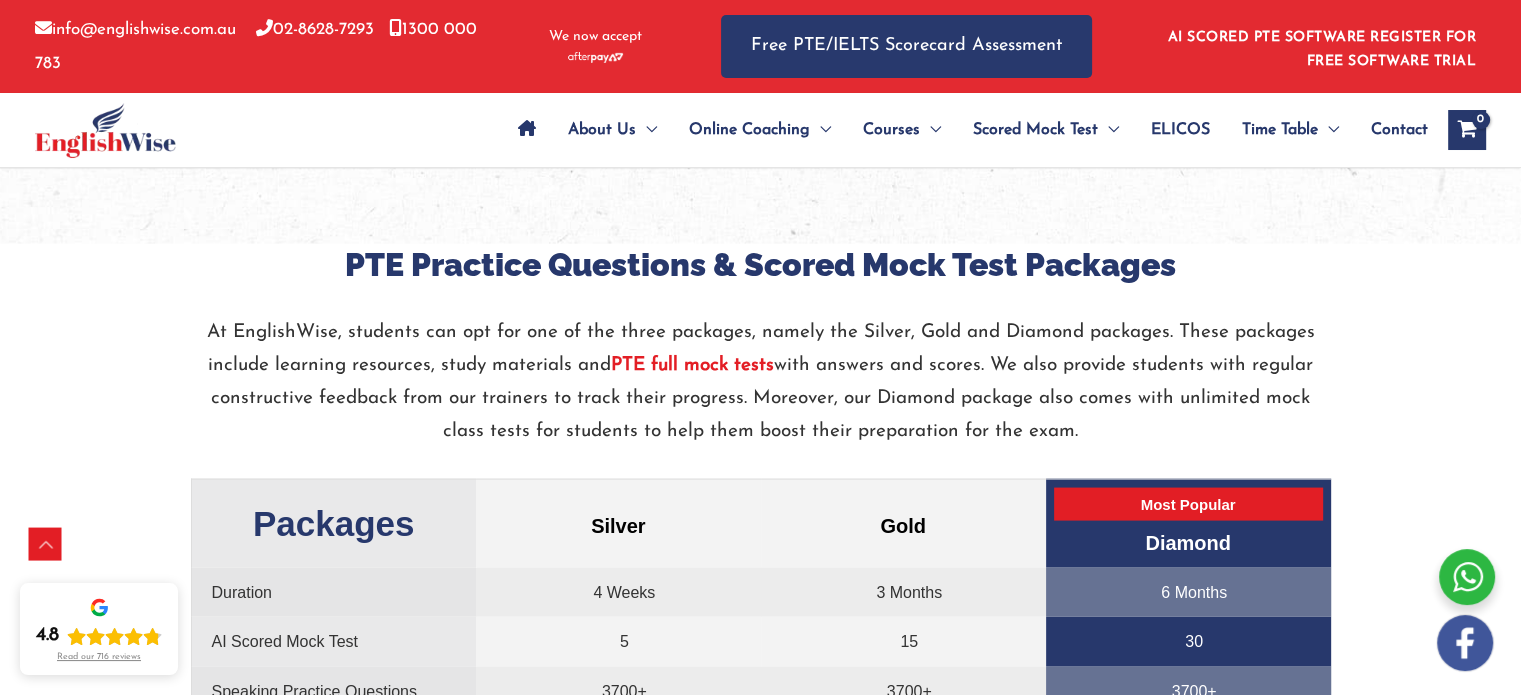 click on "PTE full mock tests" at bounding box center (692, 365) 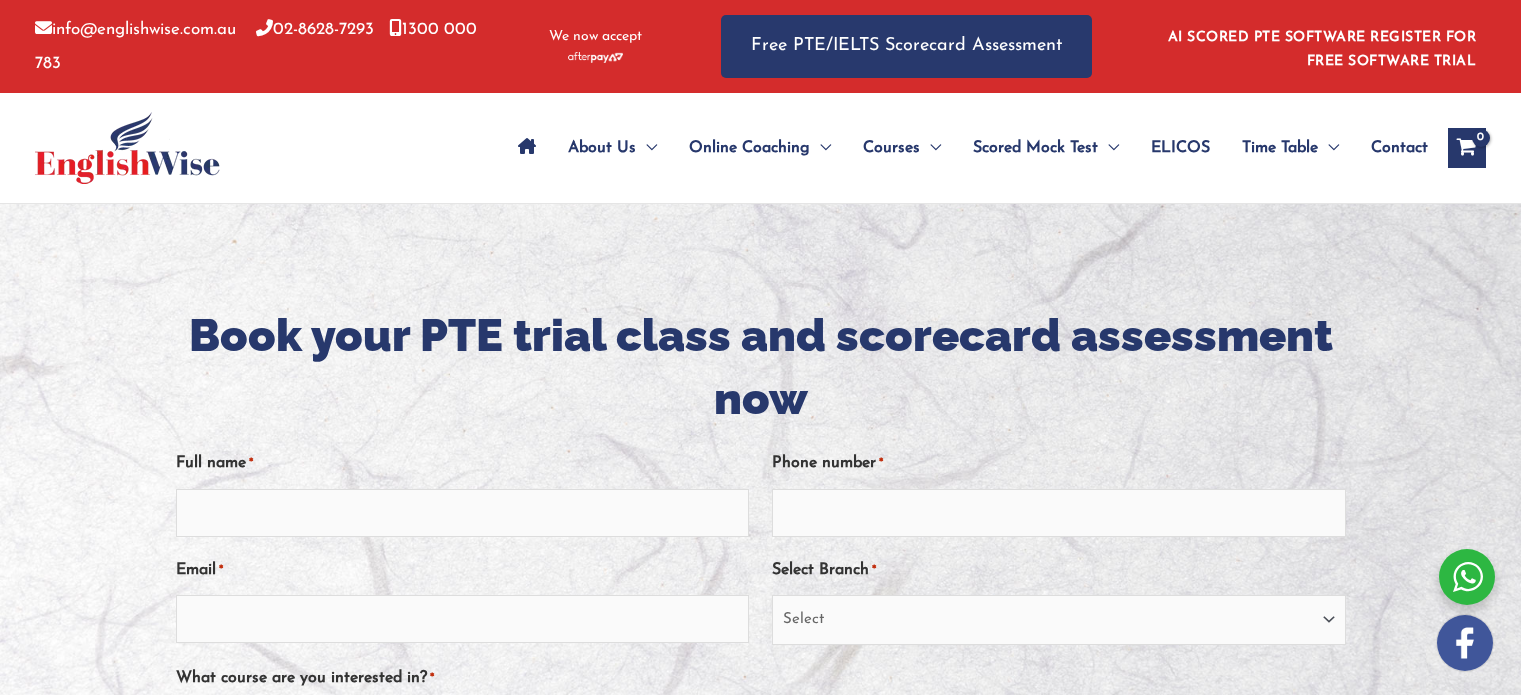 scroll, scrollTop: 254, scrollLeft: 0, axis: vertical 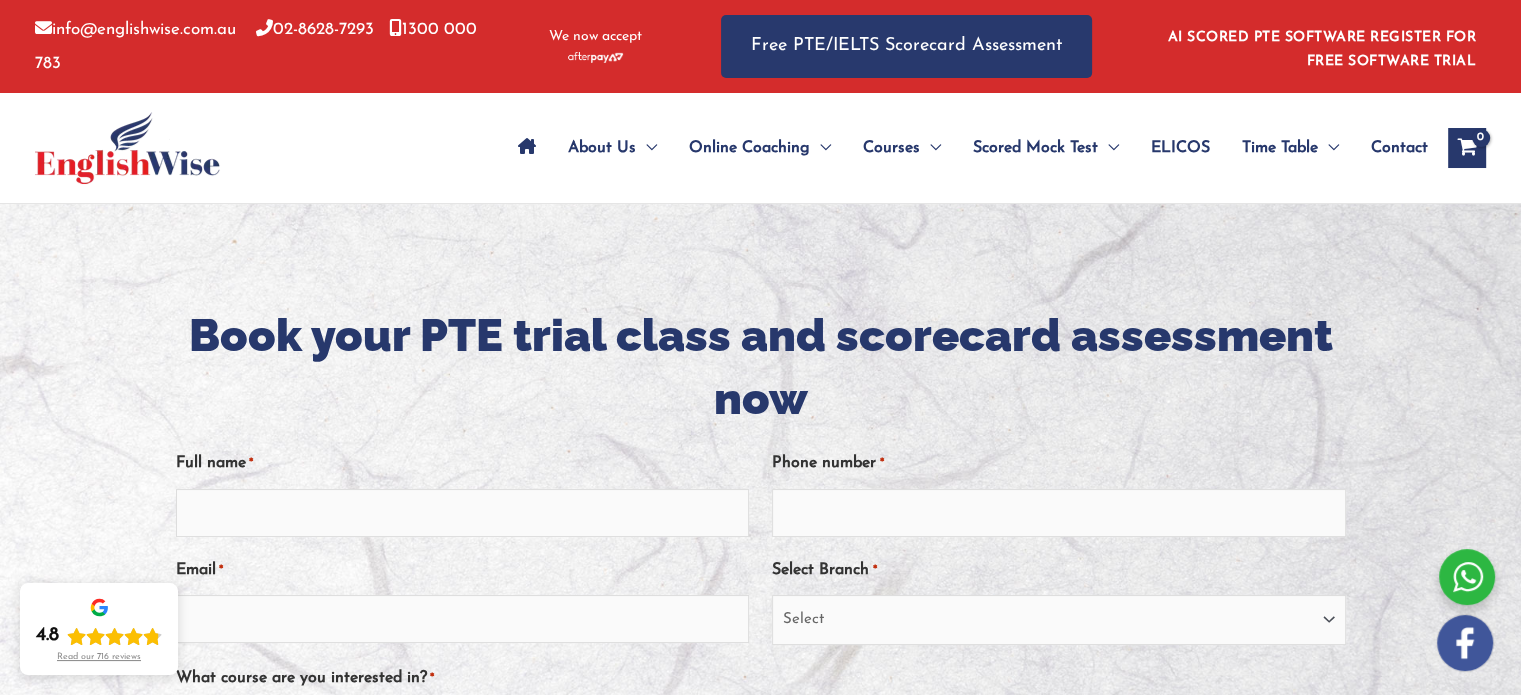 click on "AI SCORED PTE SOFTWARE REGISTER FOR FREE SOFTWARE TRIAL" at bounding box center (1322, 49) 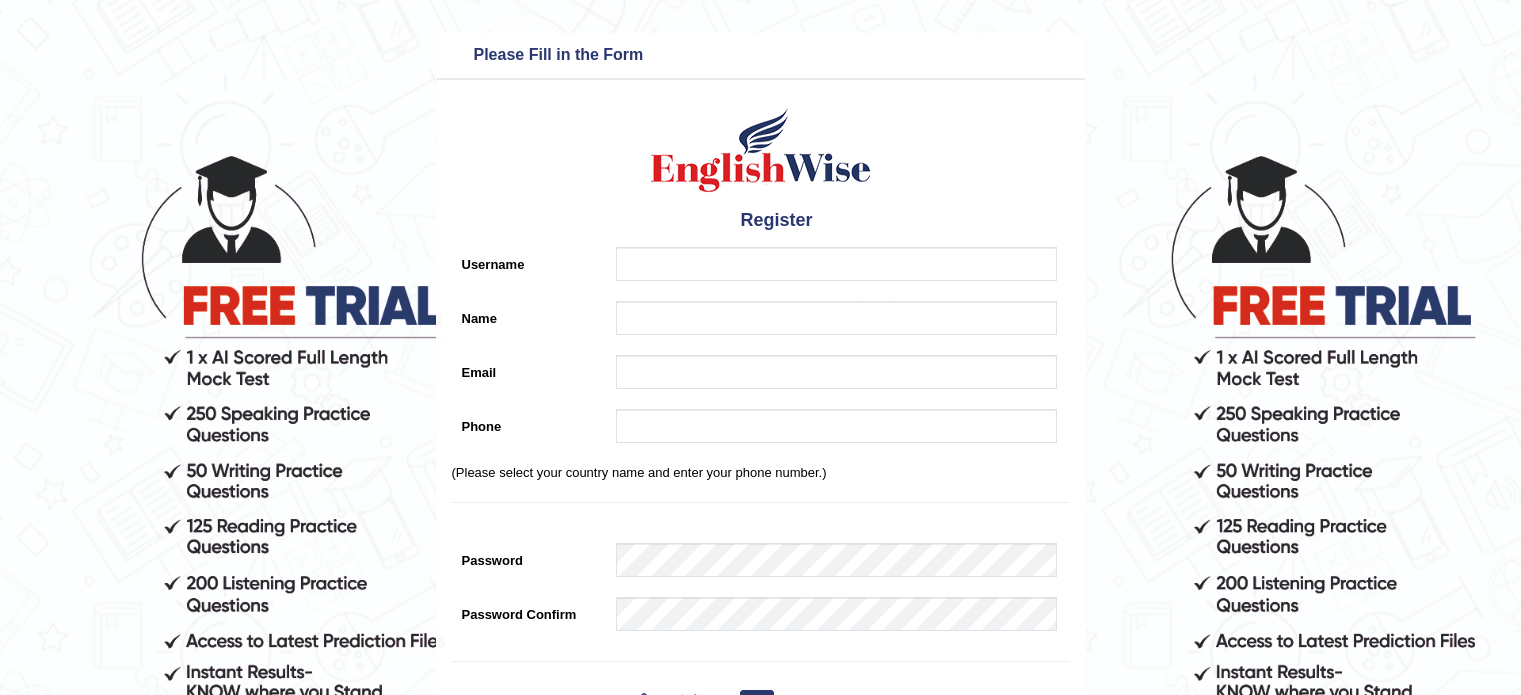 scroll, scrollTop: 0, scrollLeft: 0, axis: both 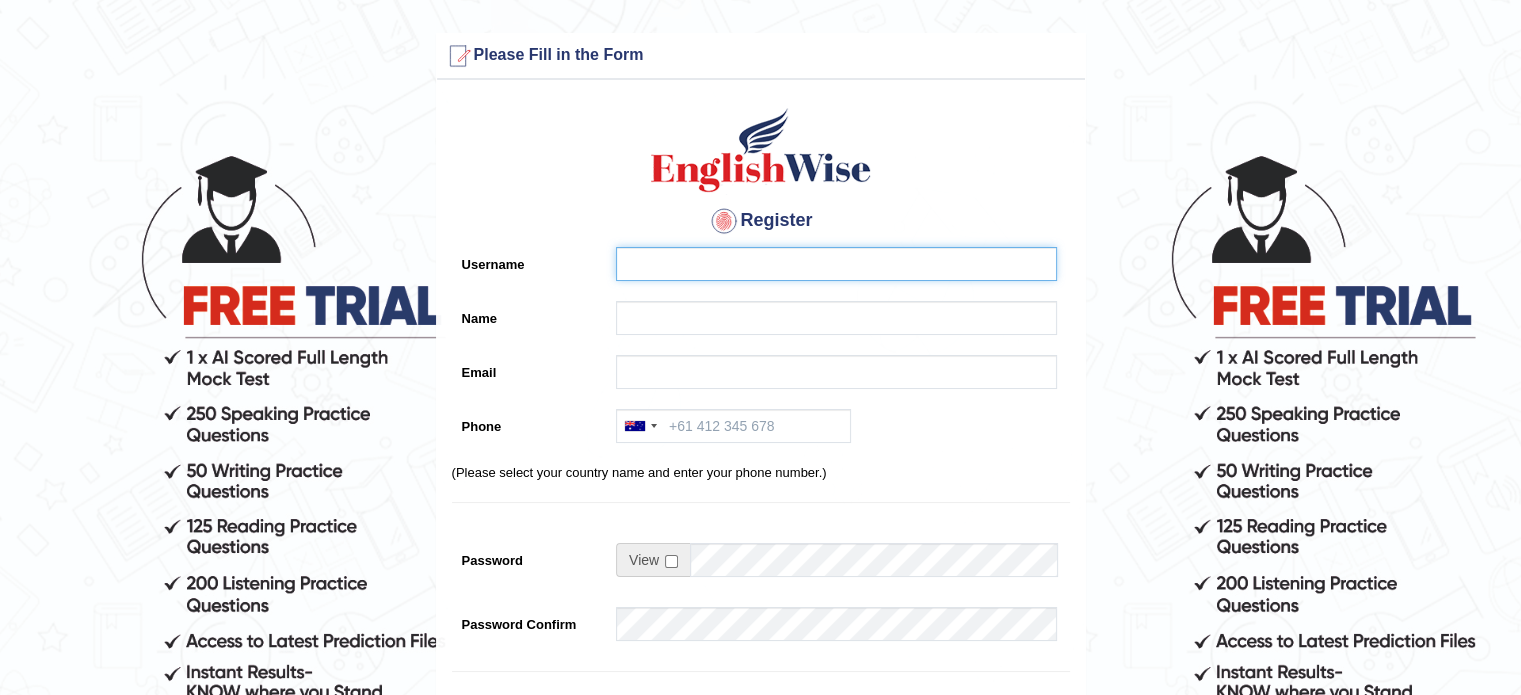 click on "Username" at bounding box center (836, 264) 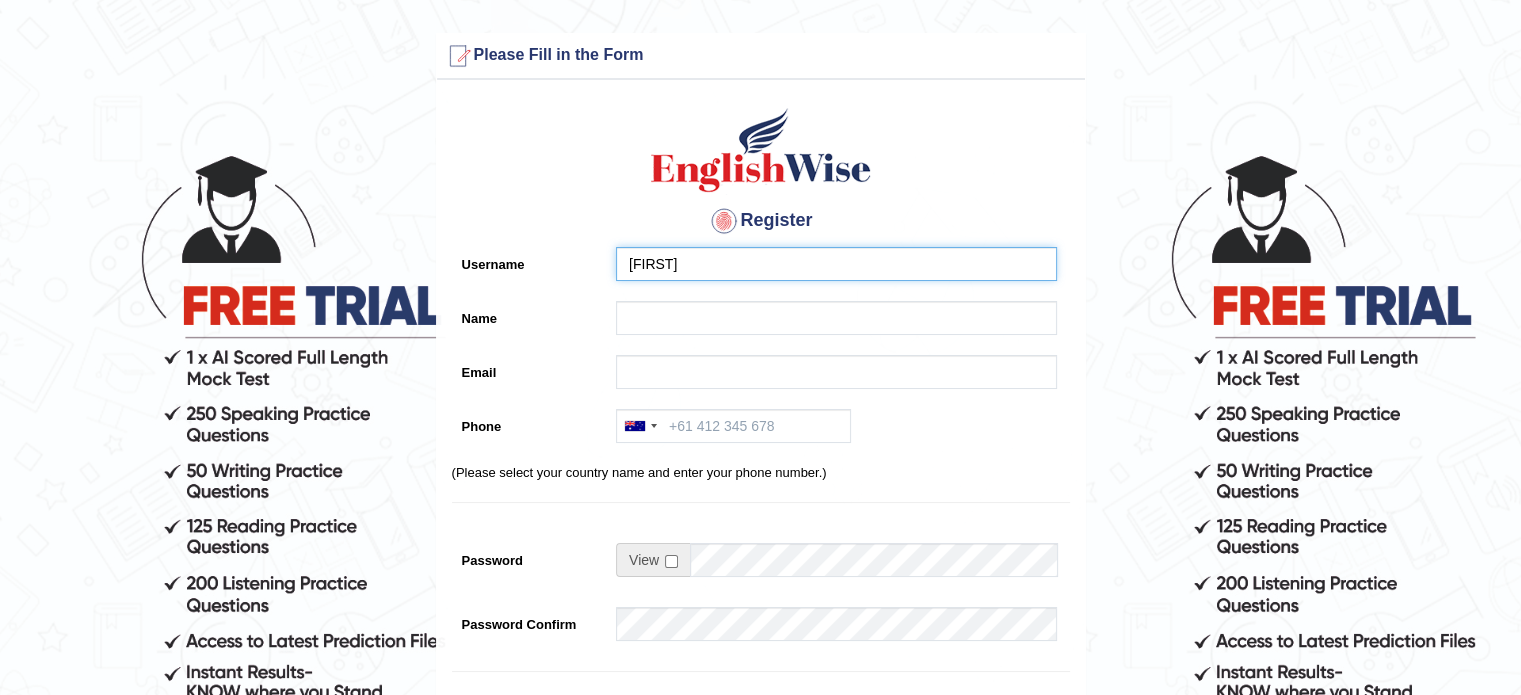 type on "Shah" 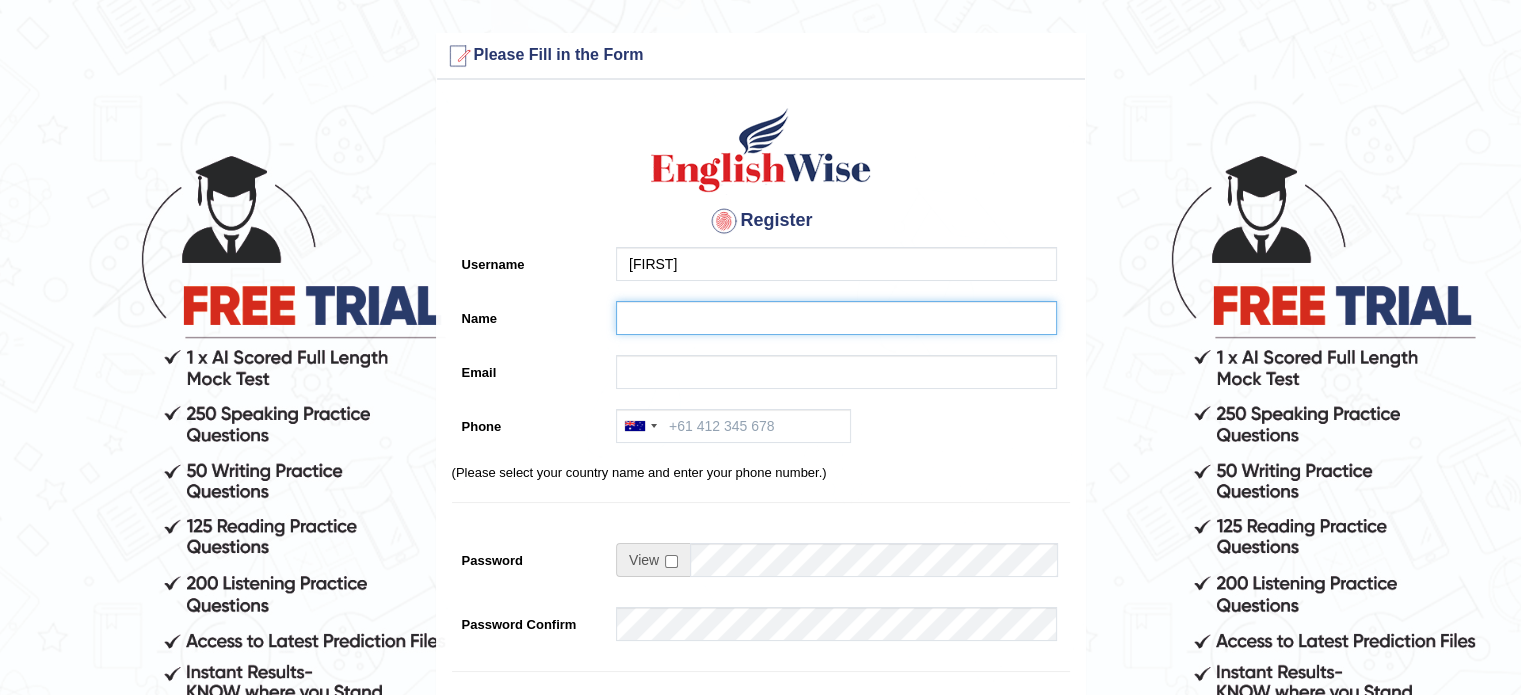 click on "Name" at bounding box center [836, 318] 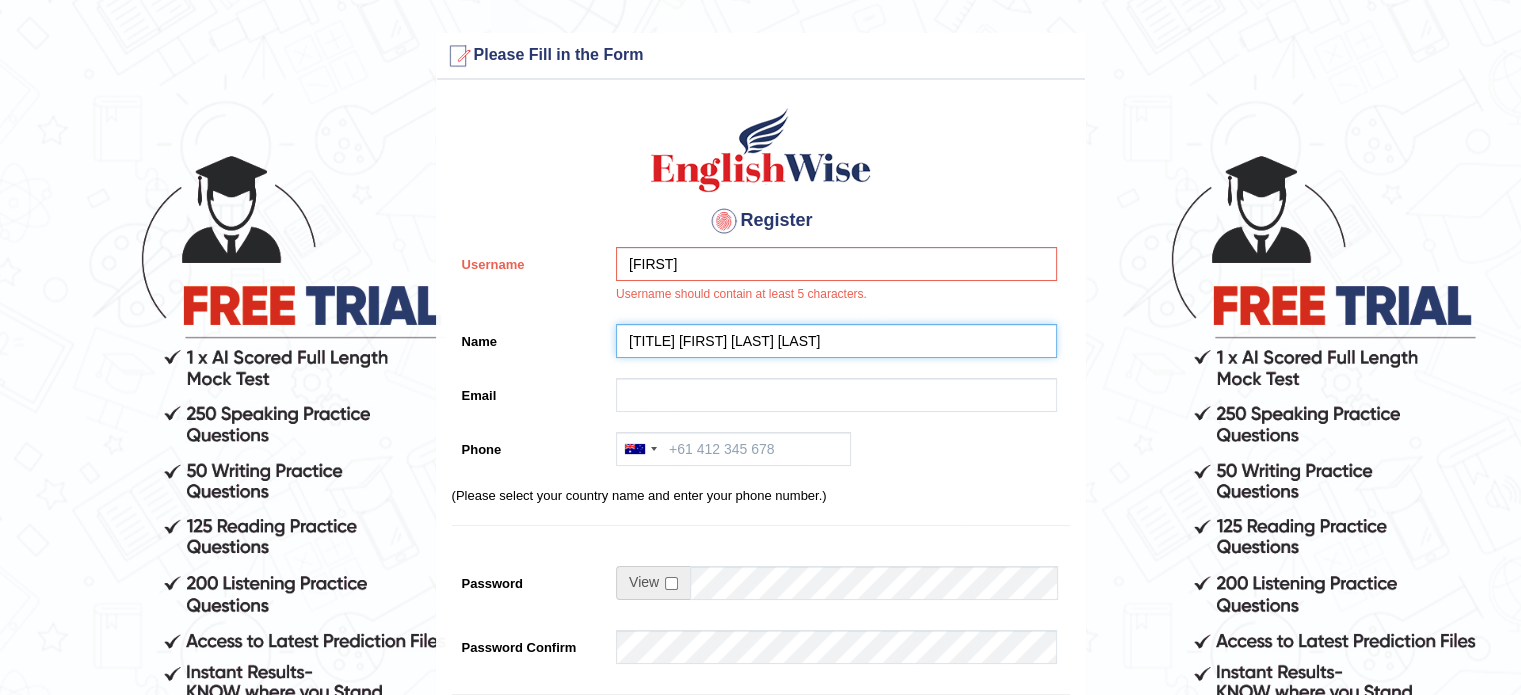 type on "Md Shah Ali Al Kamal" 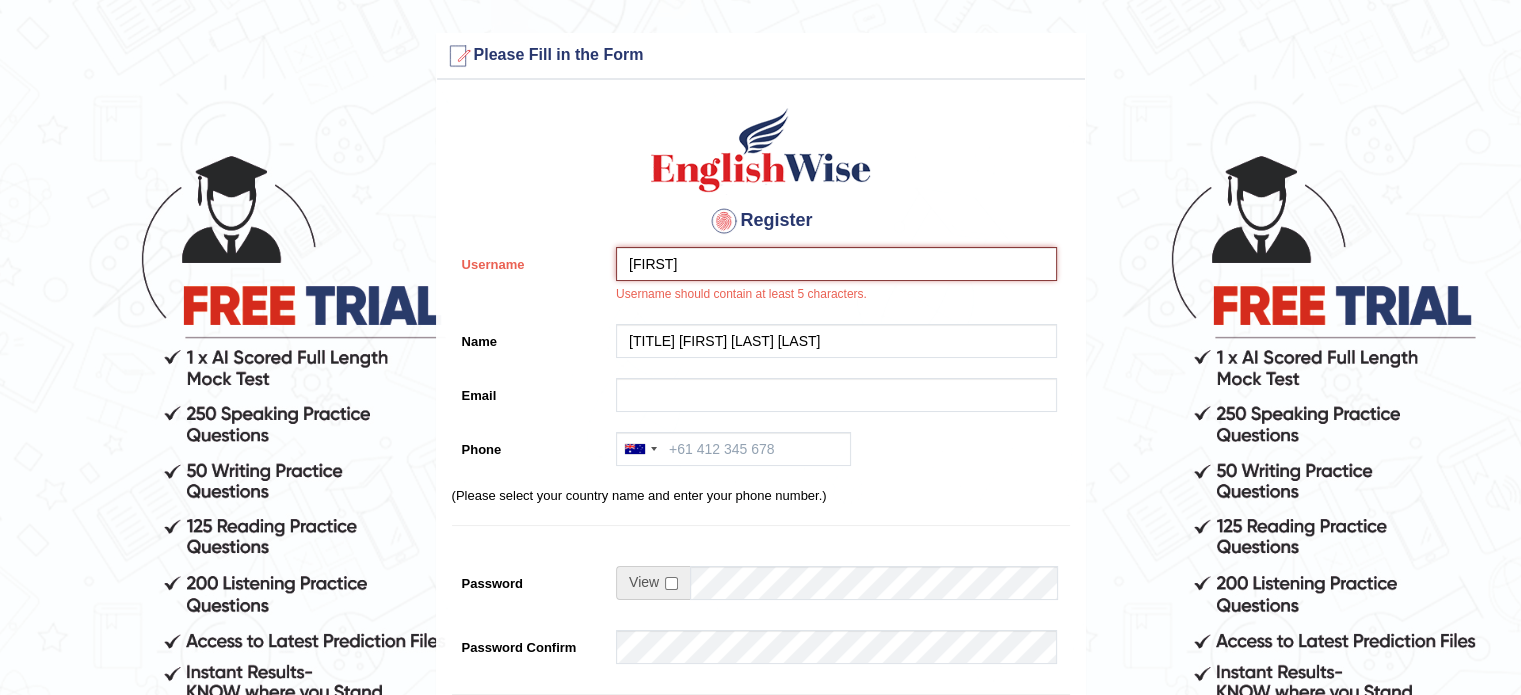 click on "Shah" at bounding box center (836, 264) 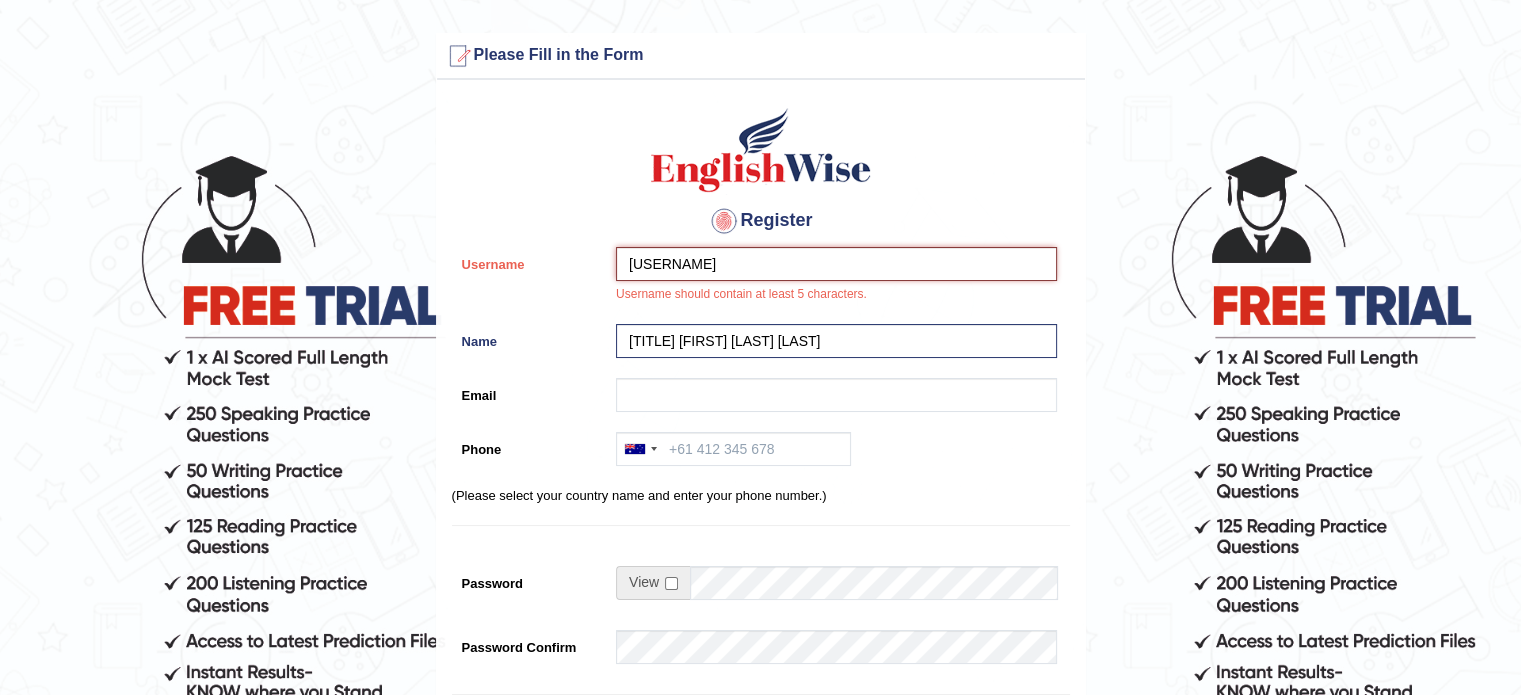 type on "Shah_K" 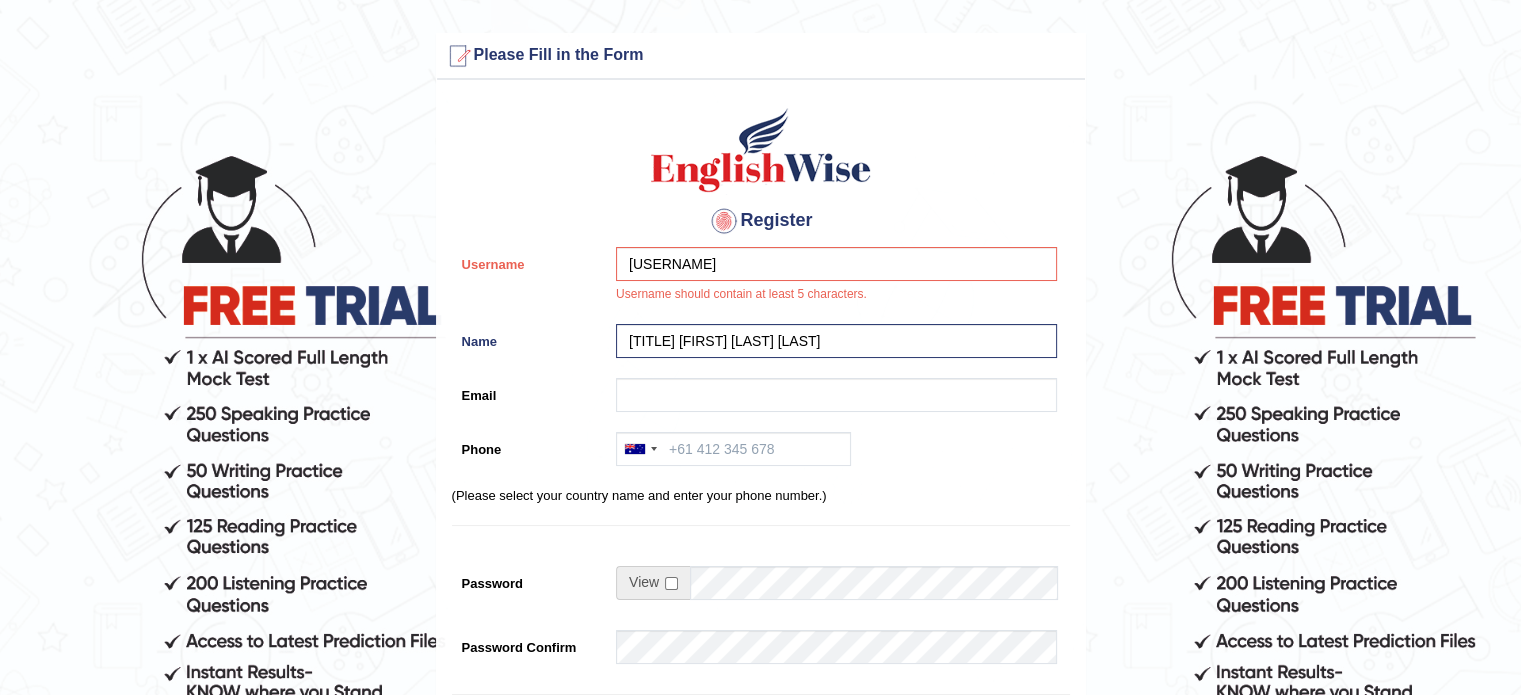 click on "Register
Username
Shah_K
Username should contain at least 5 characters.
Name
Md Shah Ali Al Kamal
Email
Phone
Australia +61 India (भारत) +91 New Zealand +64 United States +1 Canada +1 United Arab Emirates (‫الإمارات العربية المتحدة‬‎) +971 Saudi Arabia (‫المملكة العربية السعودية‬‎) +966 Bahrain (‫البحرين‬‎) +973 Afghanistan (‫افغانستان‬‎) +93 Albania (Shqipëri) +355 Algeria (‫الجزائر‬‎) +213 American Samoa +1 Andorra +376 Angola +244 Anguilla +1 Antigua and Barbuda +1 Argentina +54 Armenia (Հայաստան) +374 Aruba +297 Australia +61 Austria (Österreich) +43 Azerbaijan (Azərbaycan) +994 Bahamas +1 Bahrain (‫البحرين‬‎) +973 Bangladesh (বাংলাদেশ) +880 Barbados +1 Belarus (Беларусь) +375 Belgium (België) +32 Belize +501 Benin (Bénin) +229 Bermuda +1 Bhutan (འབྲུག) +975 Bolivia +591 +387 Botswana +267 +55 +246" at bounding box center (761, 519) 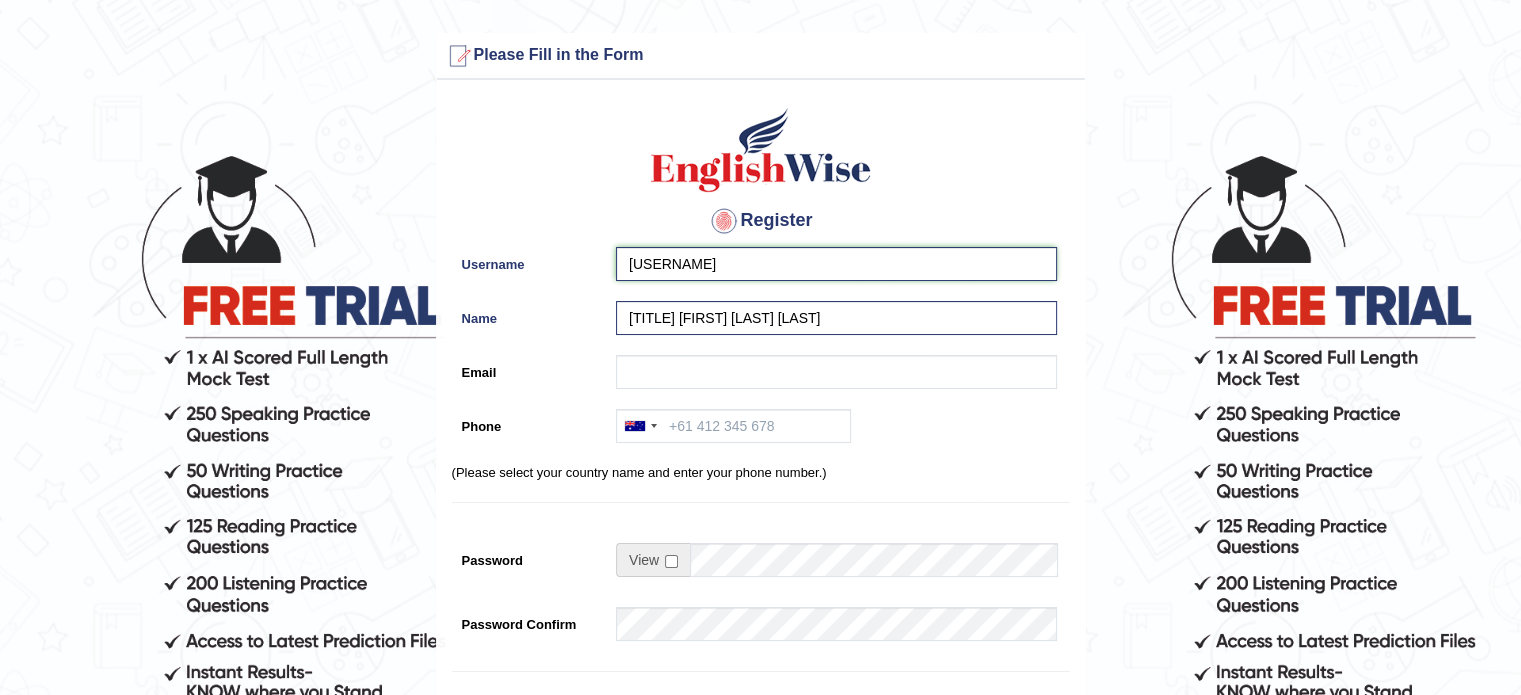 click on "Shah_K" at bounding box center (836, 264) 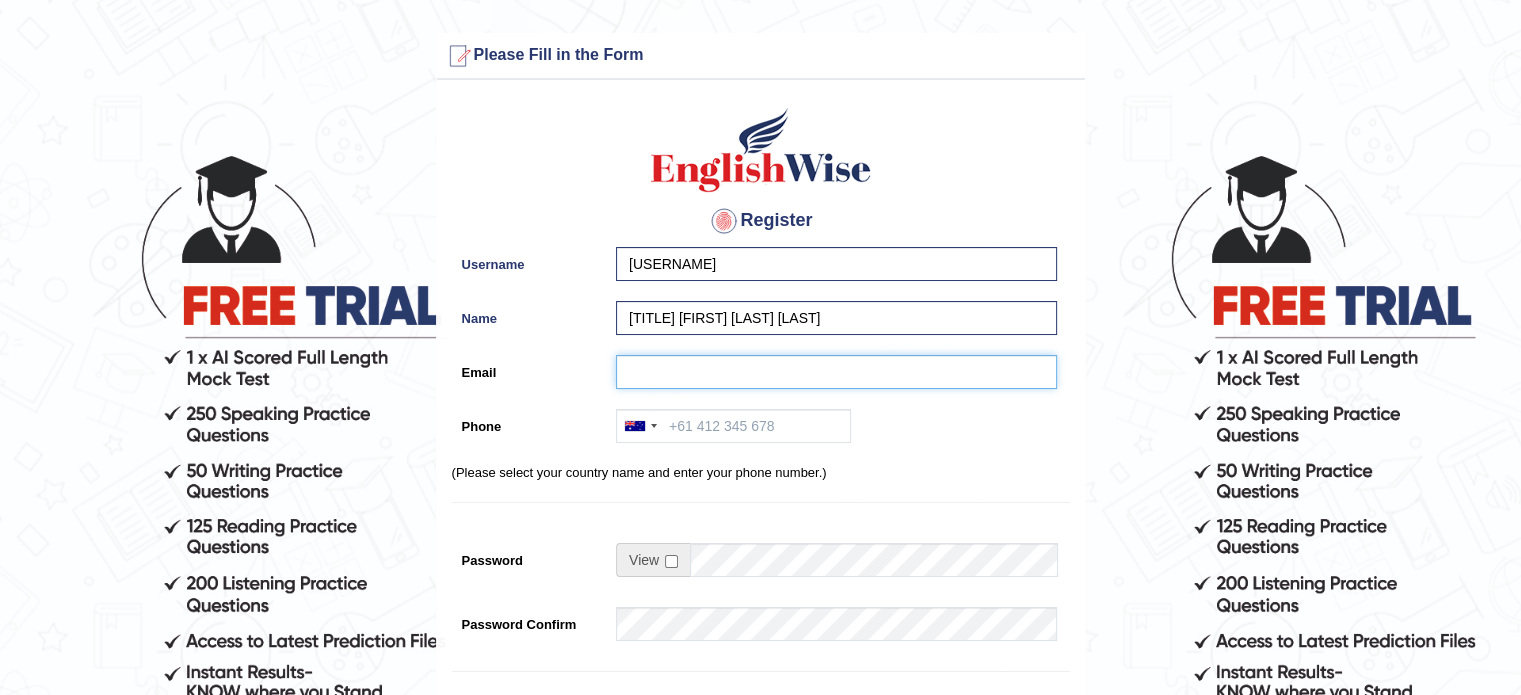 click on "Email" at bounding box center [836, 372] 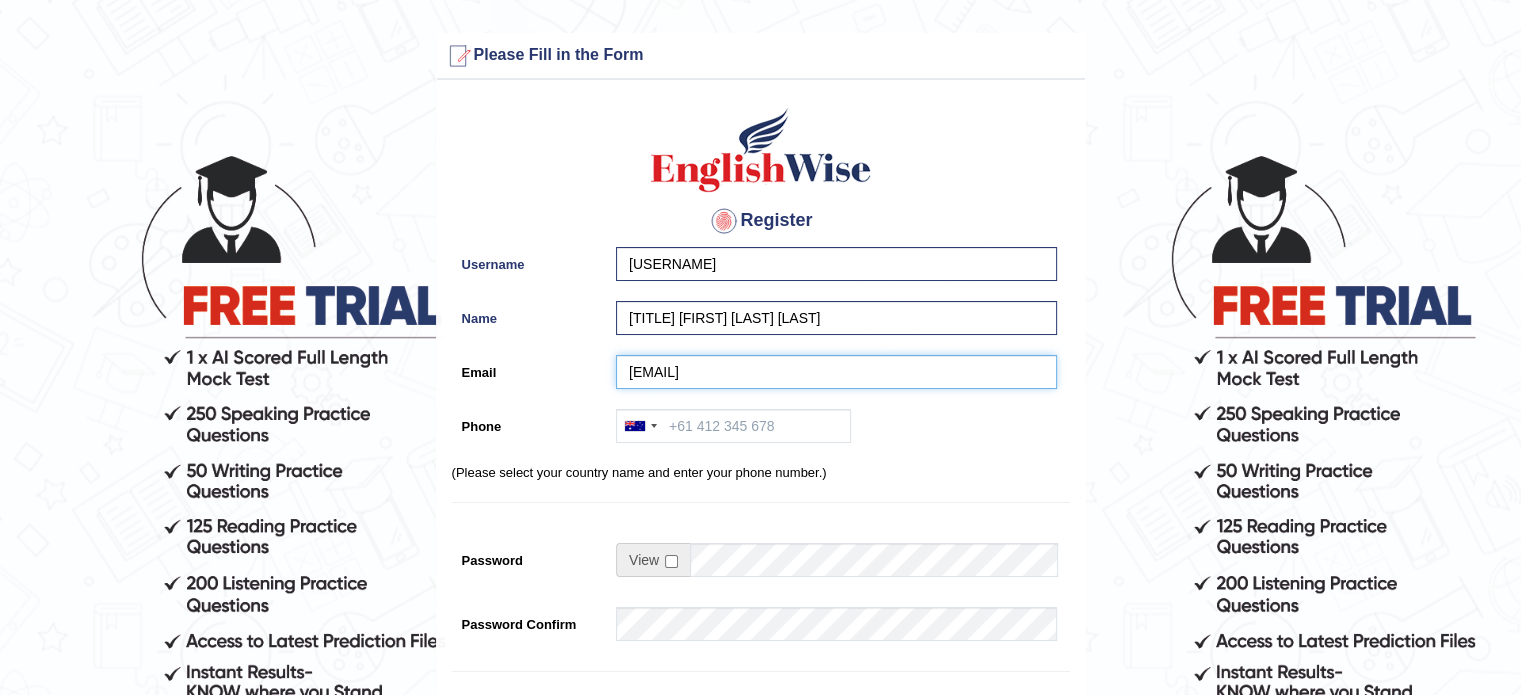 type on "shahalialkamal@gmail.com" 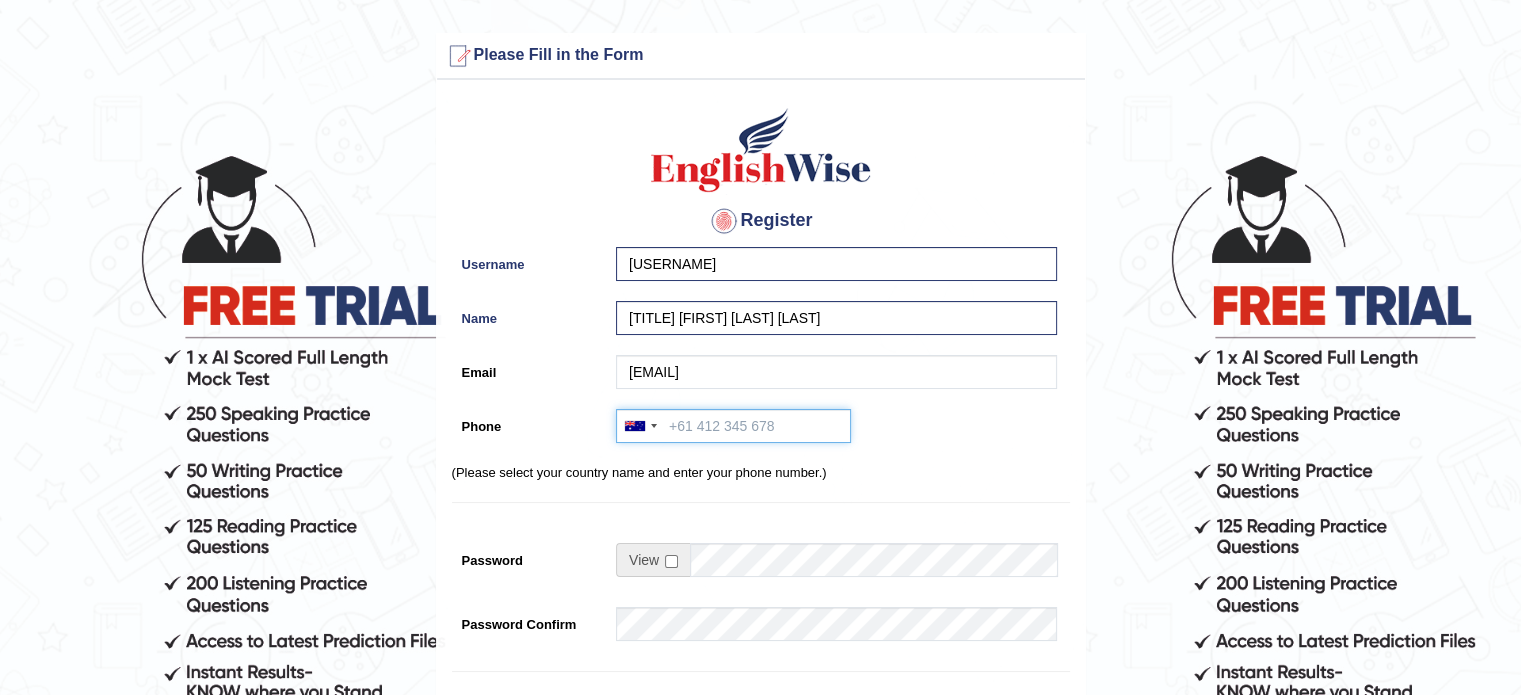 click on "Phone" at bounding box center (733, 426) 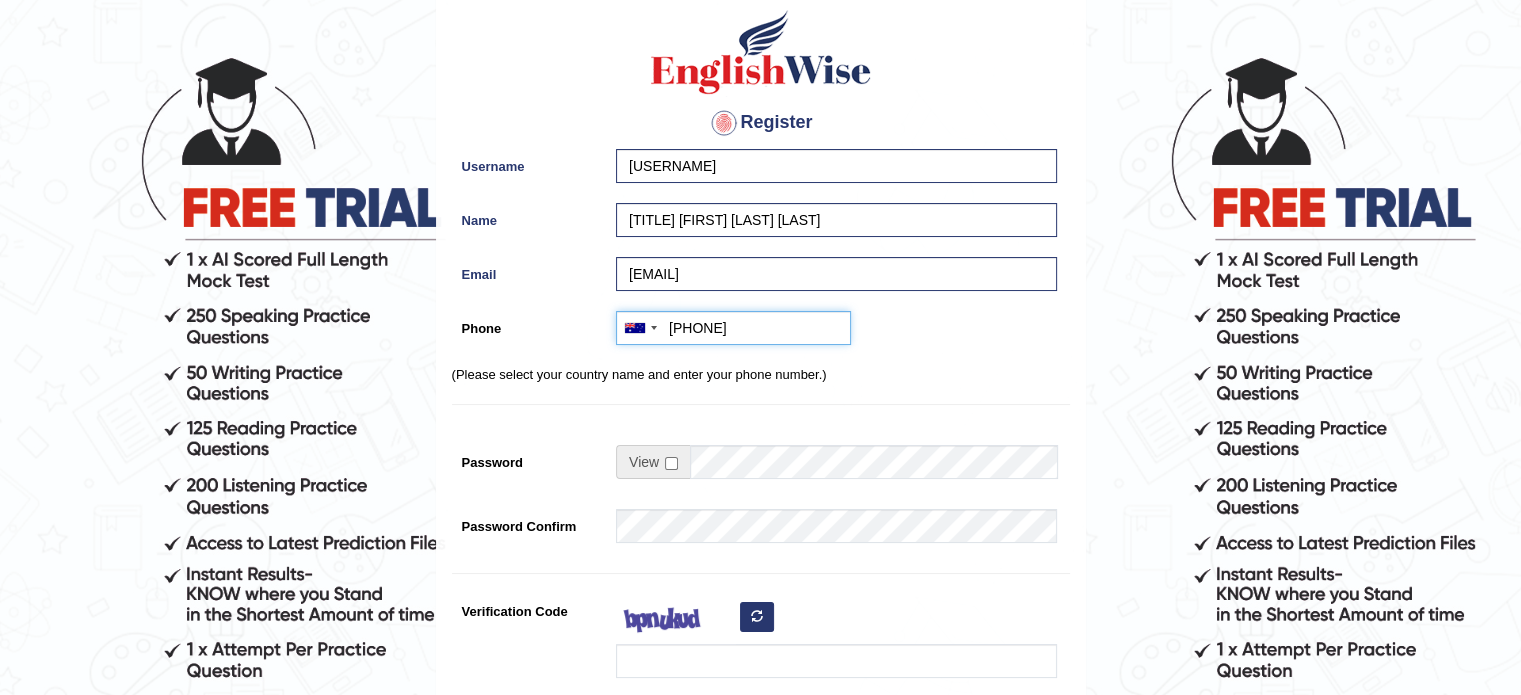 scroll, scrollTop: 118, scrollLeft: 0, axis: vertical 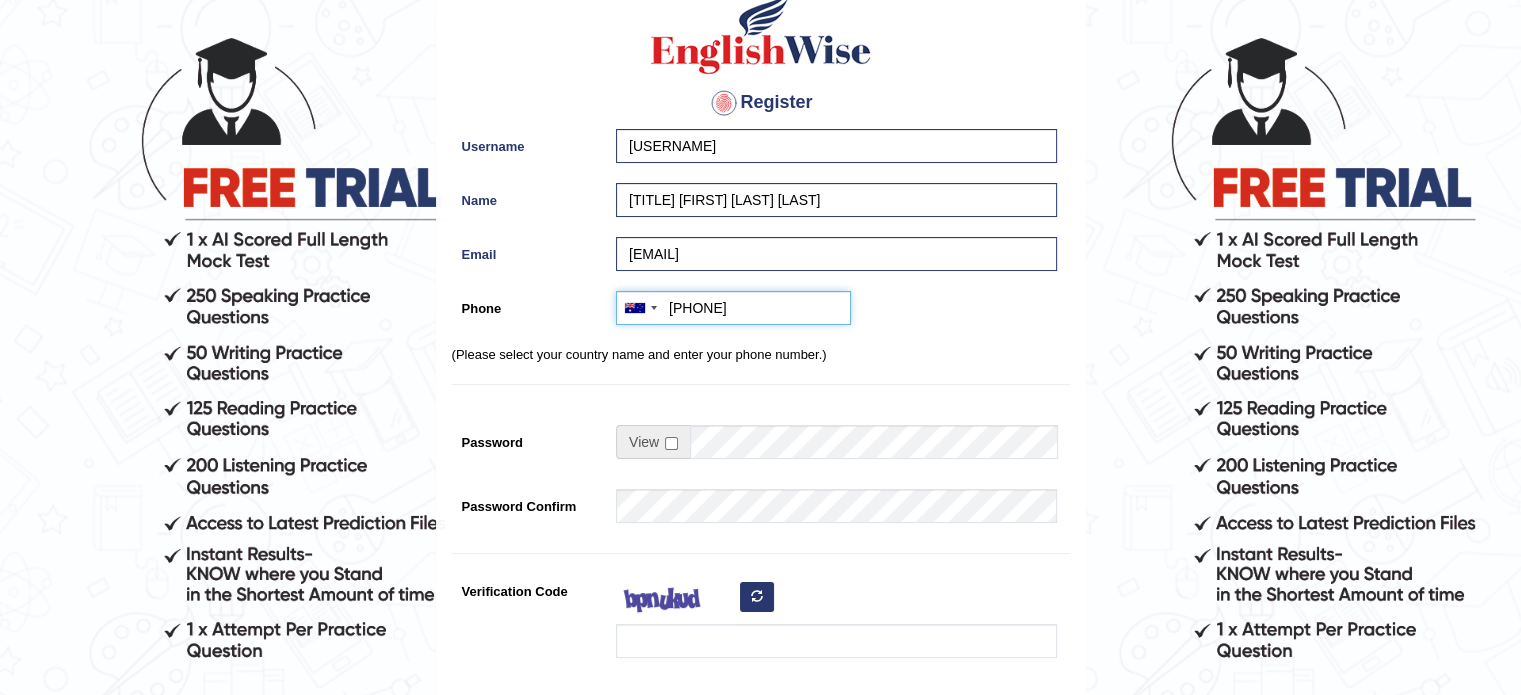 type on "+610499172897" 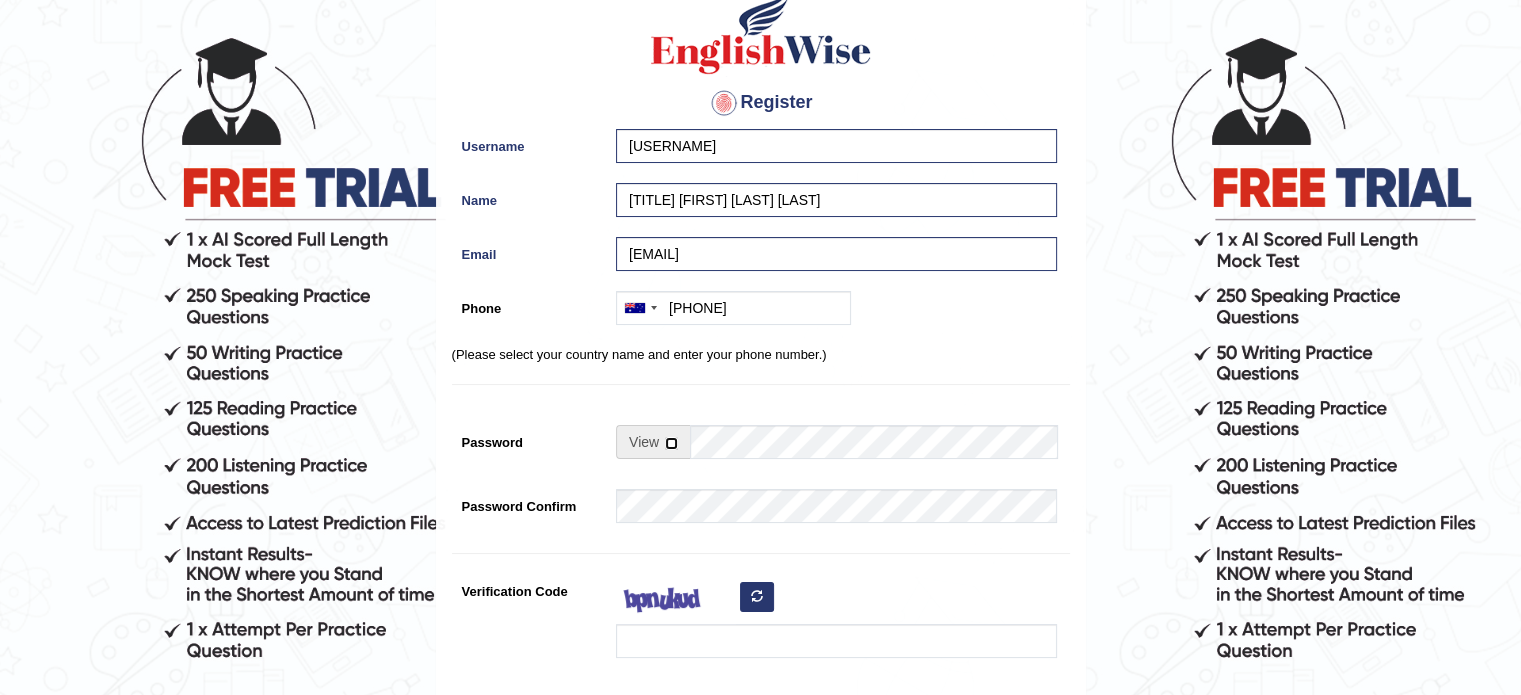 click at bounding box center (671, 443) 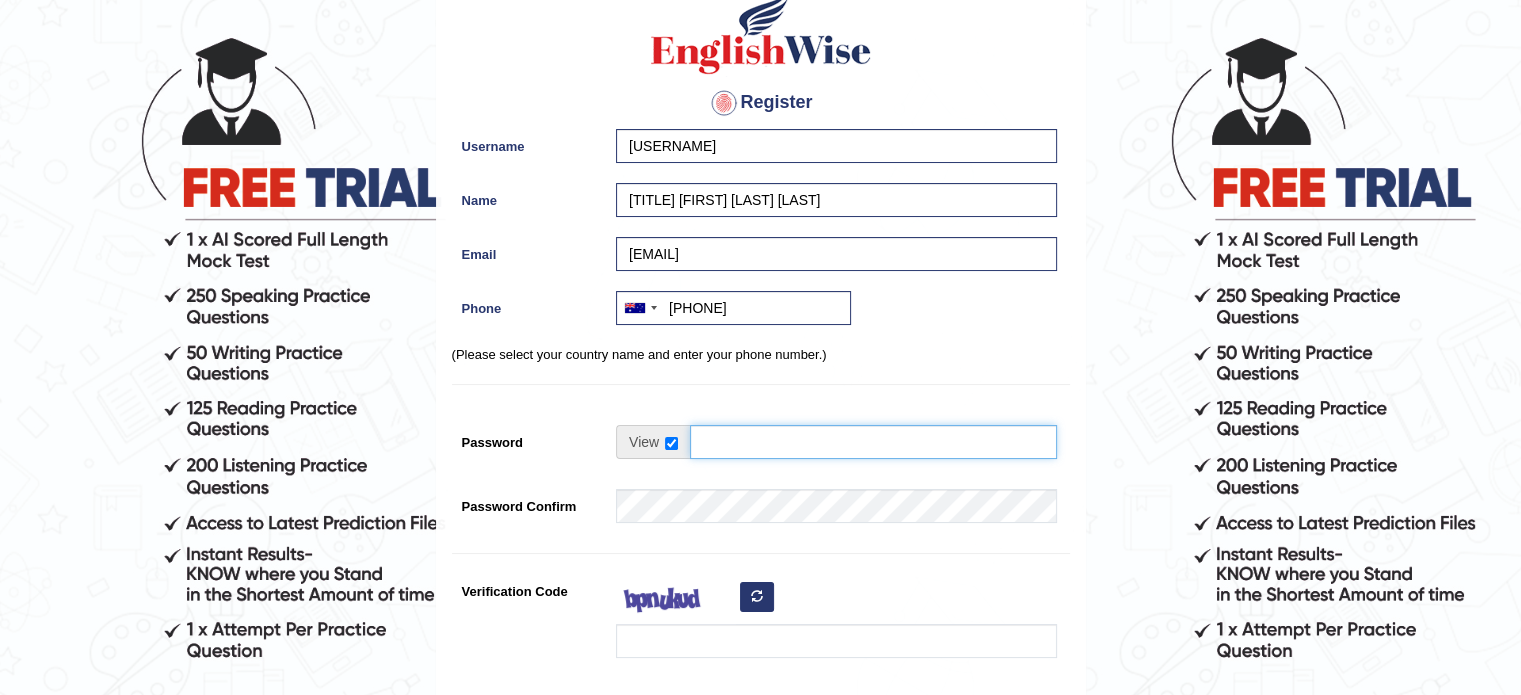 click on "Password" at bounding box center [873, 442] 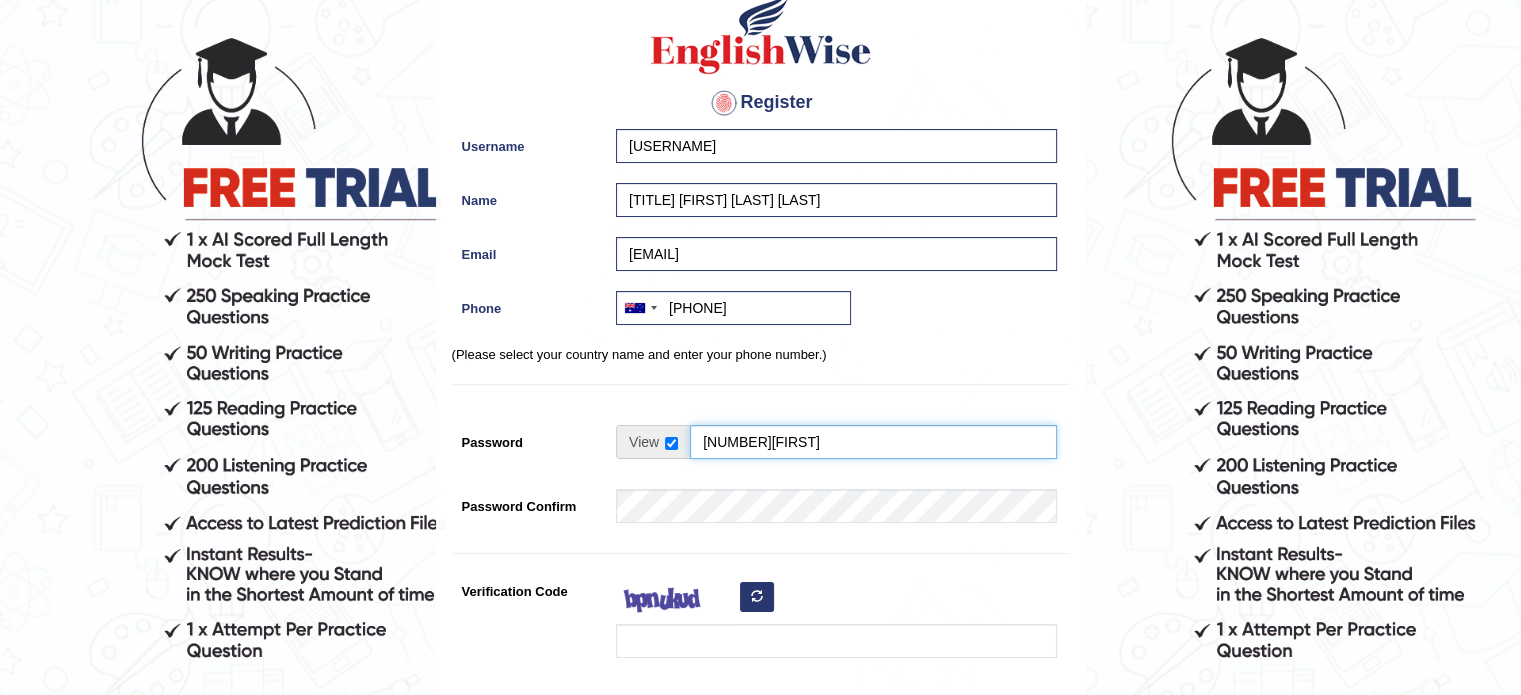 type on "12345678K" 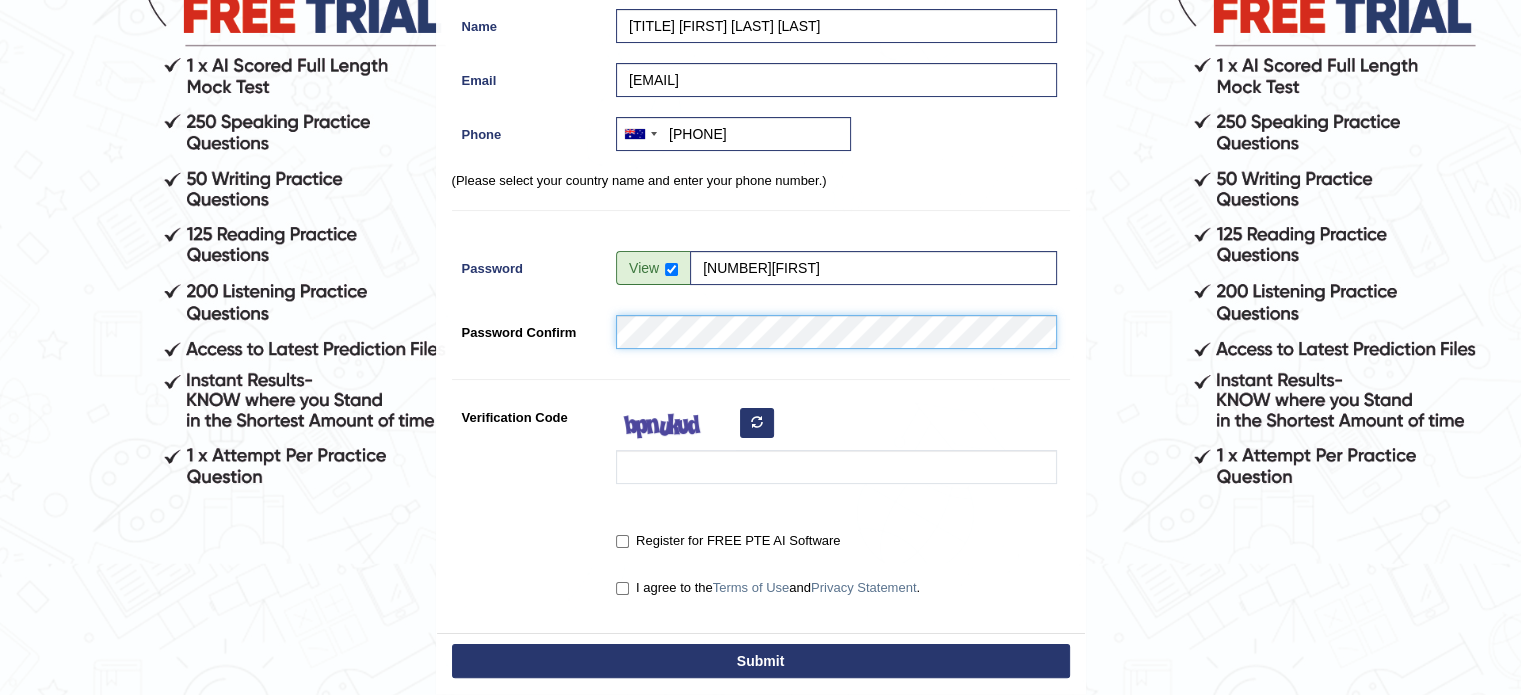 scroll, scrollTop: 294, scrollLeft: 0, axis: vertical 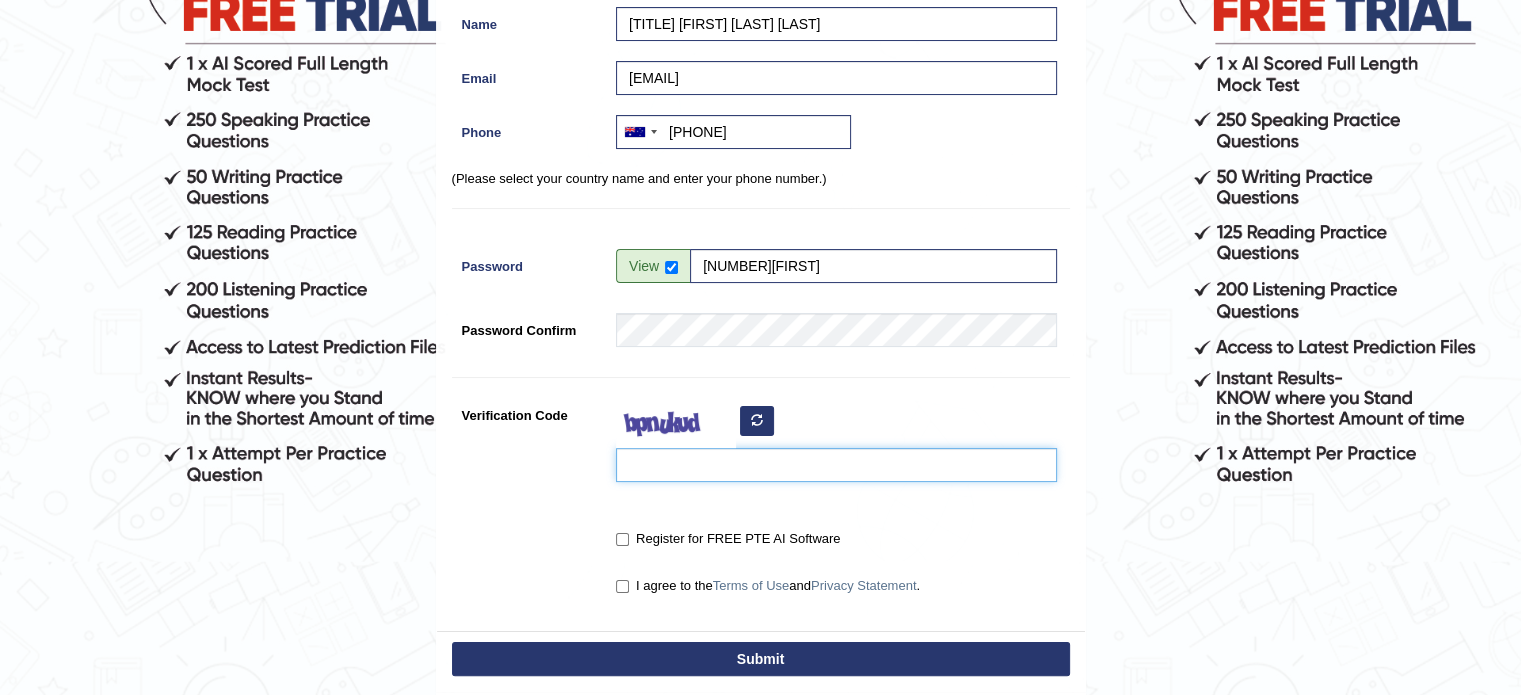 click on "Verification Code" at bounding box center (836, 465) 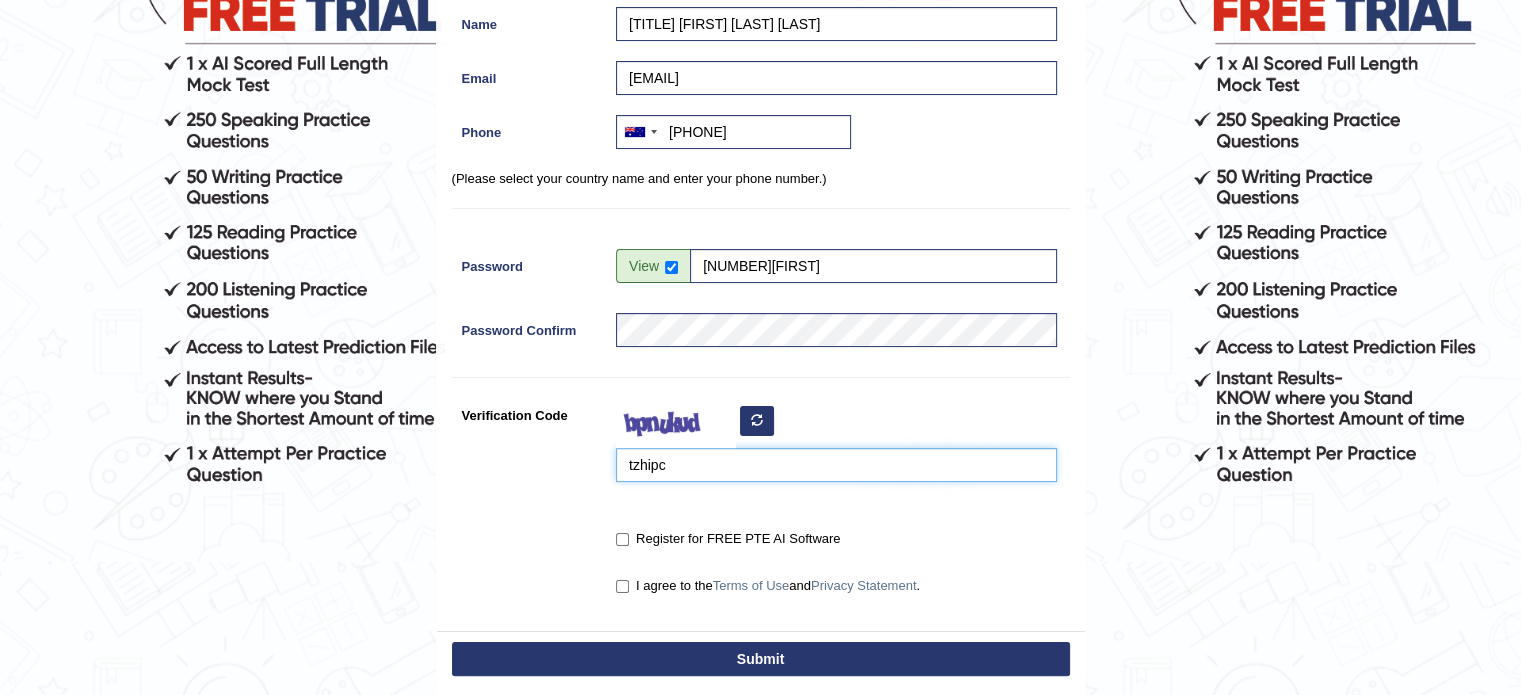 type on "tzhipc" 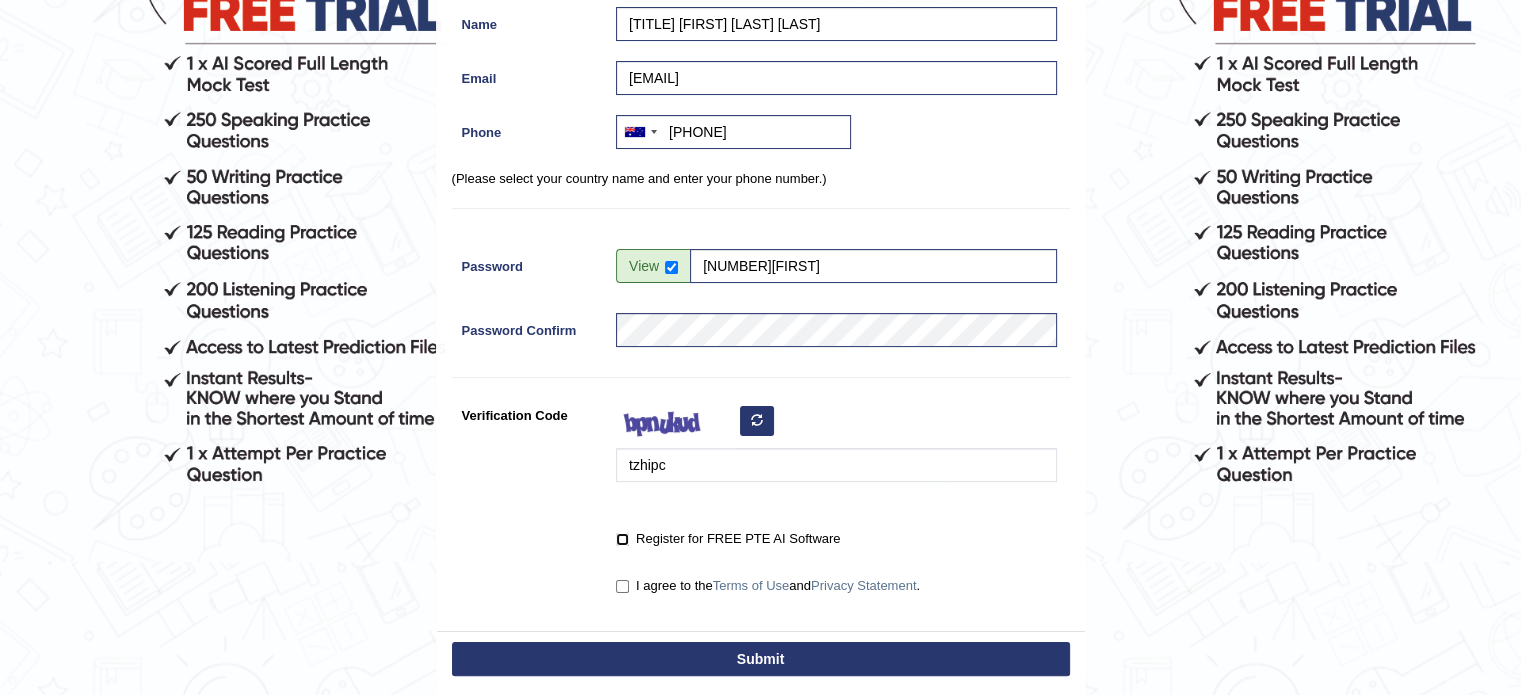 click on "Register for FREE PTE AI Software" at bounding box center [622, 539] 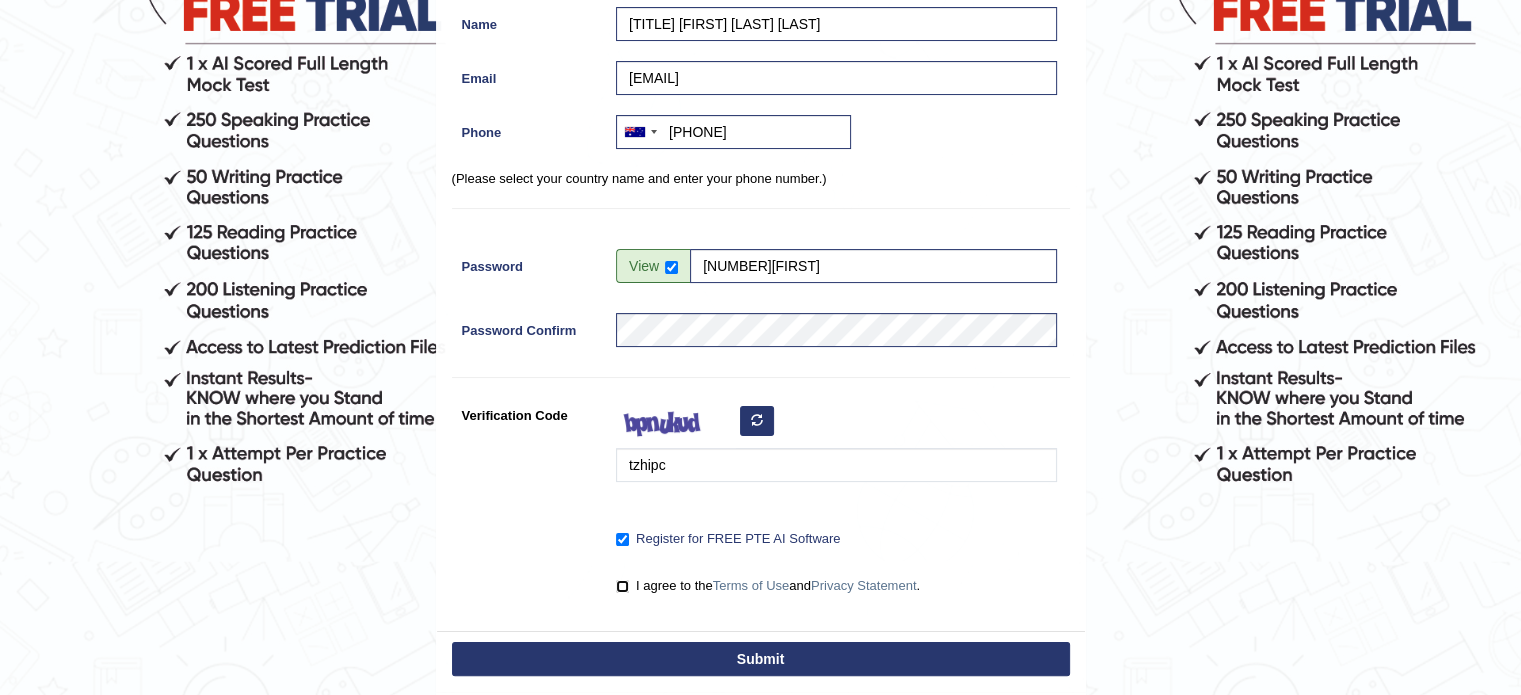 click on "I agree to the  Terms of Use  and  Privacy Statement ." at bounding box center (622, 586) 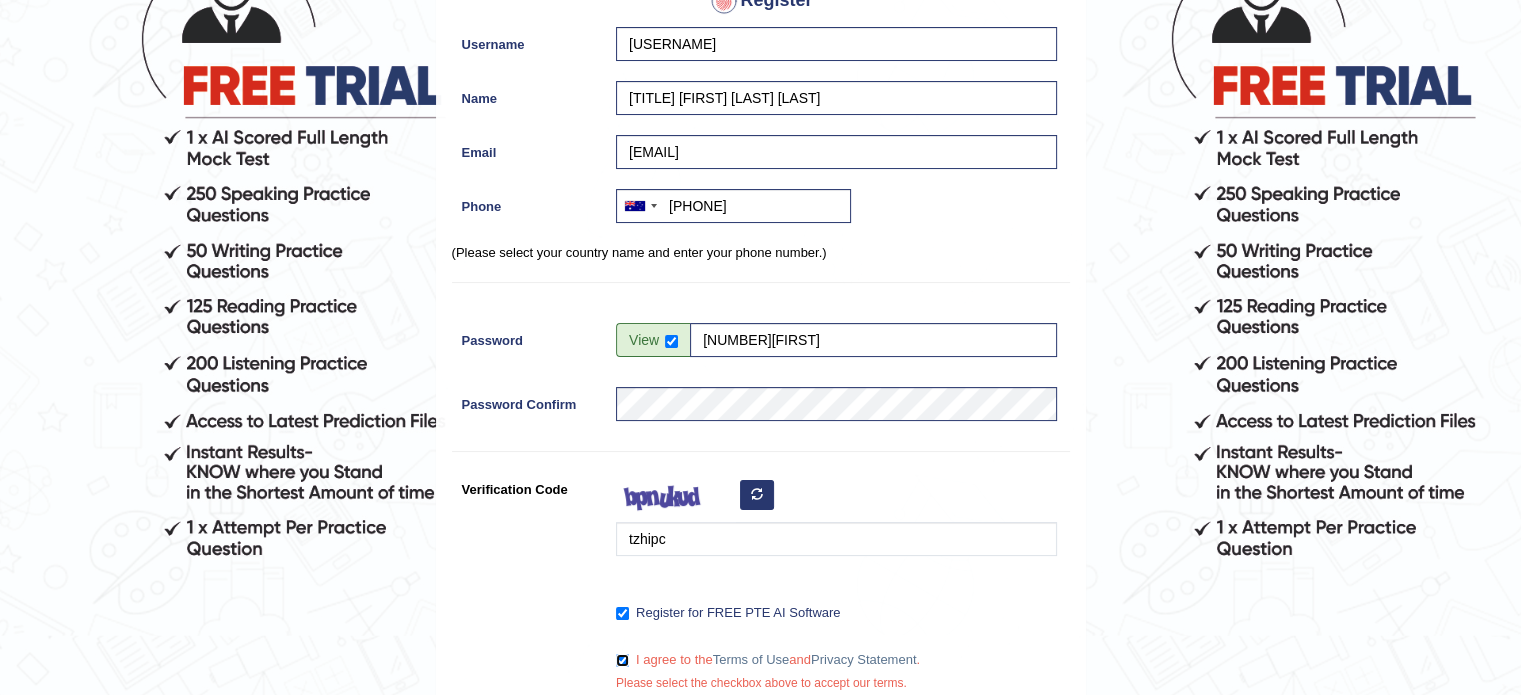 scroll, scrollTop: 497, scrollLeft: 0, axis: vertical 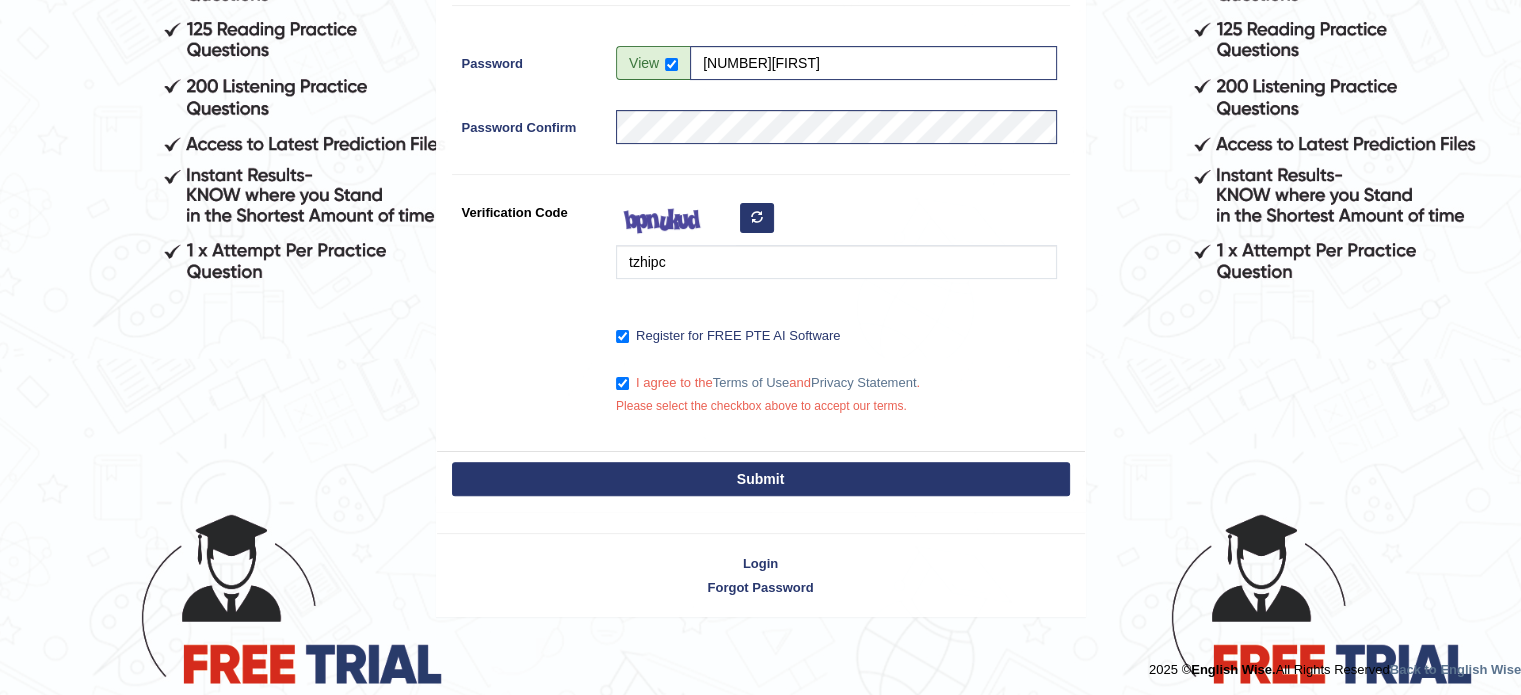 click on "Submit" at bounding box center [761, 479] 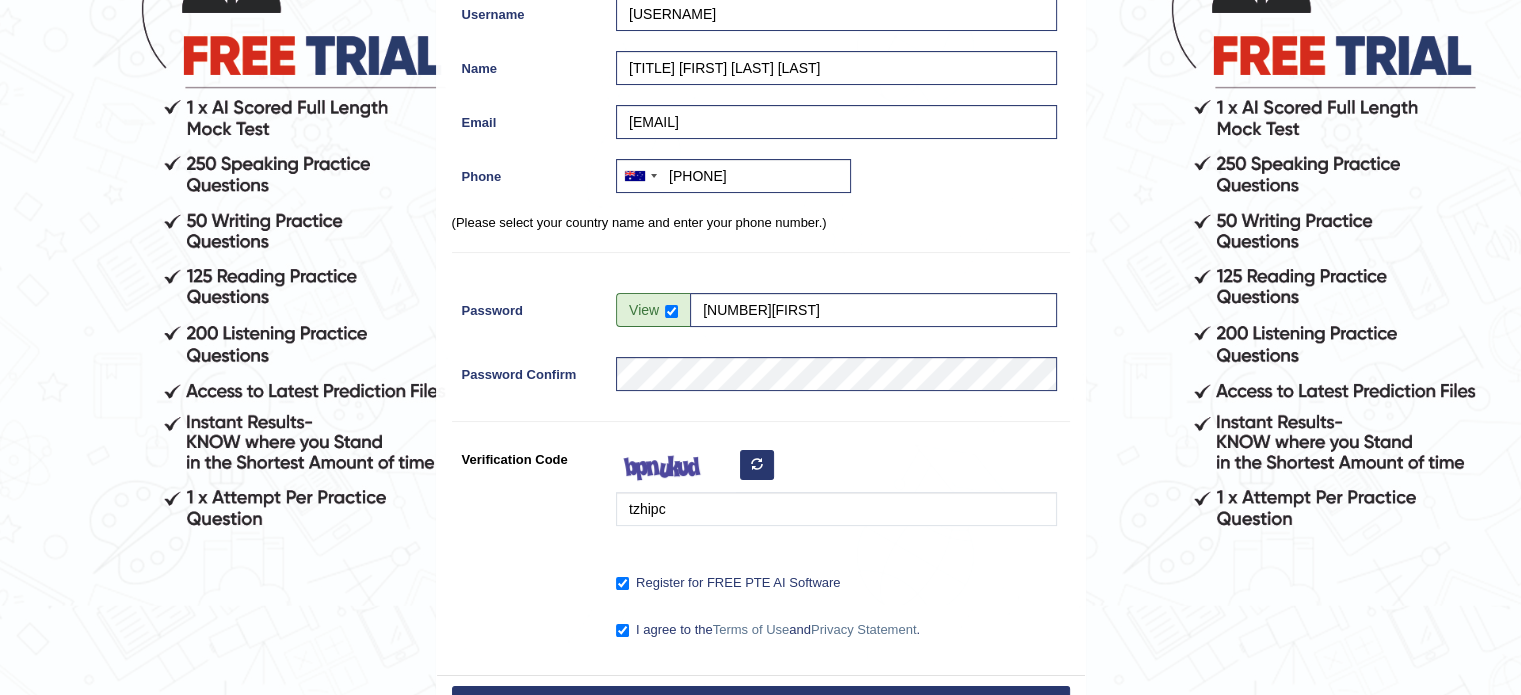 scroll, scrollTop: 247, scrollLeft: 0, axis: vertical 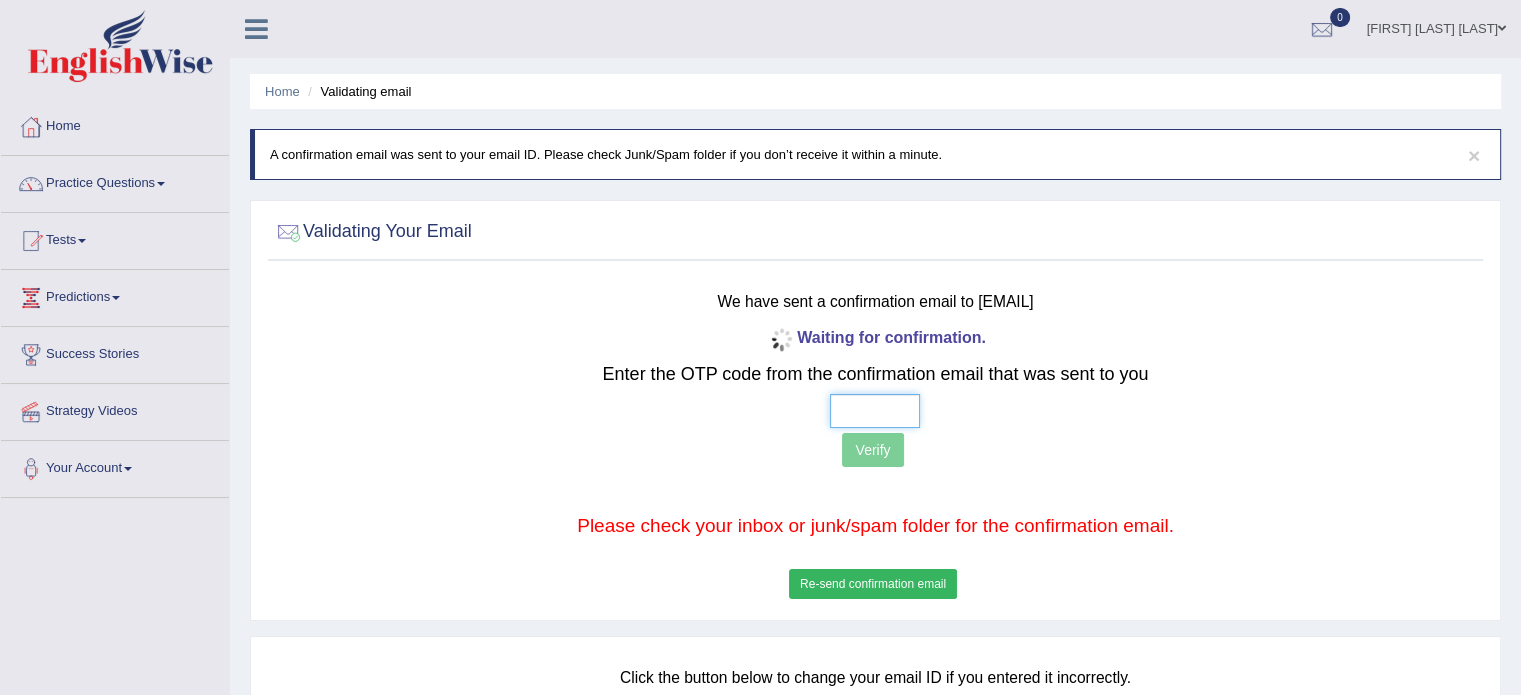 click at bounding box center (875, 411) 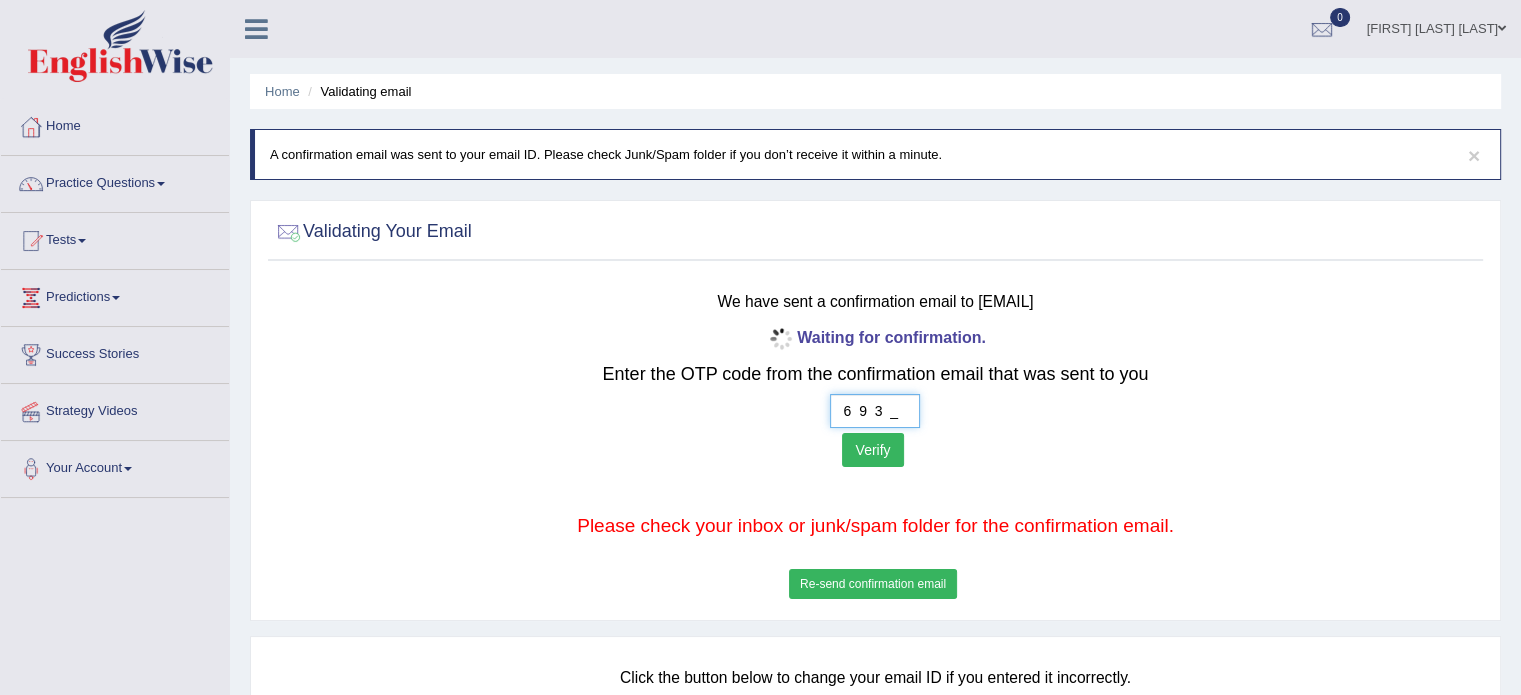 type on "6  9  3  8" 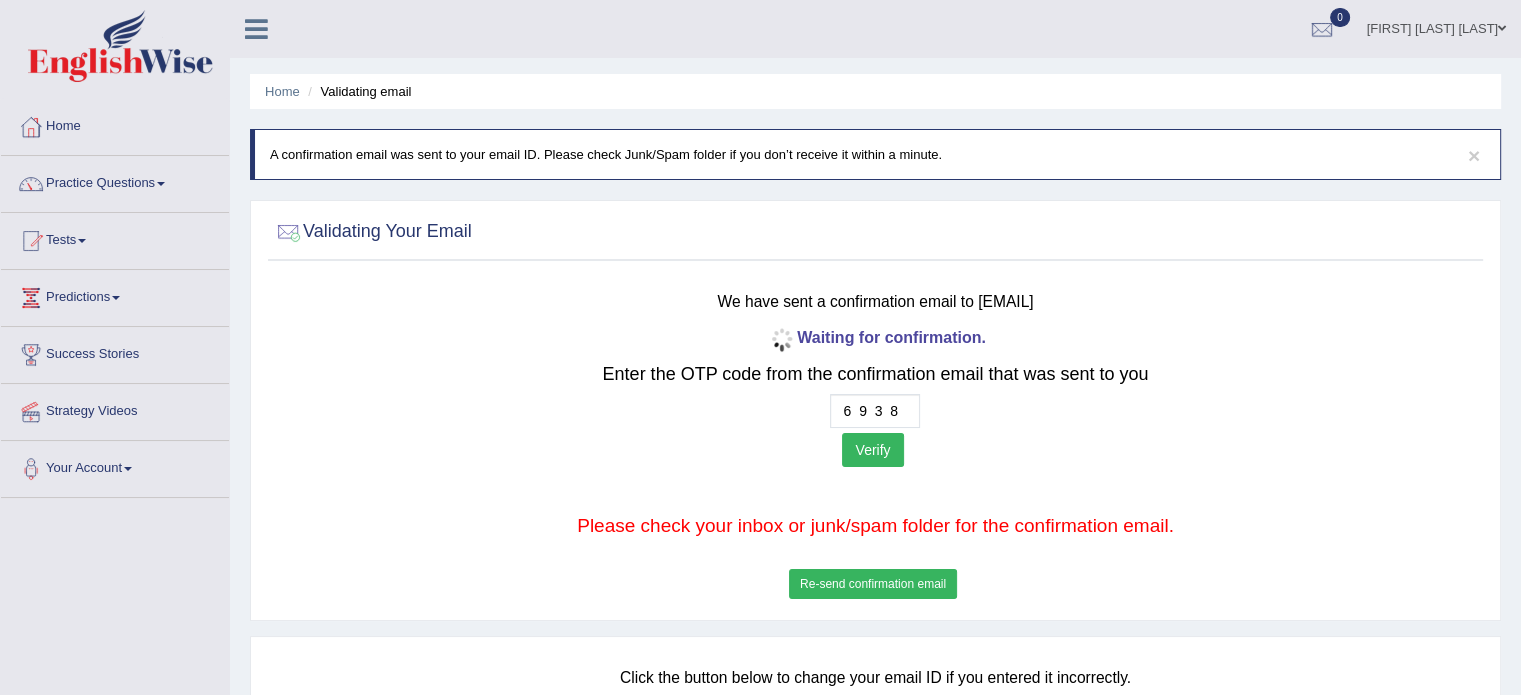 click on "Verify" at bounding box center (872, 450) 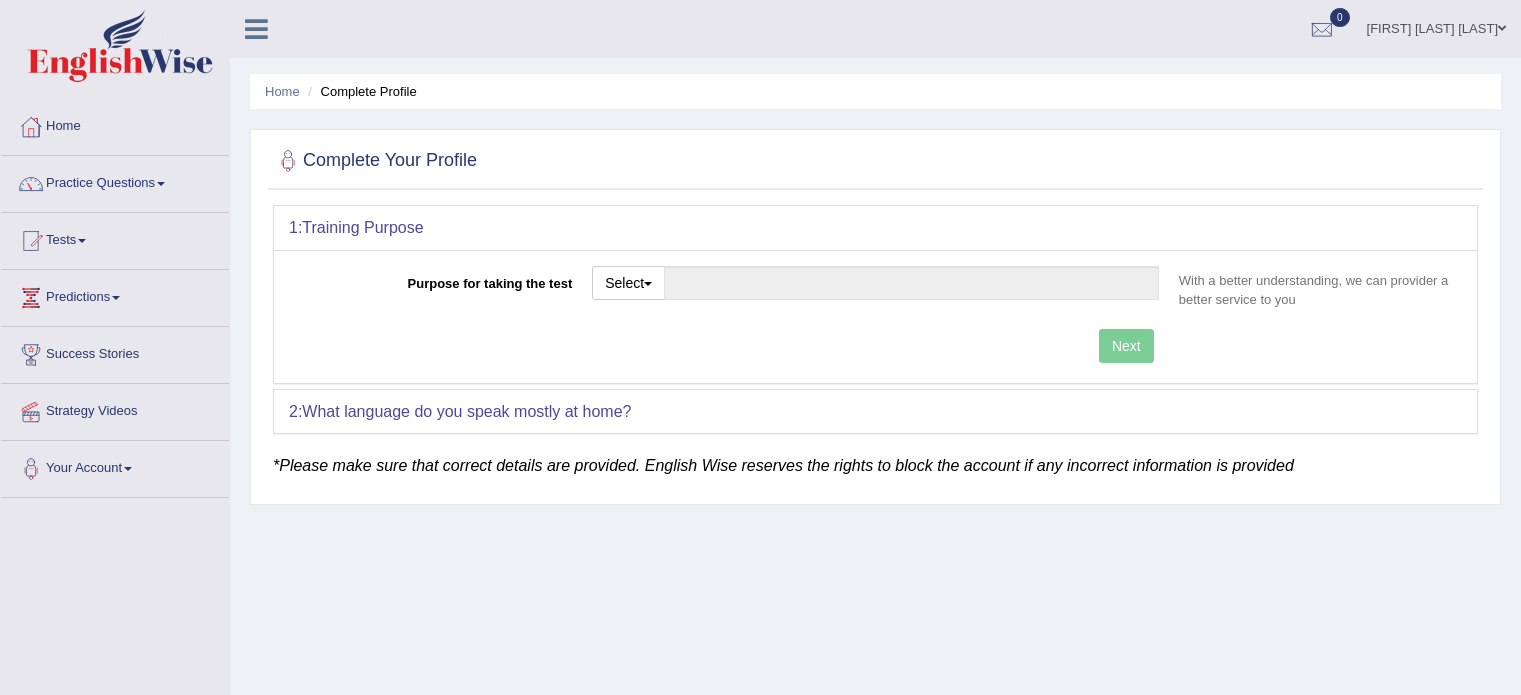 scroll, scrollTop: 0, scrollLeft: 0, axis: both 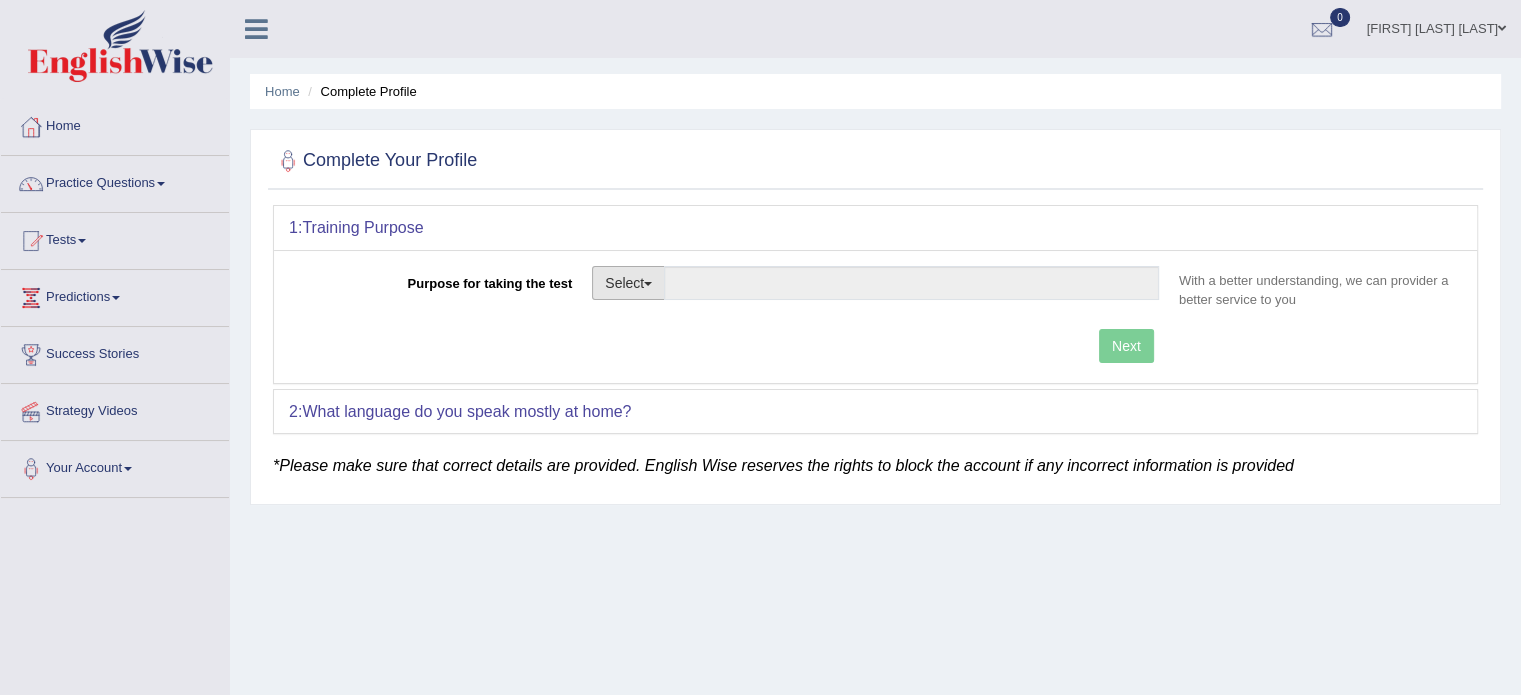 click at bounding box center [648, 284] 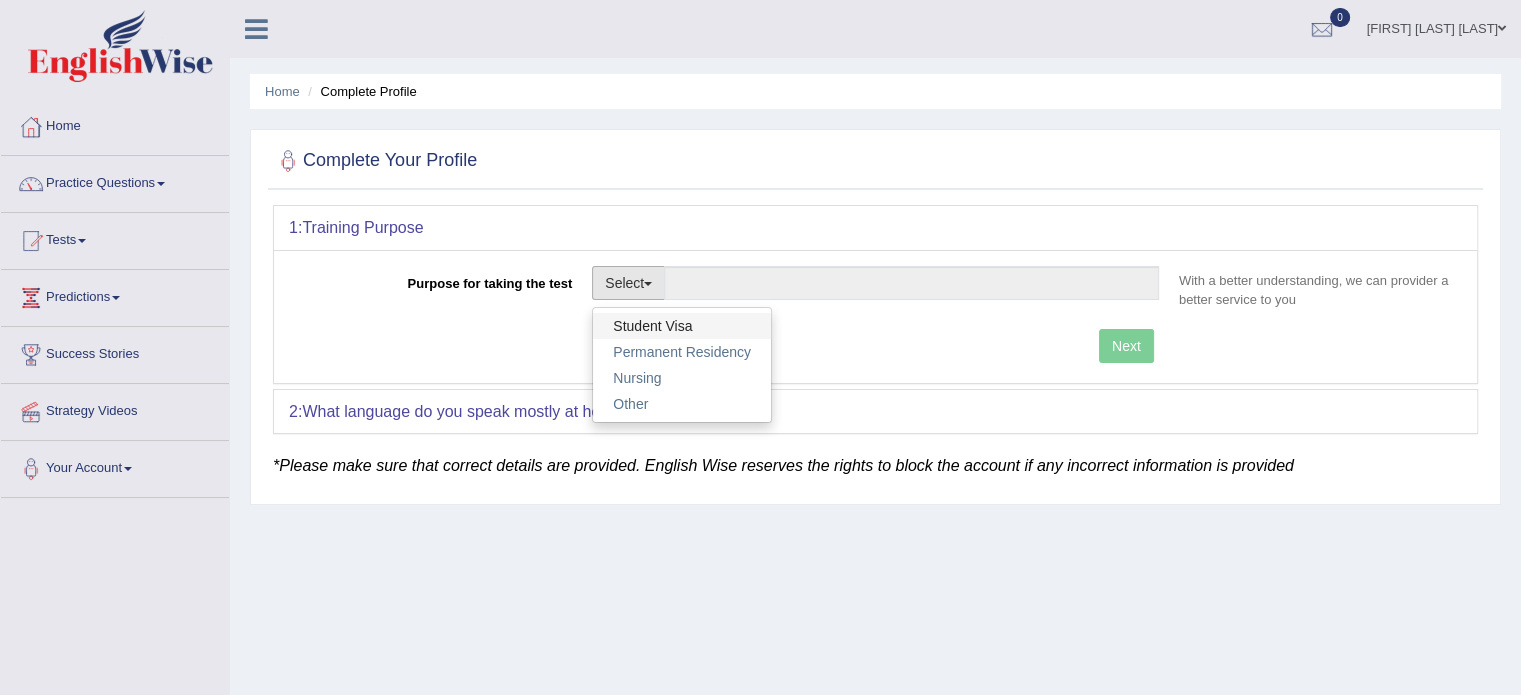 click on "Student Visa" at bounding box center (682, 326) 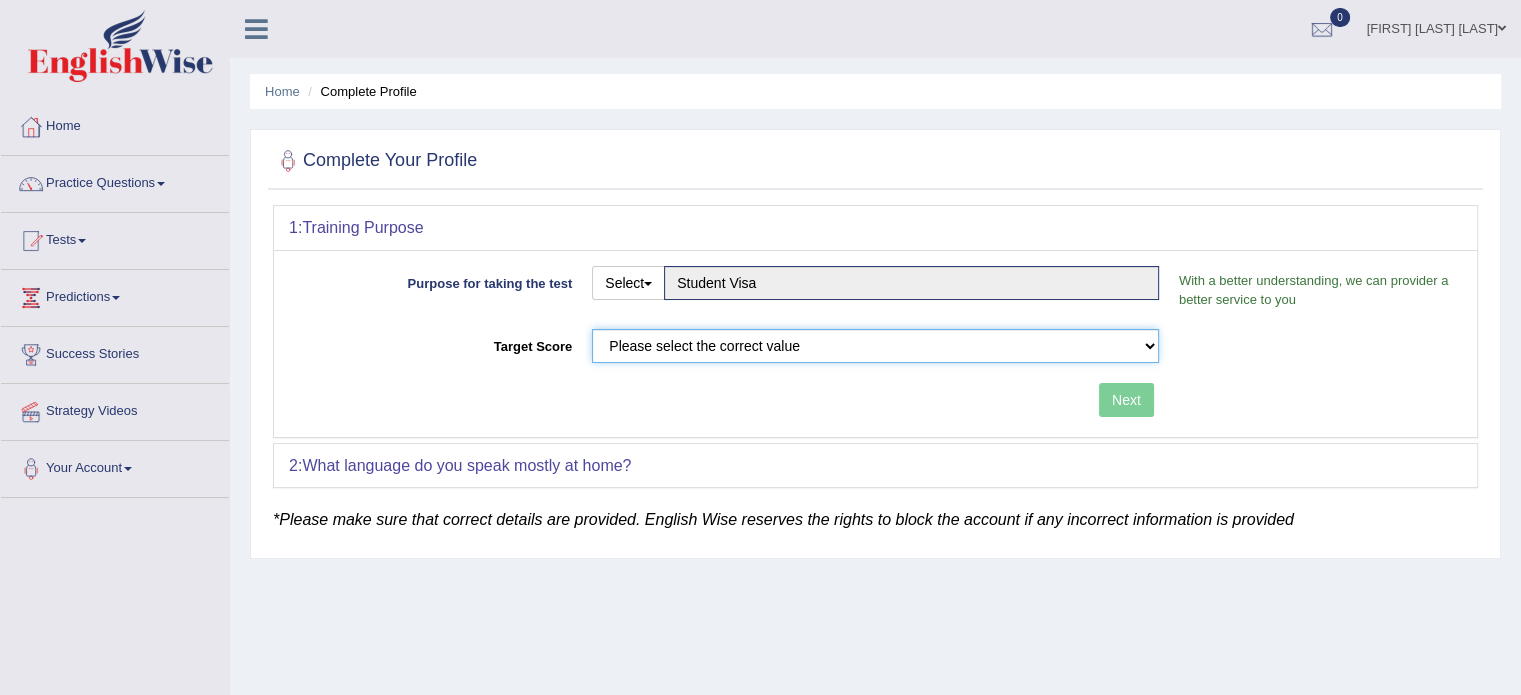 click on "Please select the correct value
50 (6 bands)
58 (6.5 bands)
65 (7 bands)
79 (8 bands)" at bounding box center (875, 346) 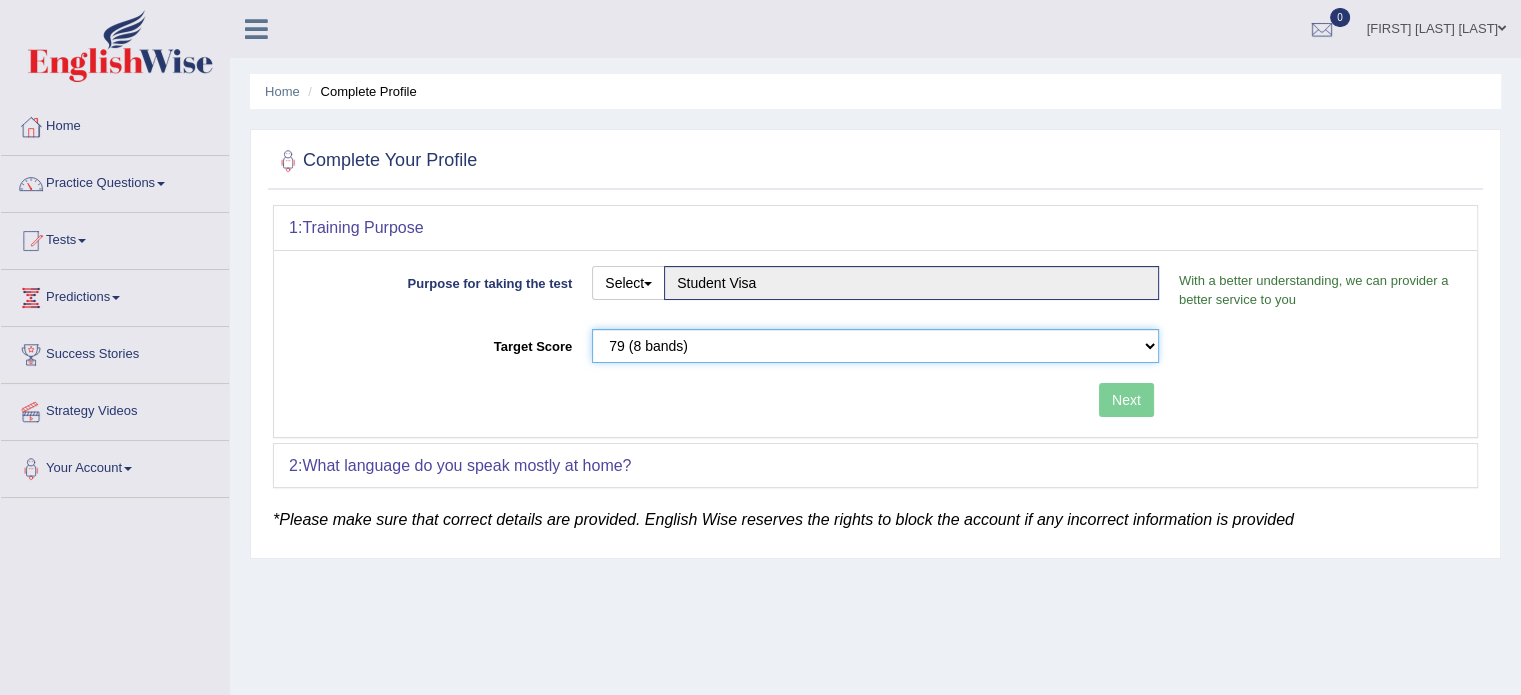 click on "Please select the correct value
50 (6 bands)
58 (6.5 bands)
65 (7 bands)
79 (8 bands)" at bounding box center [875, 346] 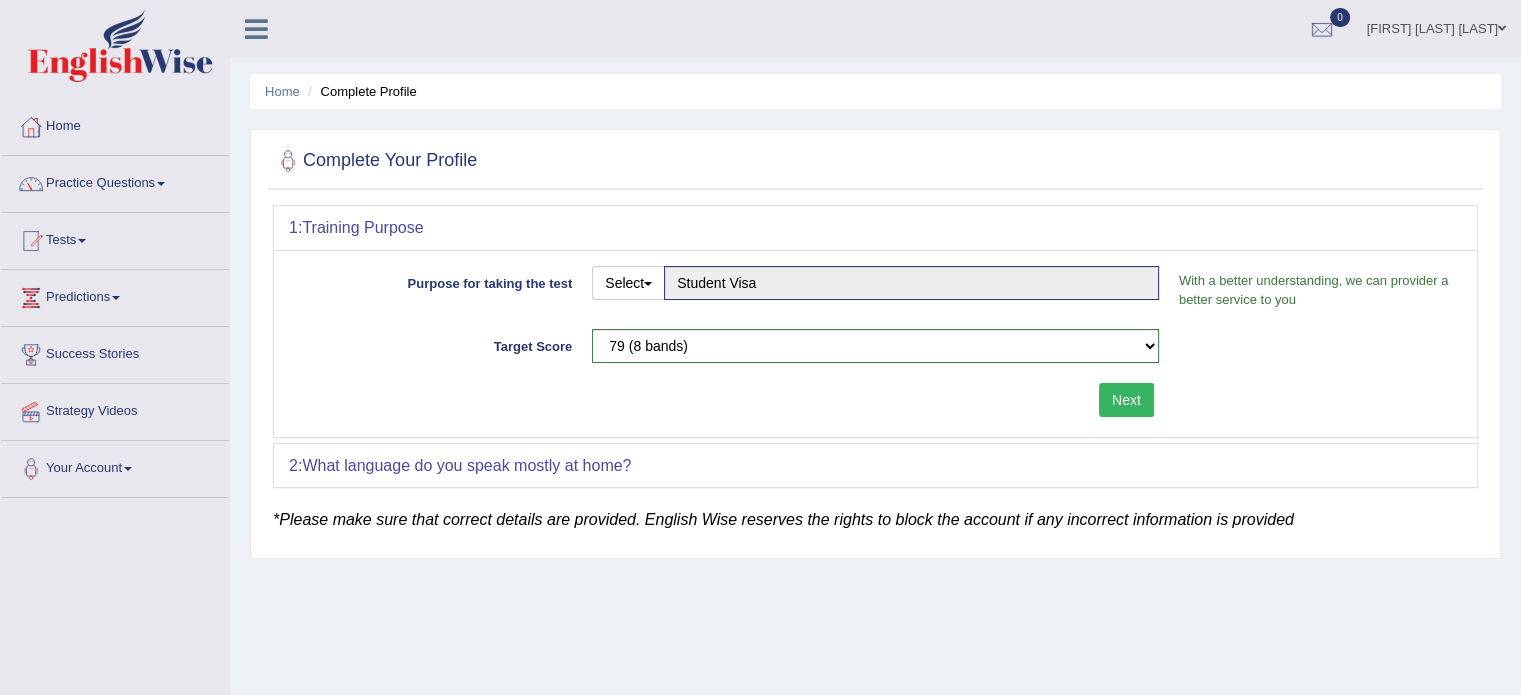 click on "Next" at bounding box center [1126, 400] 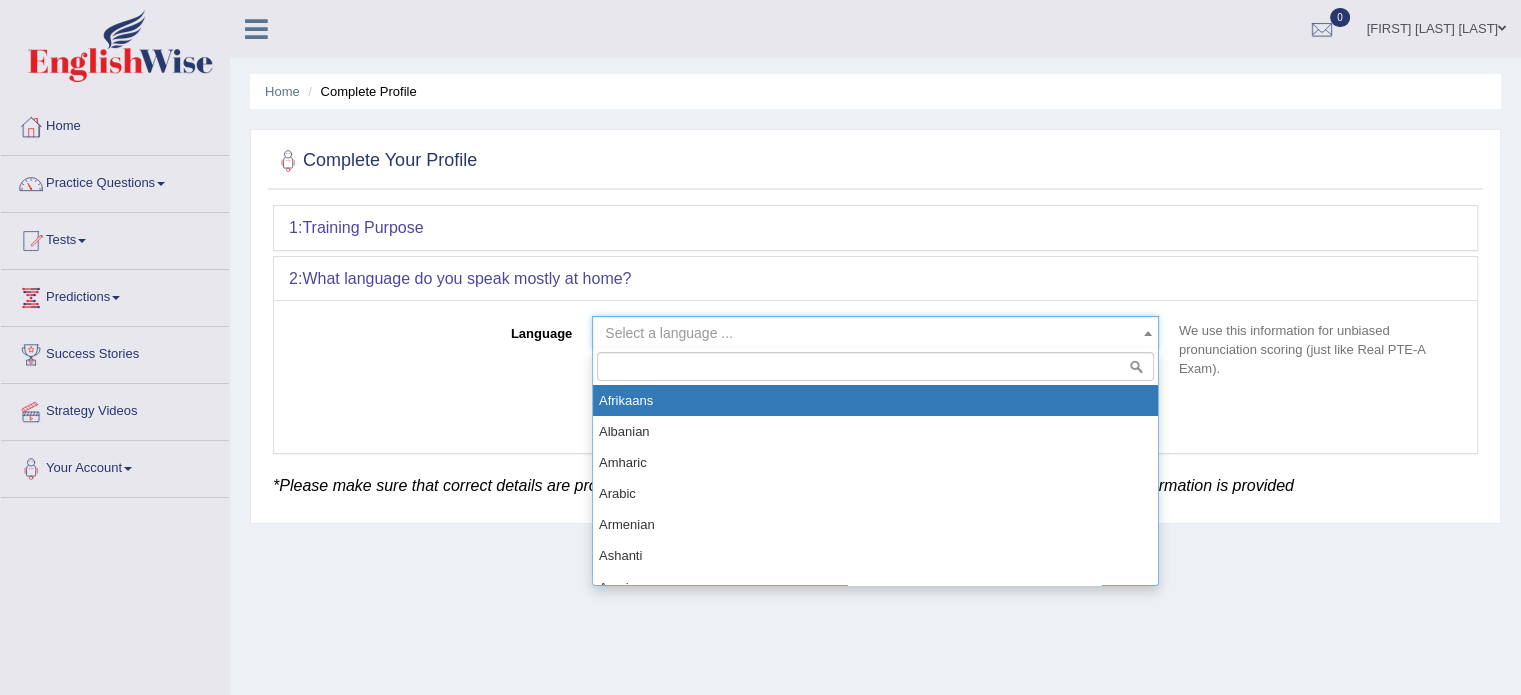 click on "Select a language ..." at bounding box center (669, 333) 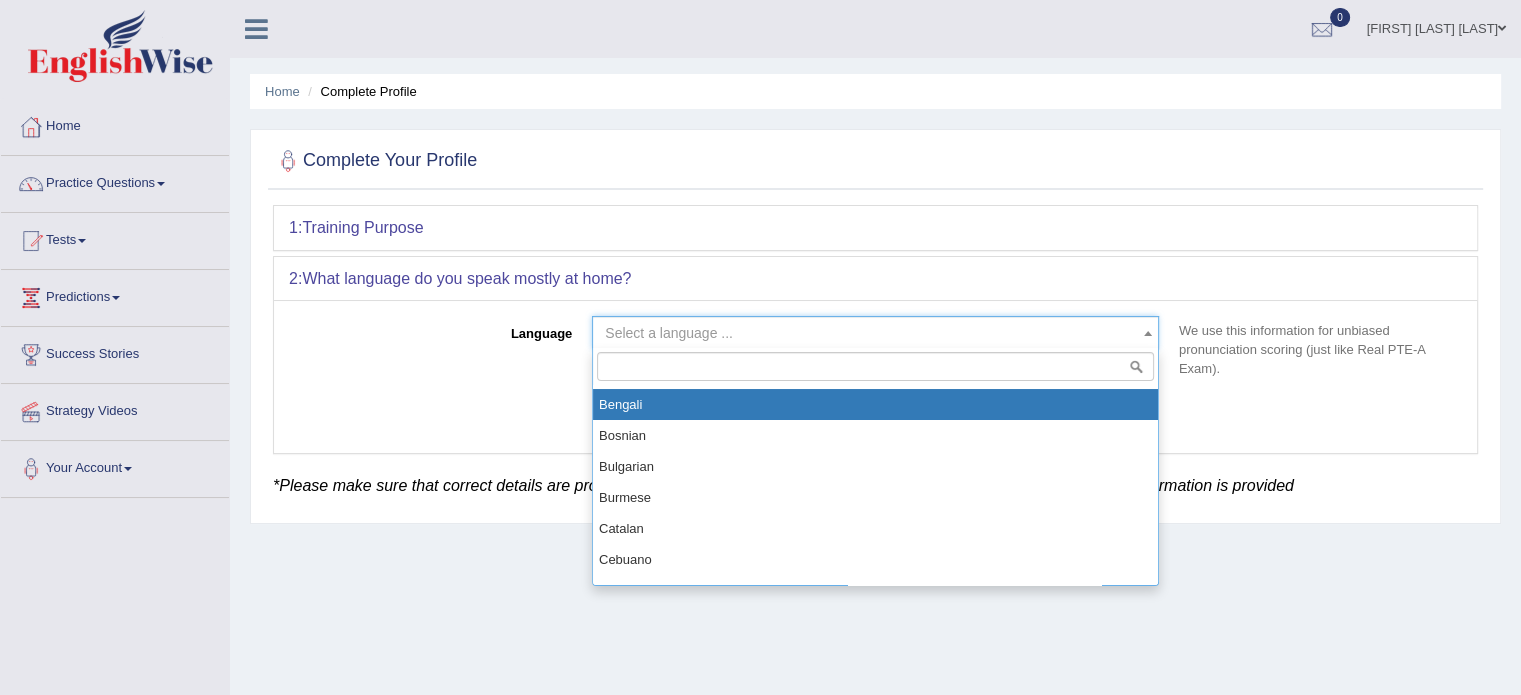 scroll, scrollTop: 276, scrollLeft: 0, axis: vertical 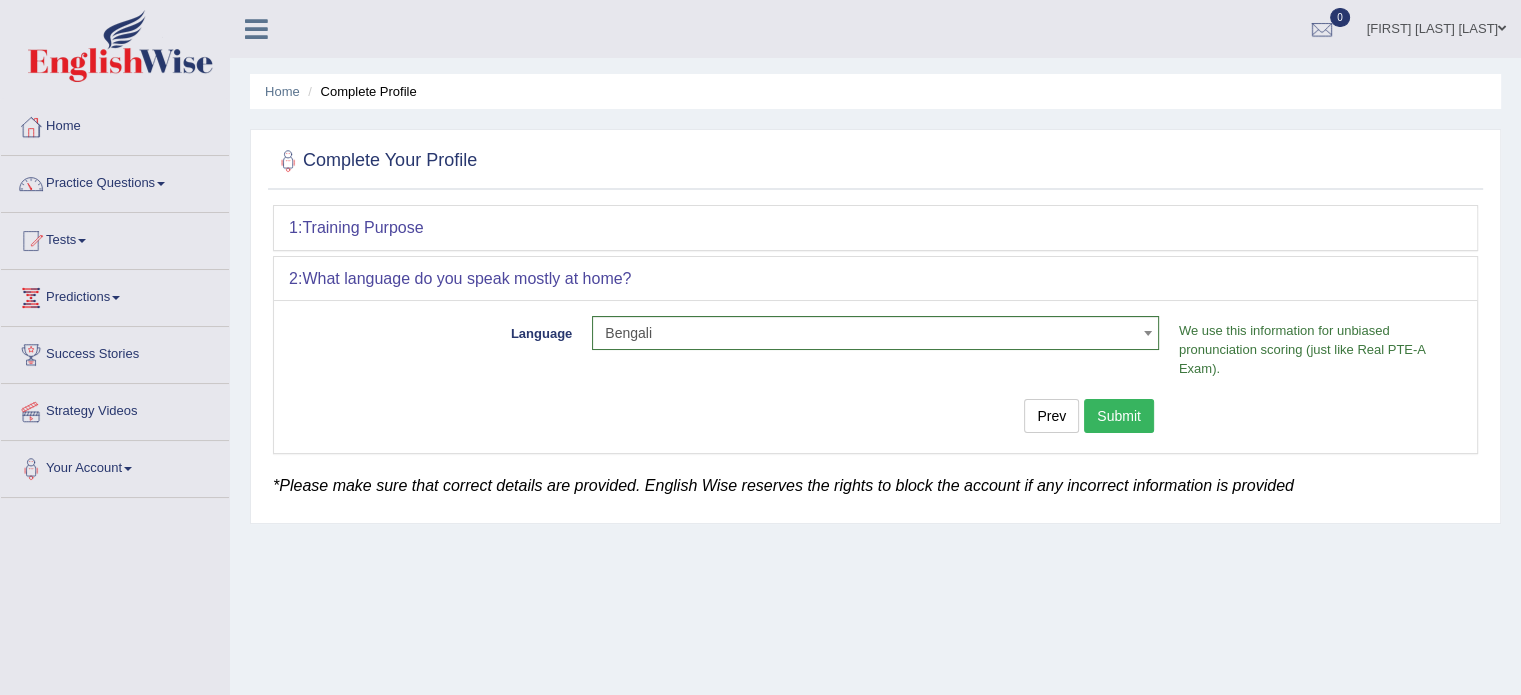 click on "Submit" at bounding box center (1119, 416) 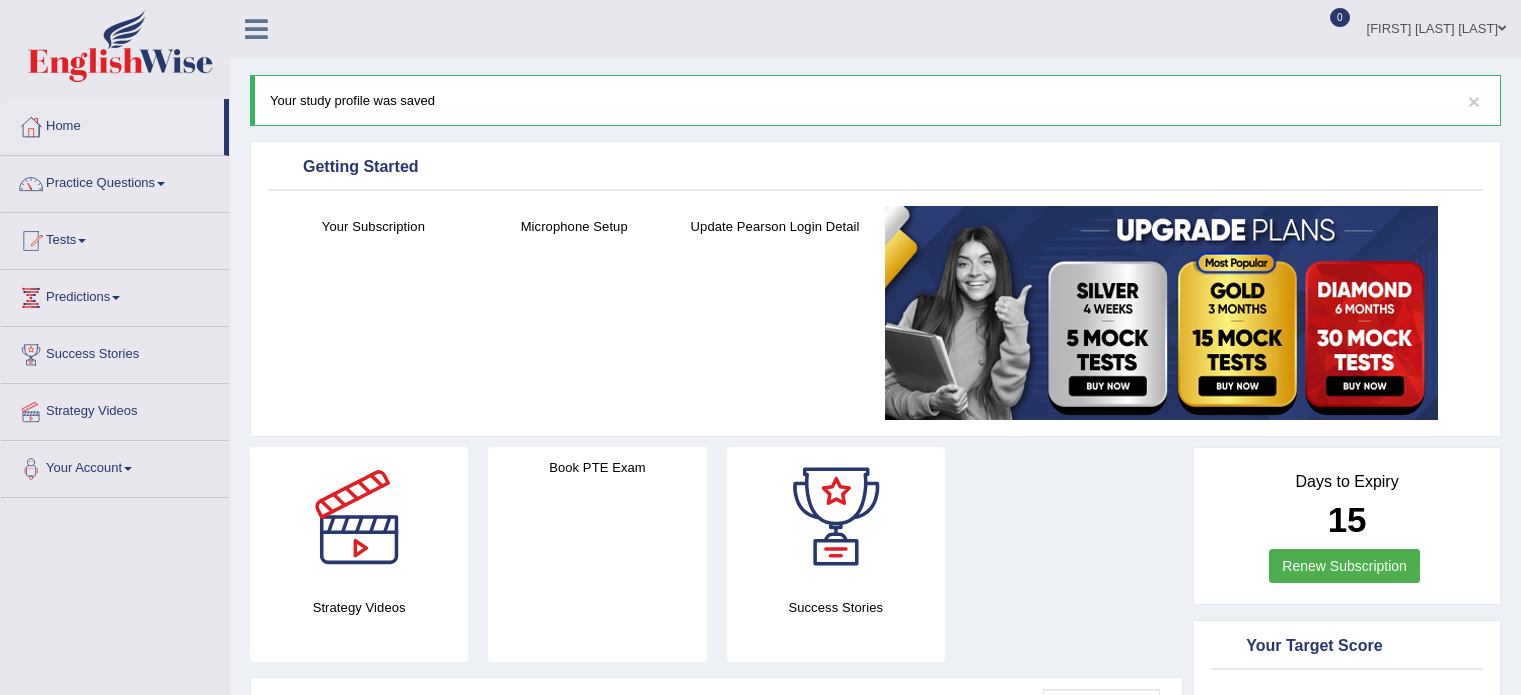 scroll, scrollTop: 0, scrollLeft: 0, axis: both 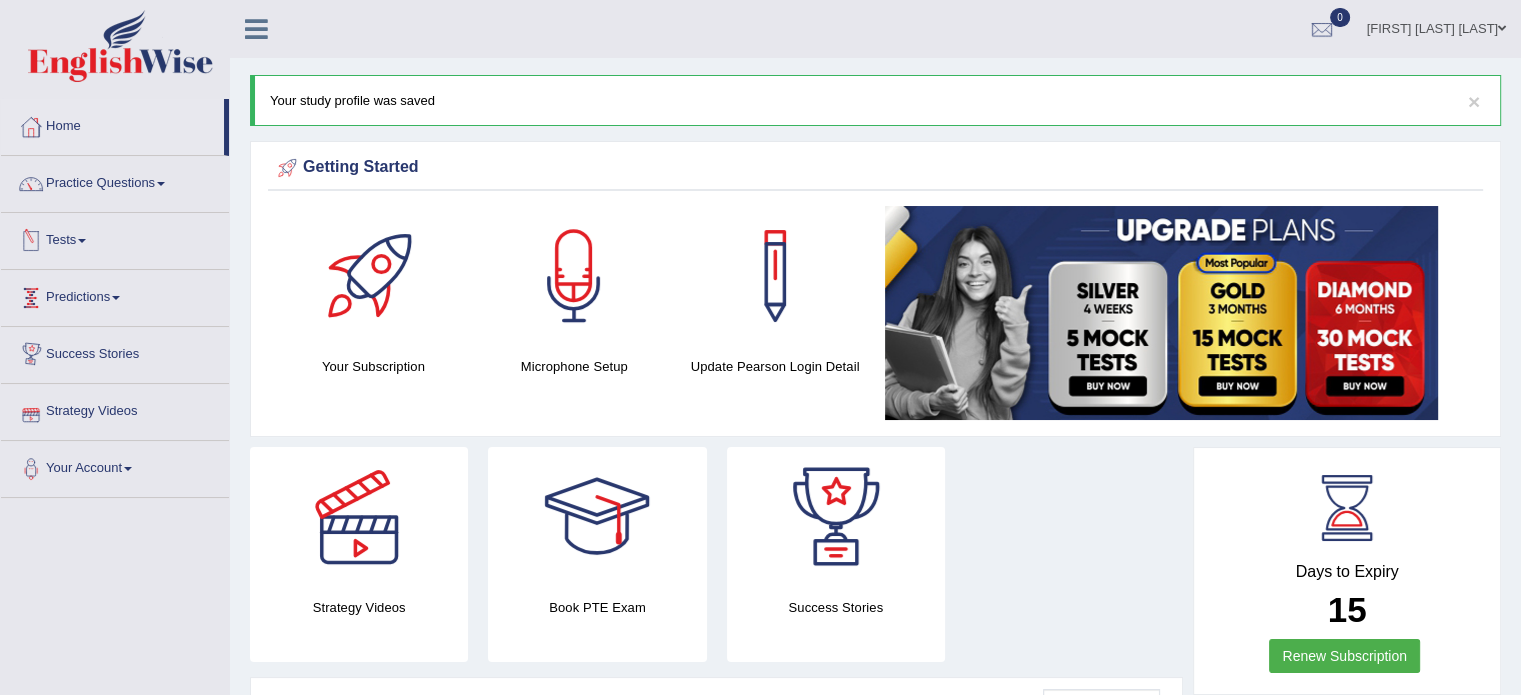 click at bounding box center (82, 241) 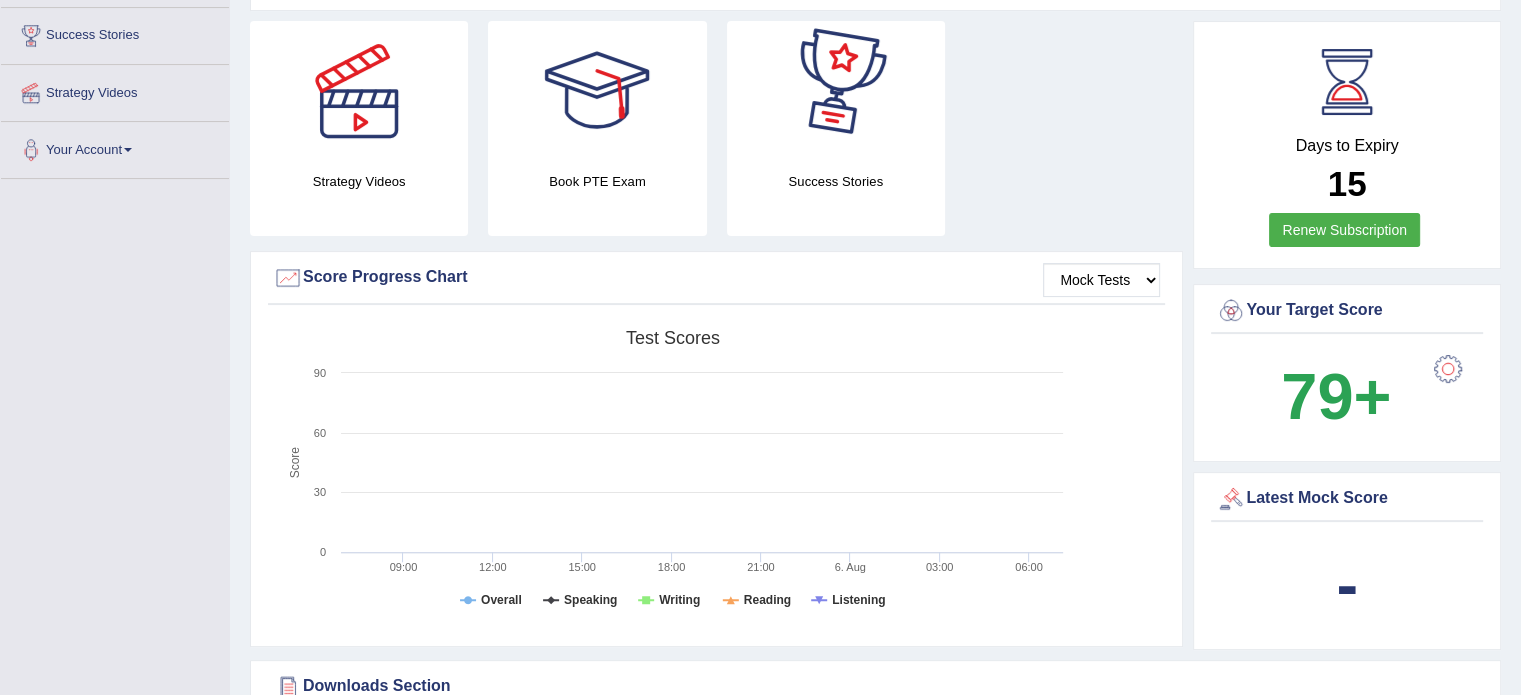 scroll, scrollTop: 428, scrollLeft: 0, axis: vertical 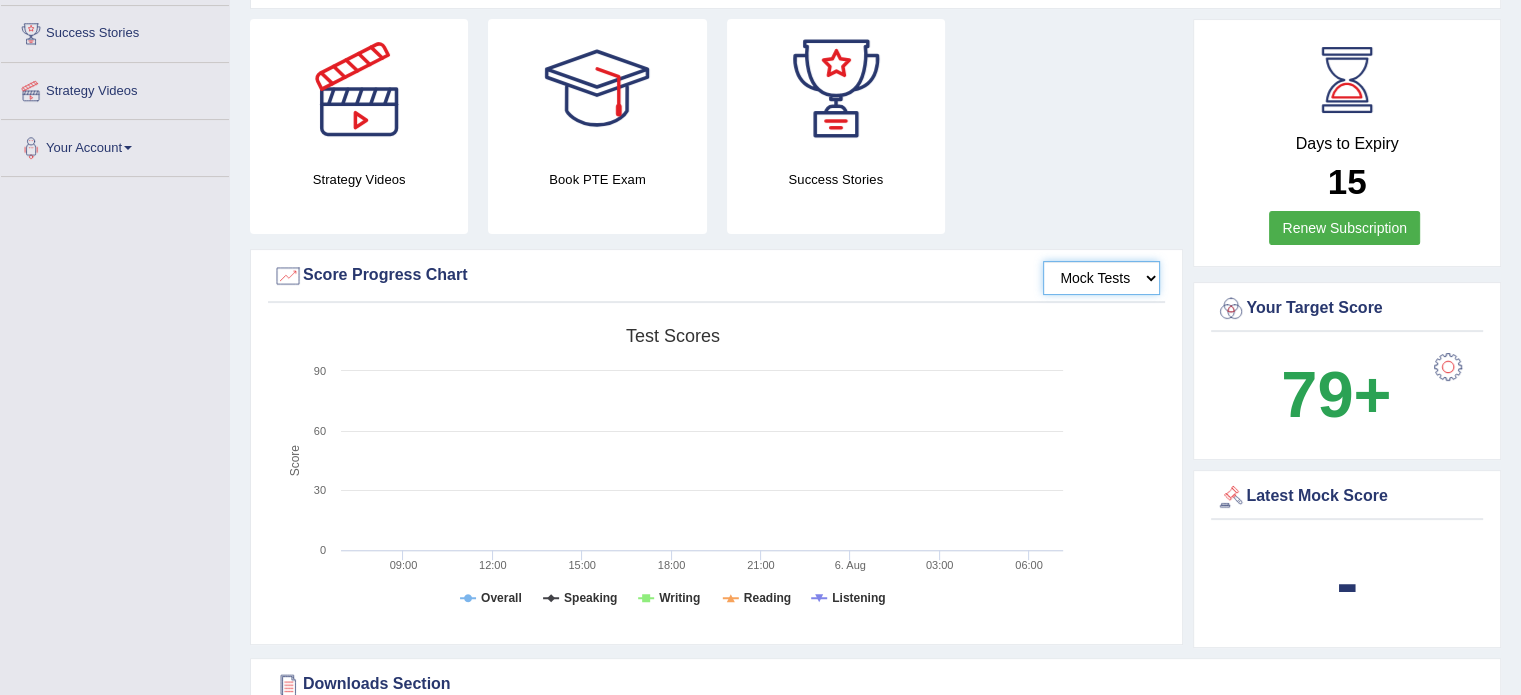 click on "Mock Tests" at bounding box center [1101, 278] 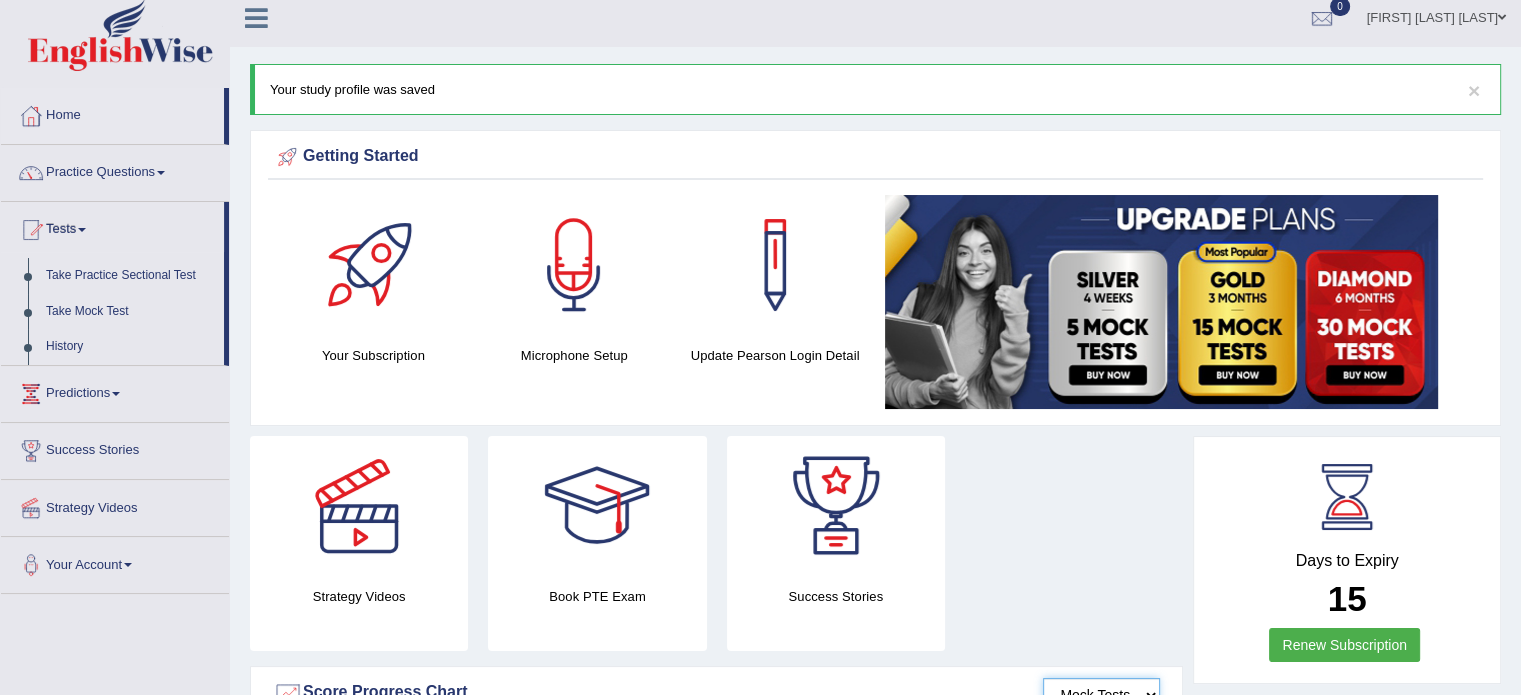 scroll, scrollTop: 7, scrollLeft: 0, axis: vertical 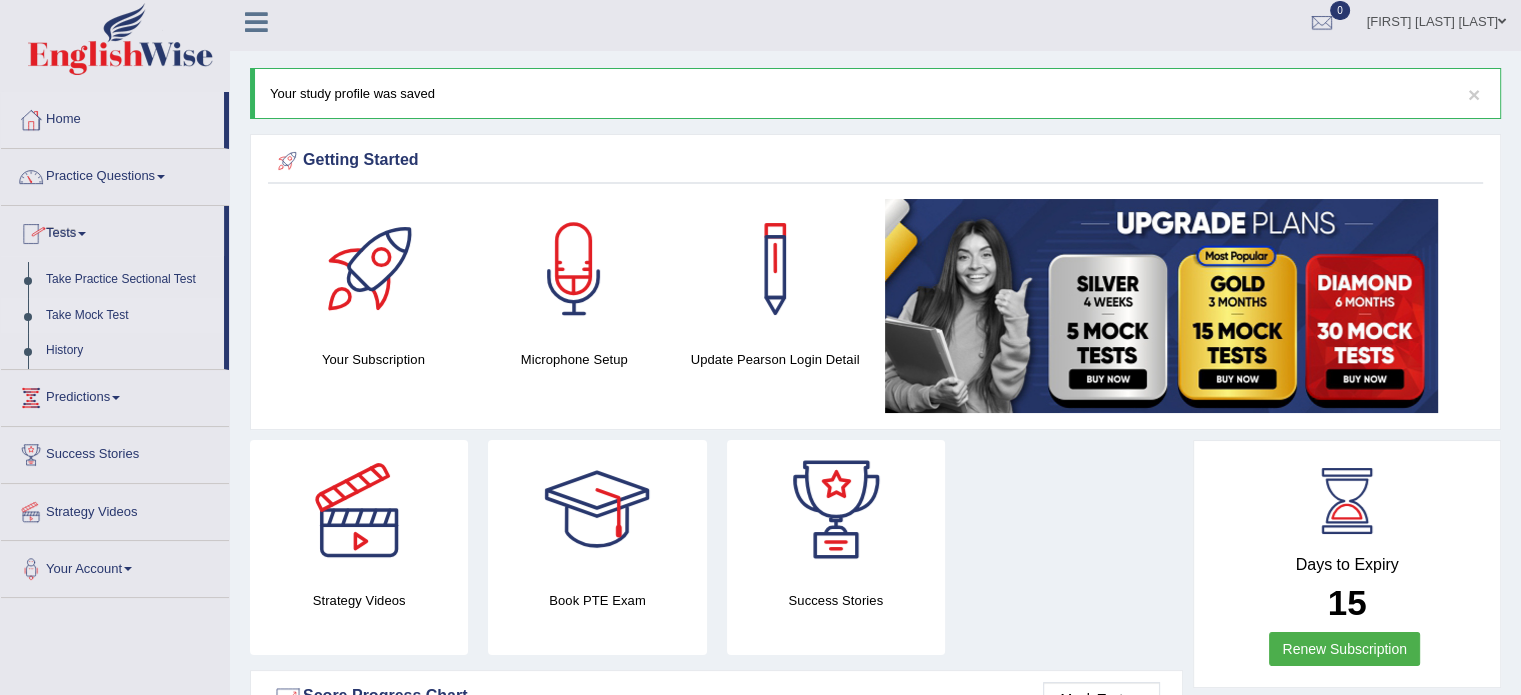 click on "Take Mock Test" at bounding box center (130, 316) 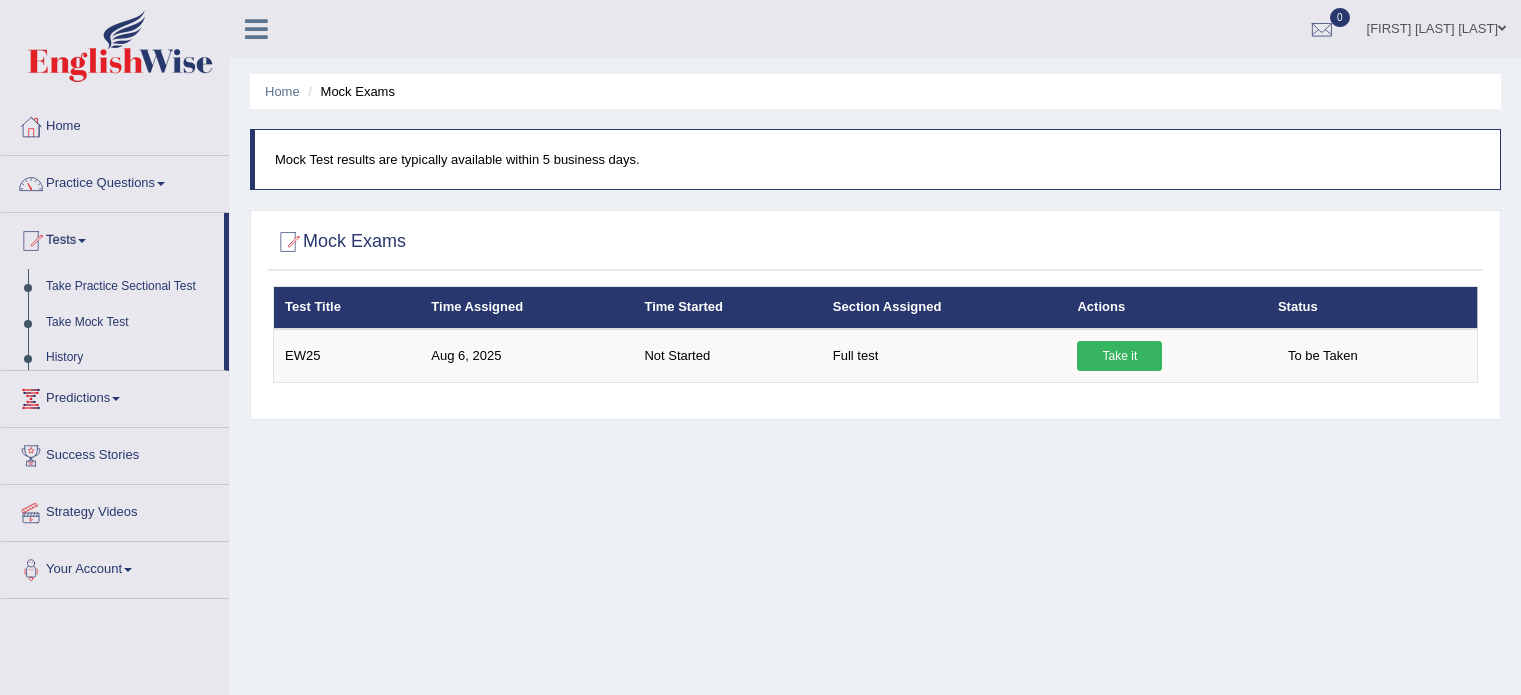 scroll, scrollTop: 0, scrollLeft: 0, axis: both 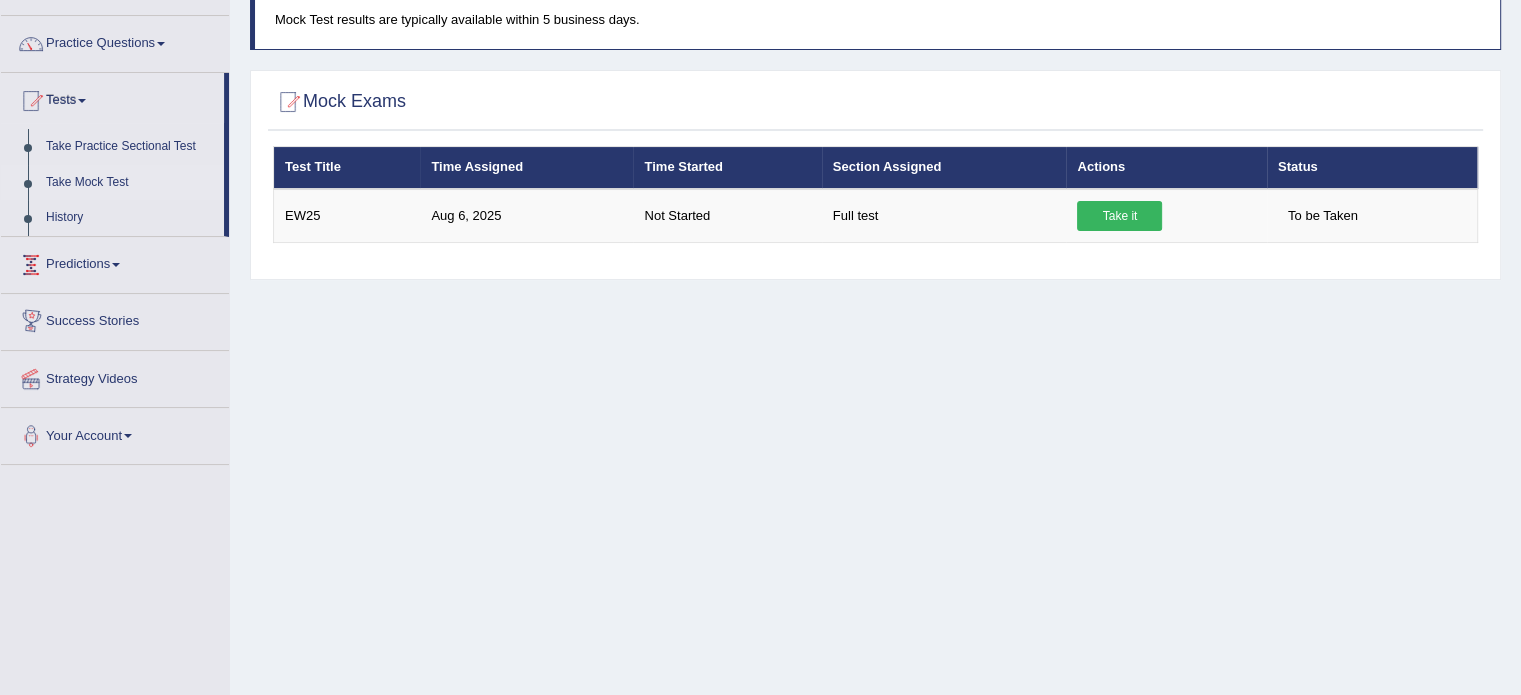 click on "Predictions" at bounding box center [115, 262] 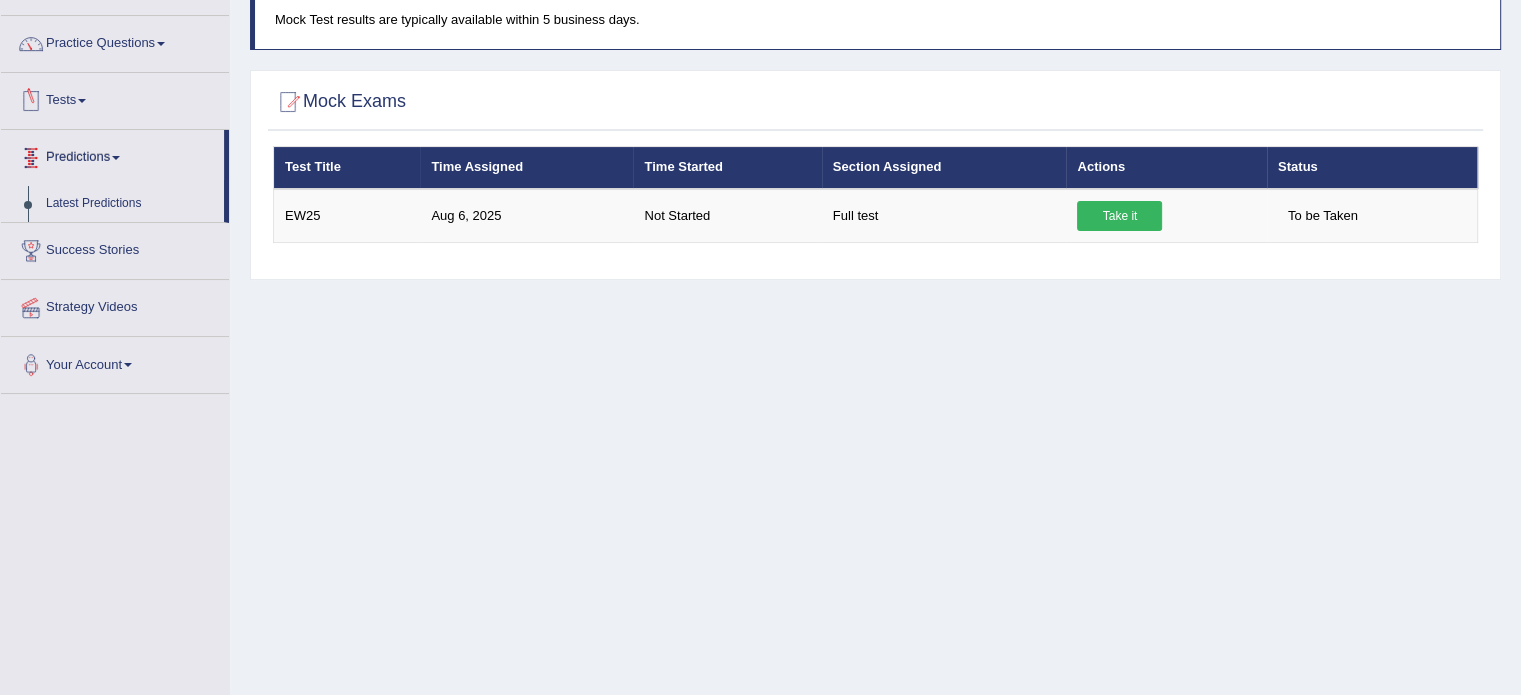 click on "Predictions" at bounding box center [112, 155] 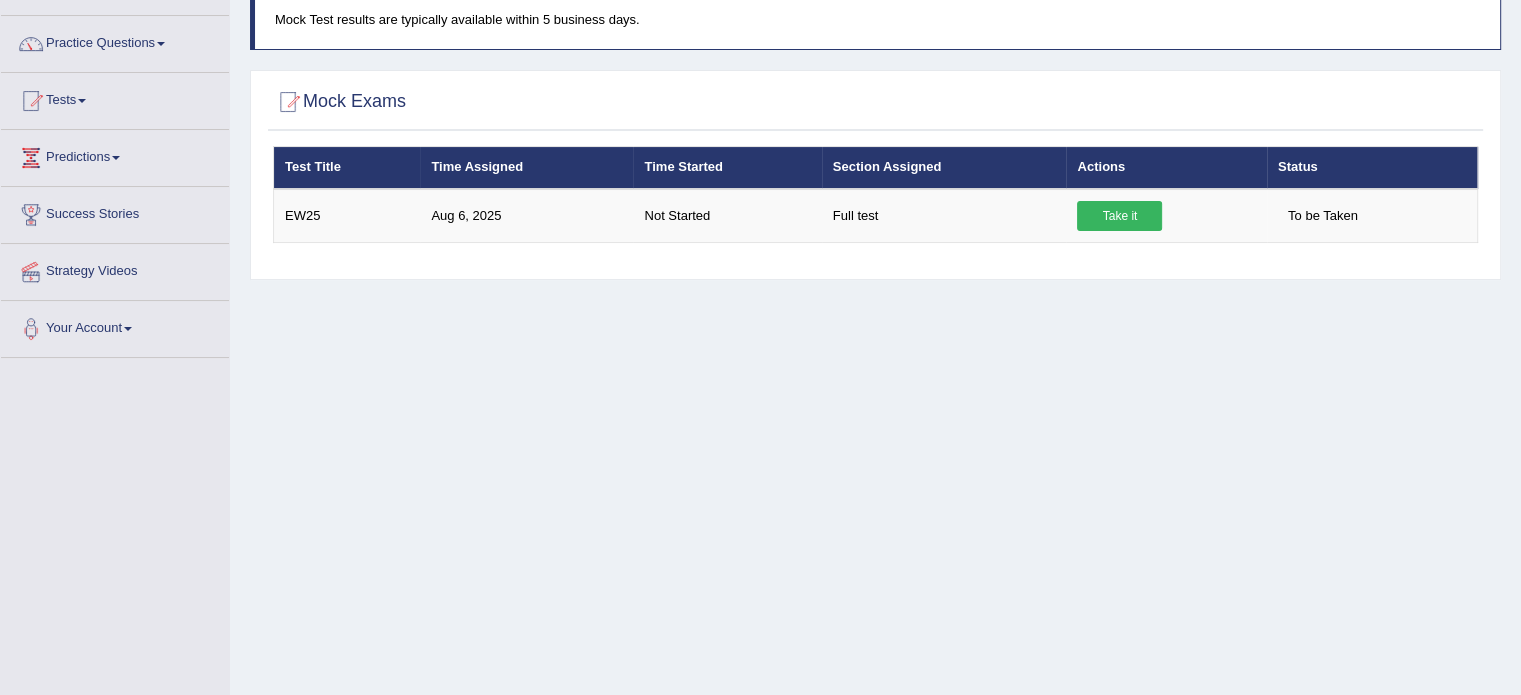 click on "Predictions" at bounding box center [115, 155] 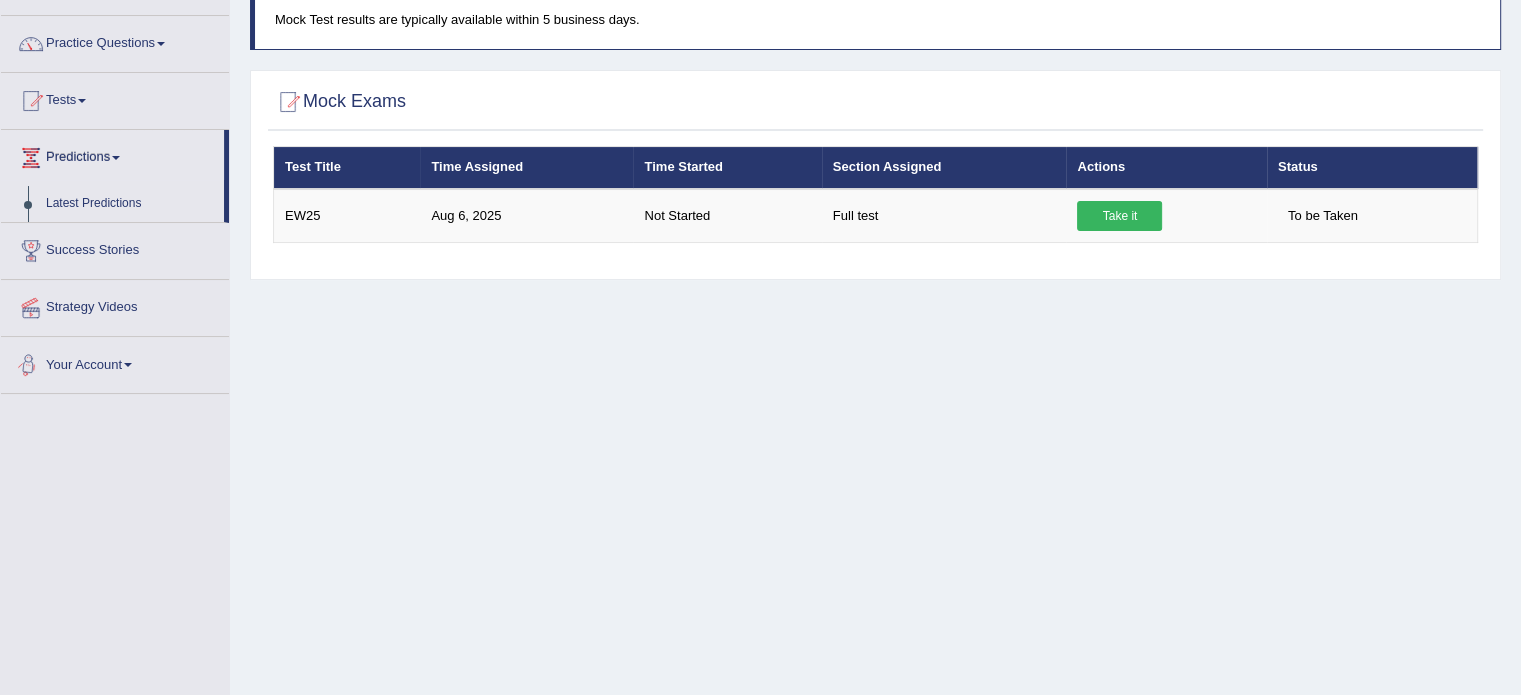 click on "Your Account" at bounding box center [115, 362] 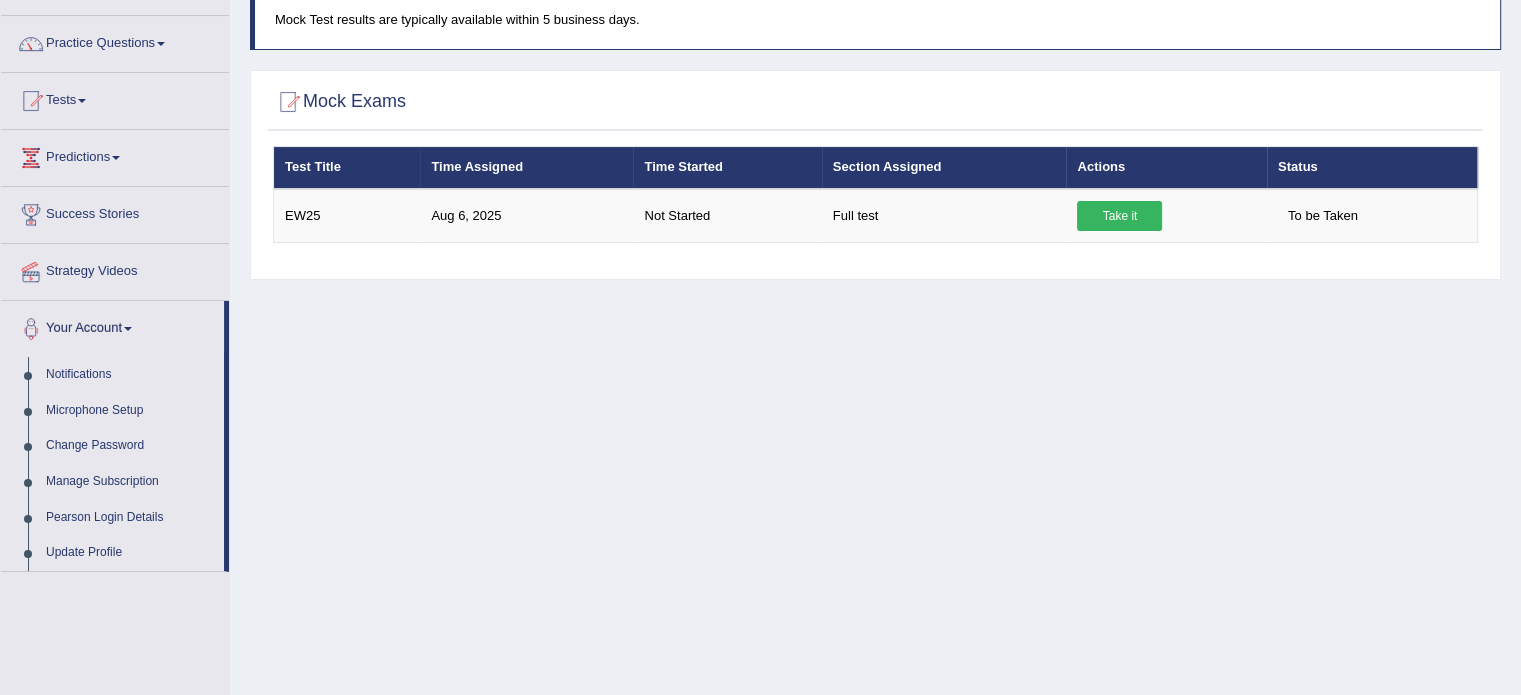 click on "Home
Mock Exams
Mock Test results are typically available within 5 business days.
Mock Exams
×
Have you watched our instructional video on how to take a Mock Test?
No, I want to see it
Yes, I have seen that and want to undertake the mock exam now
×" at bounding box center [875, 360] 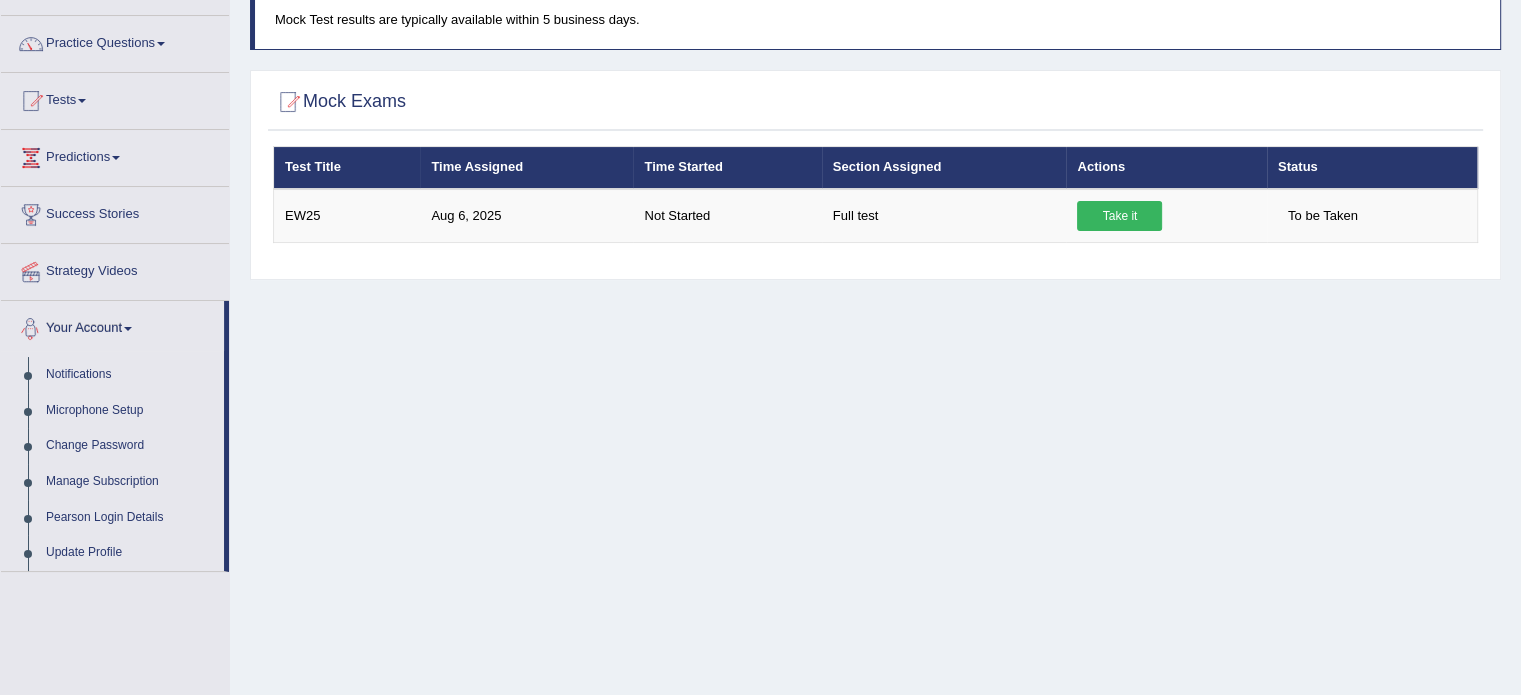 click on "Your Account" at bounding box center [112, 326] 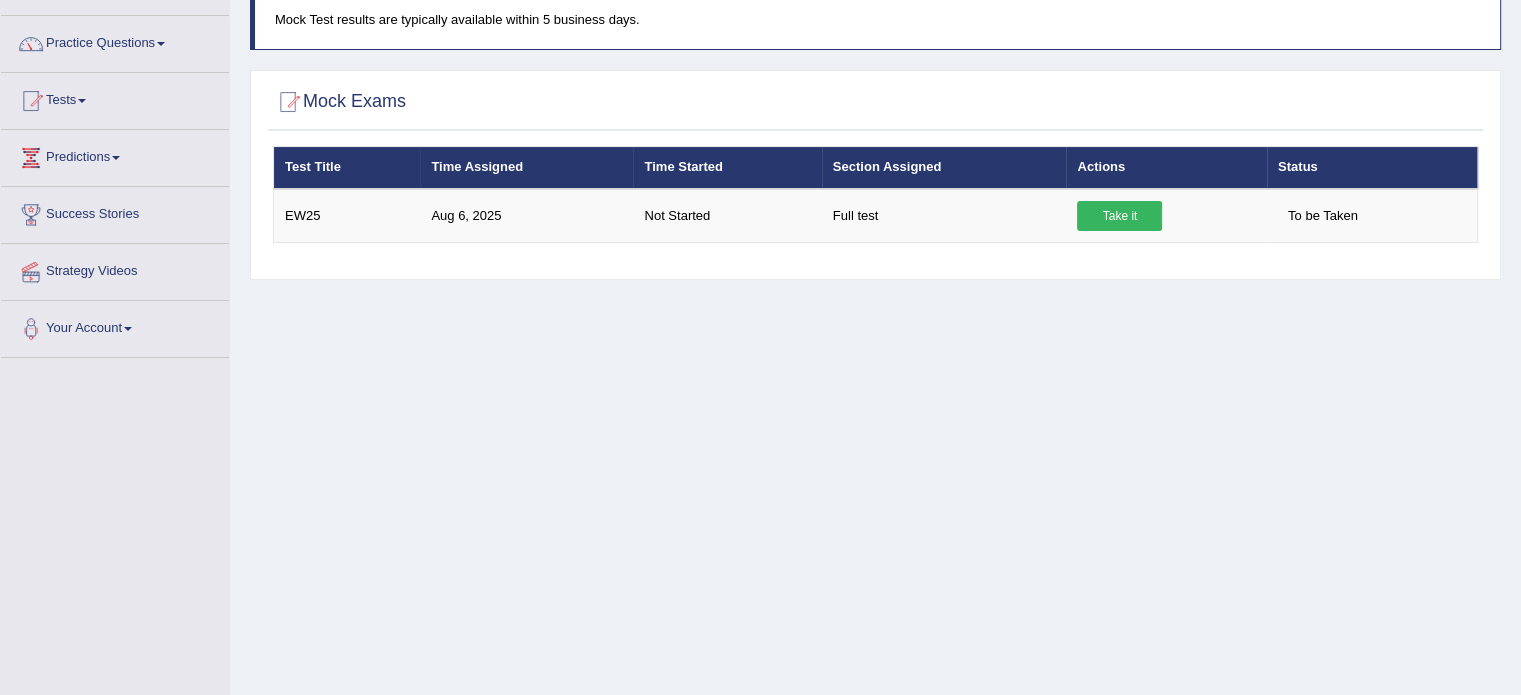 scroll, scrollTop: 0, scrollLeft: 0, axis: both 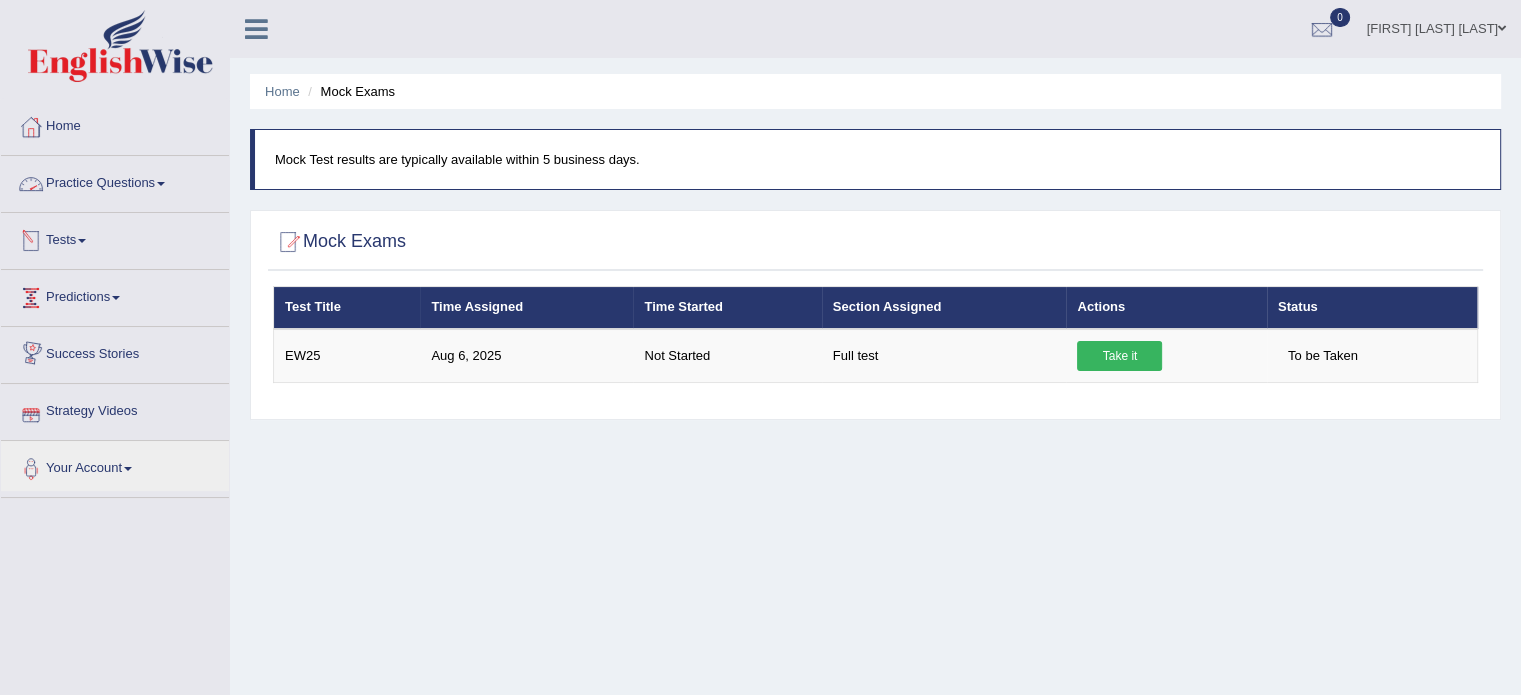 click on "Practice Questions" at bounding box center [115, 181] 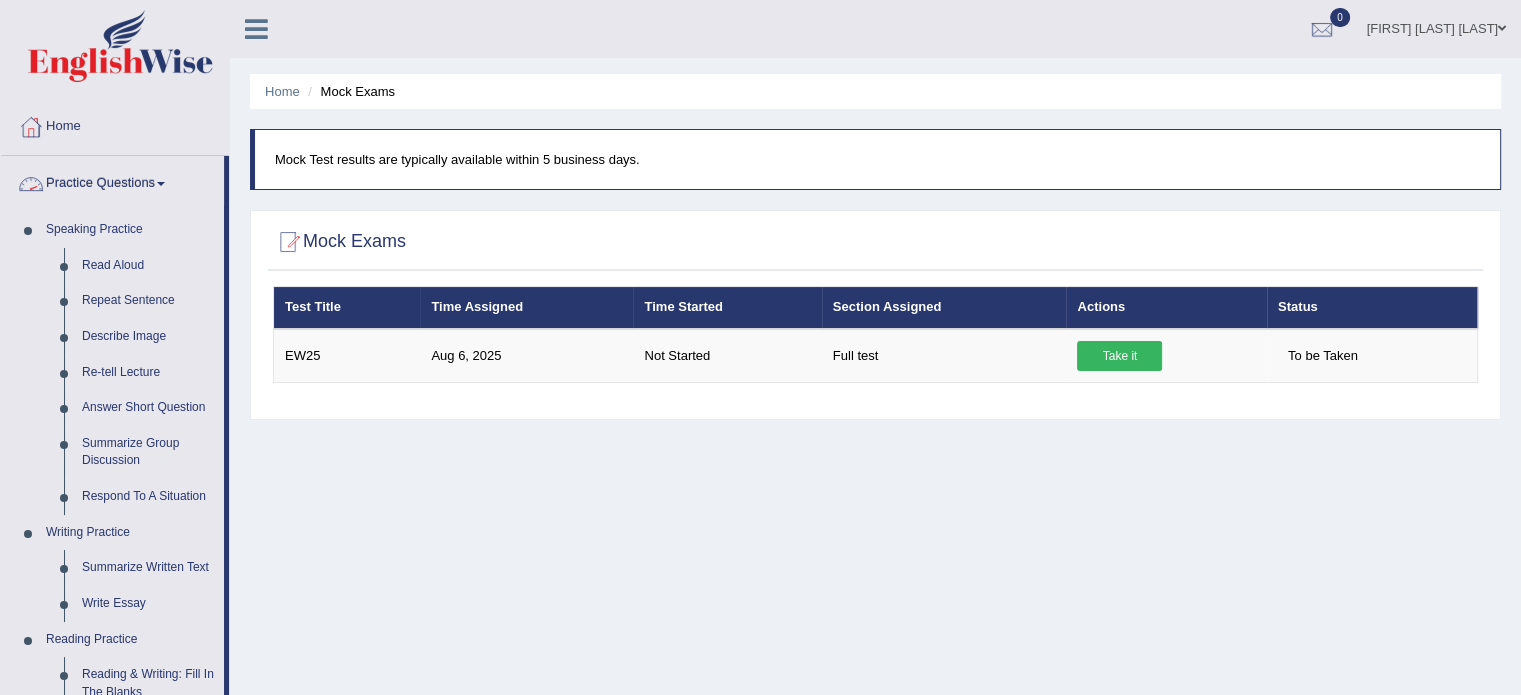 click on "Practice Questions" at bounding box center [112, 181] 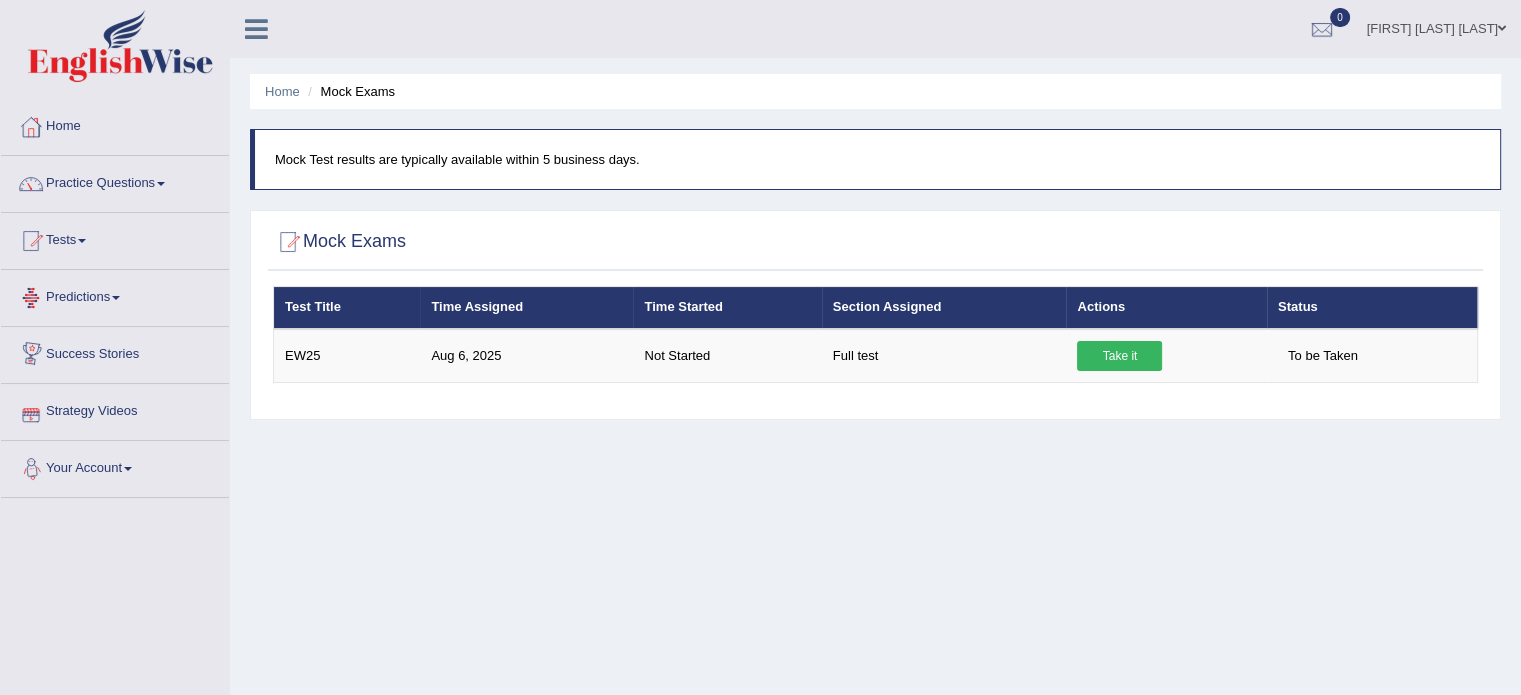 click on "Strategy Videos" at bounding box center [115, 409] 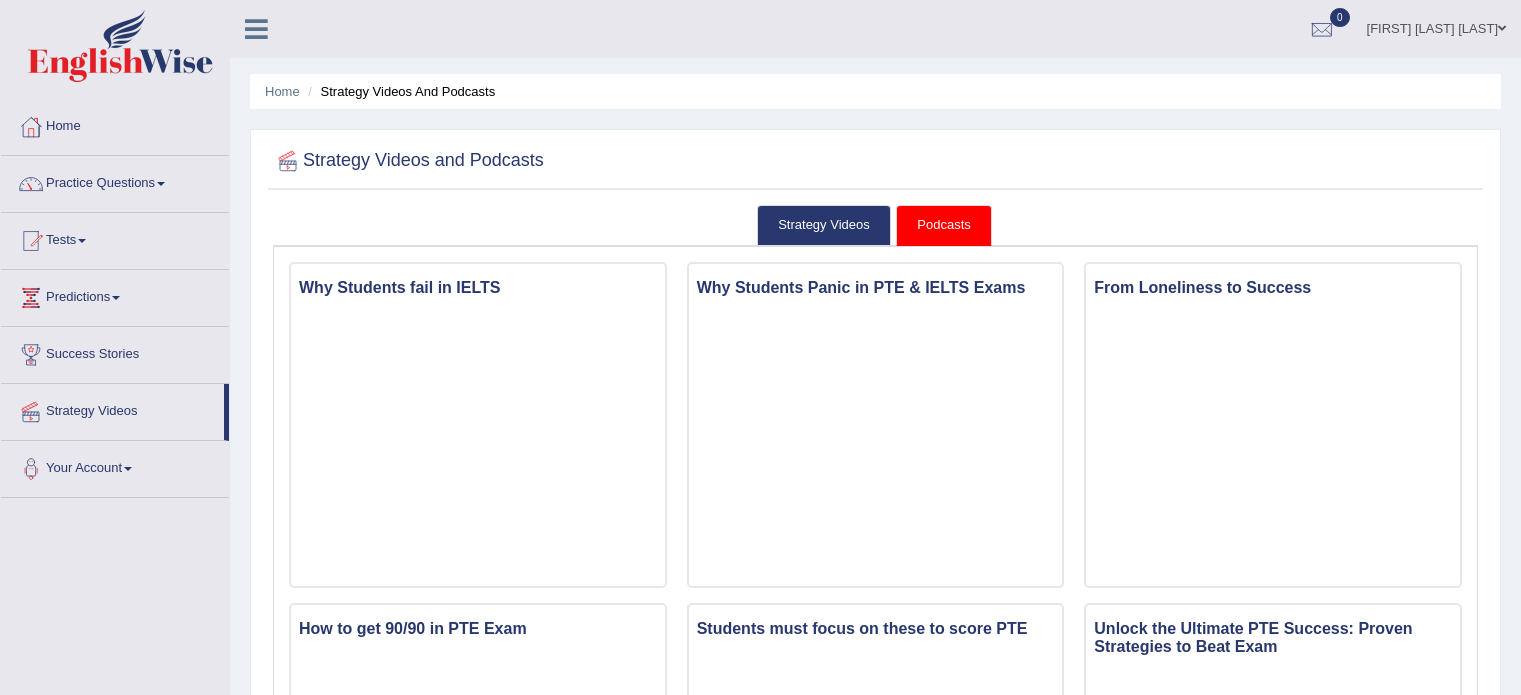 scroll, scrollTop: 0, scrollLeft: 0, axis: both 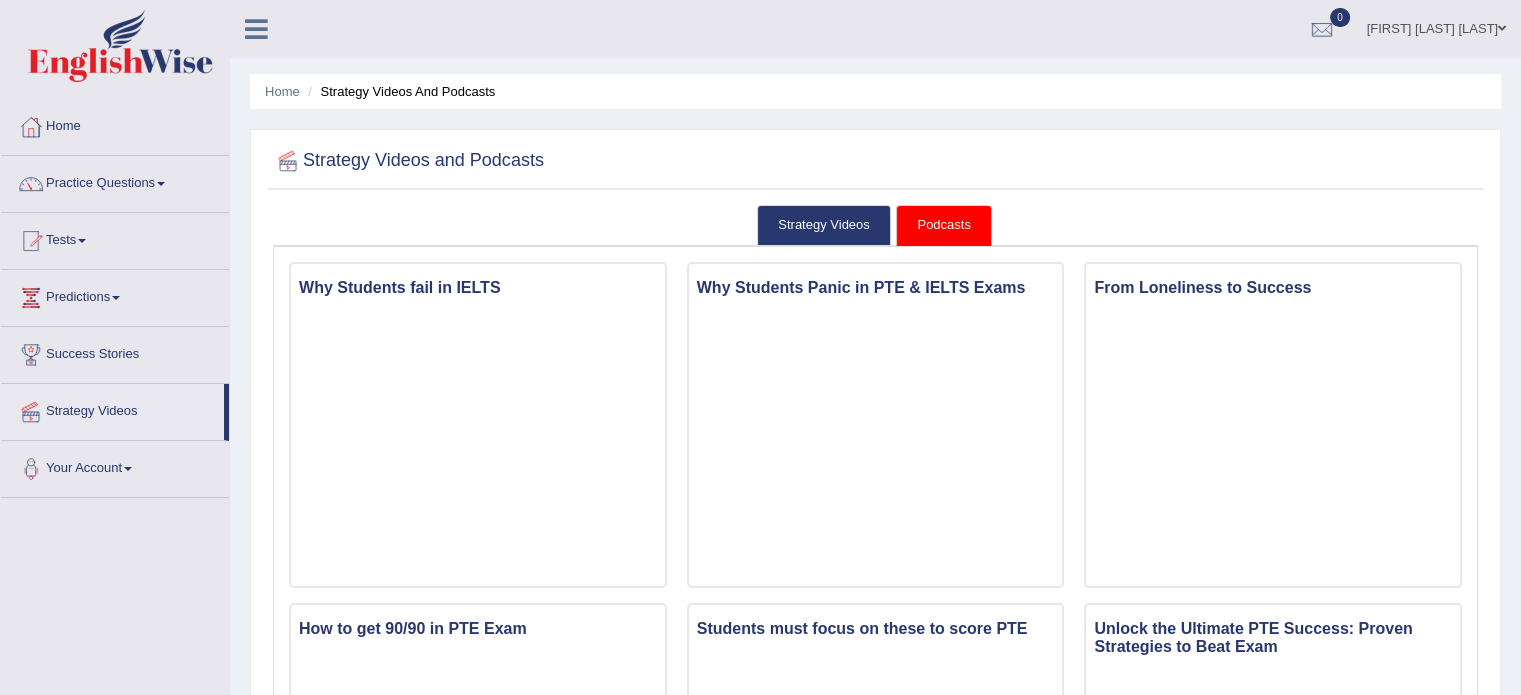 click on "Tests" at bounding box center (115, 238) 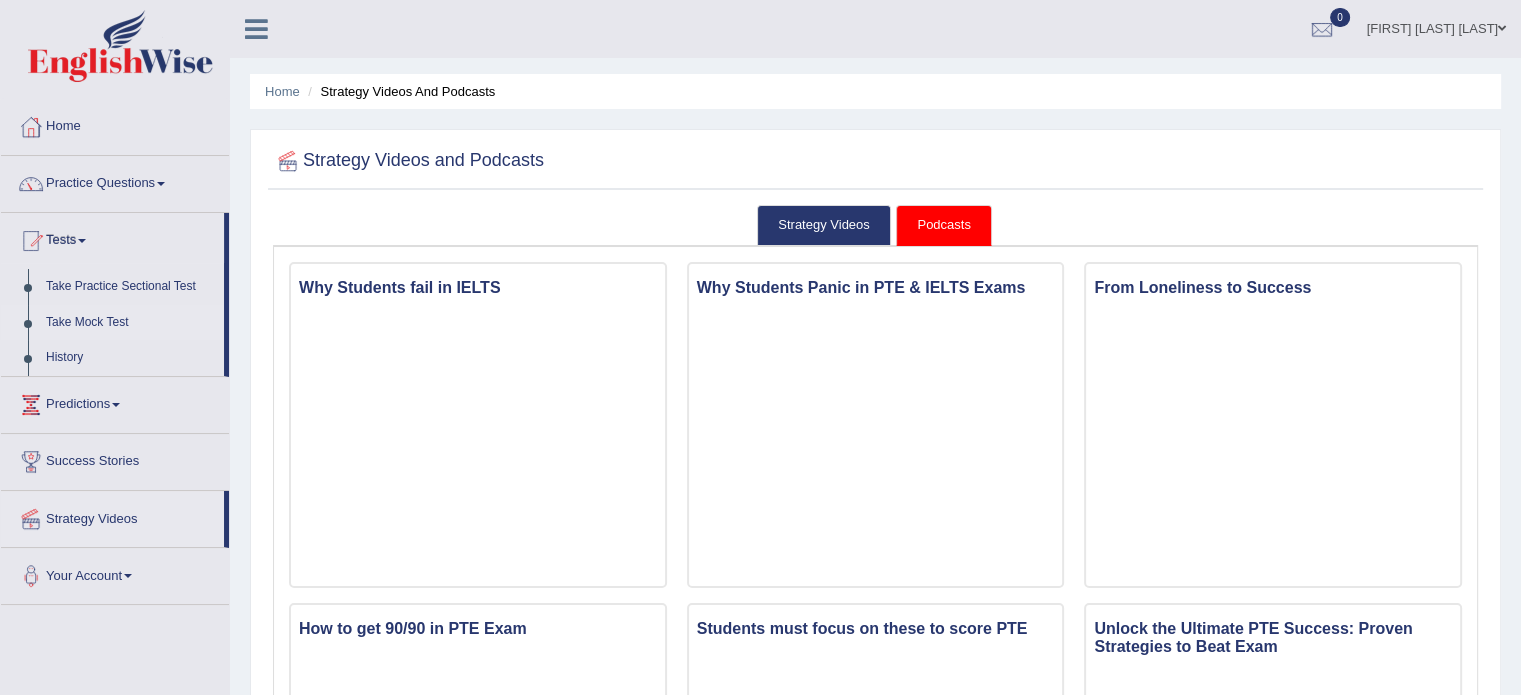 click on "Take Mock Test" at bounding box center [130, 323] 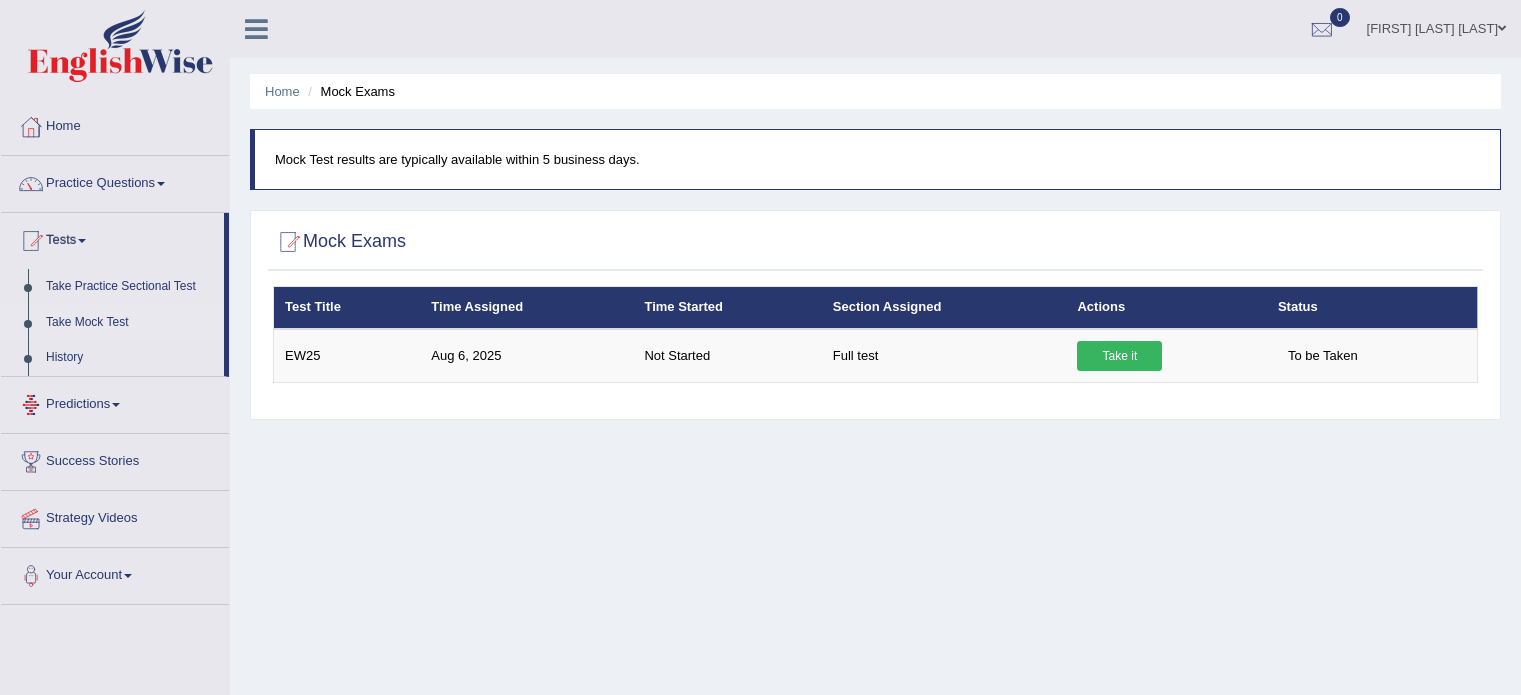 scroll, scrollTop: 0, scrollLeft: 0, axis: both 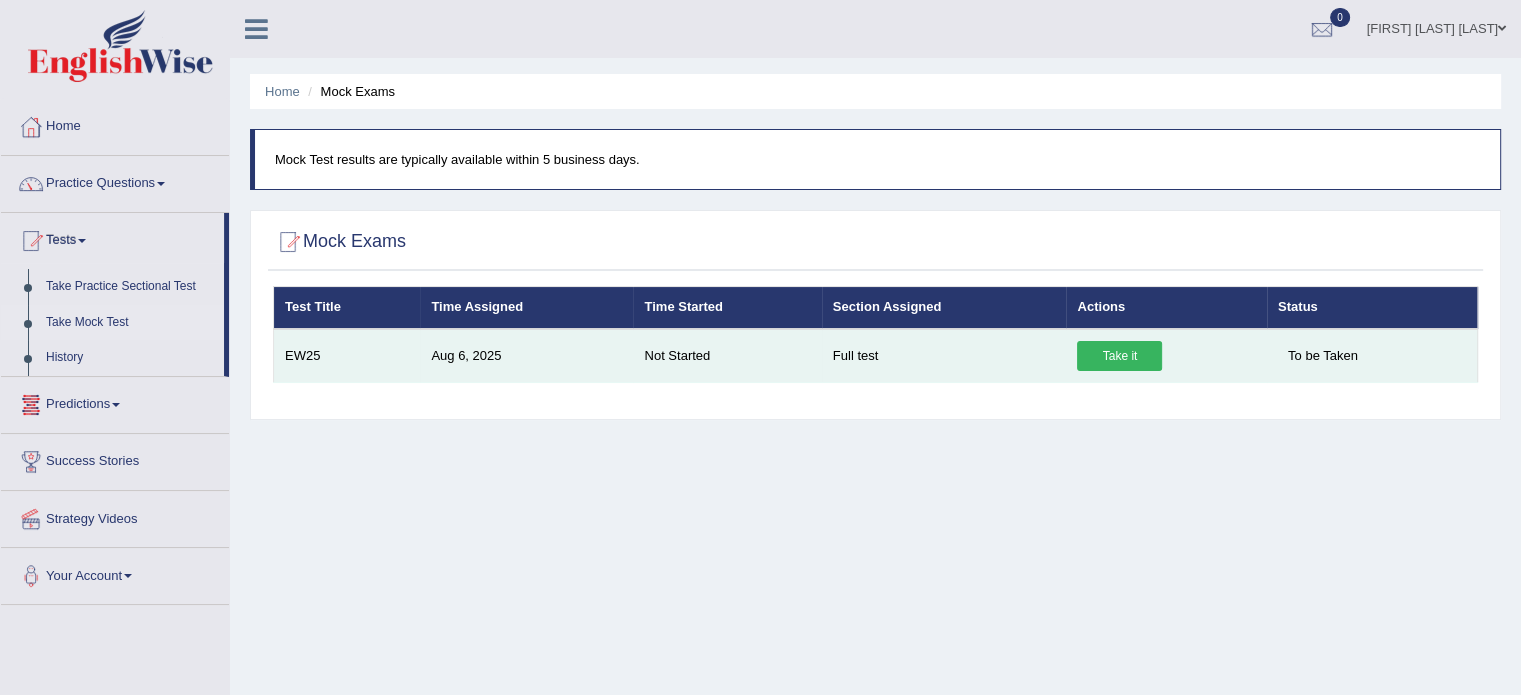 click on "Take it" at bounding box center [1119, 356] 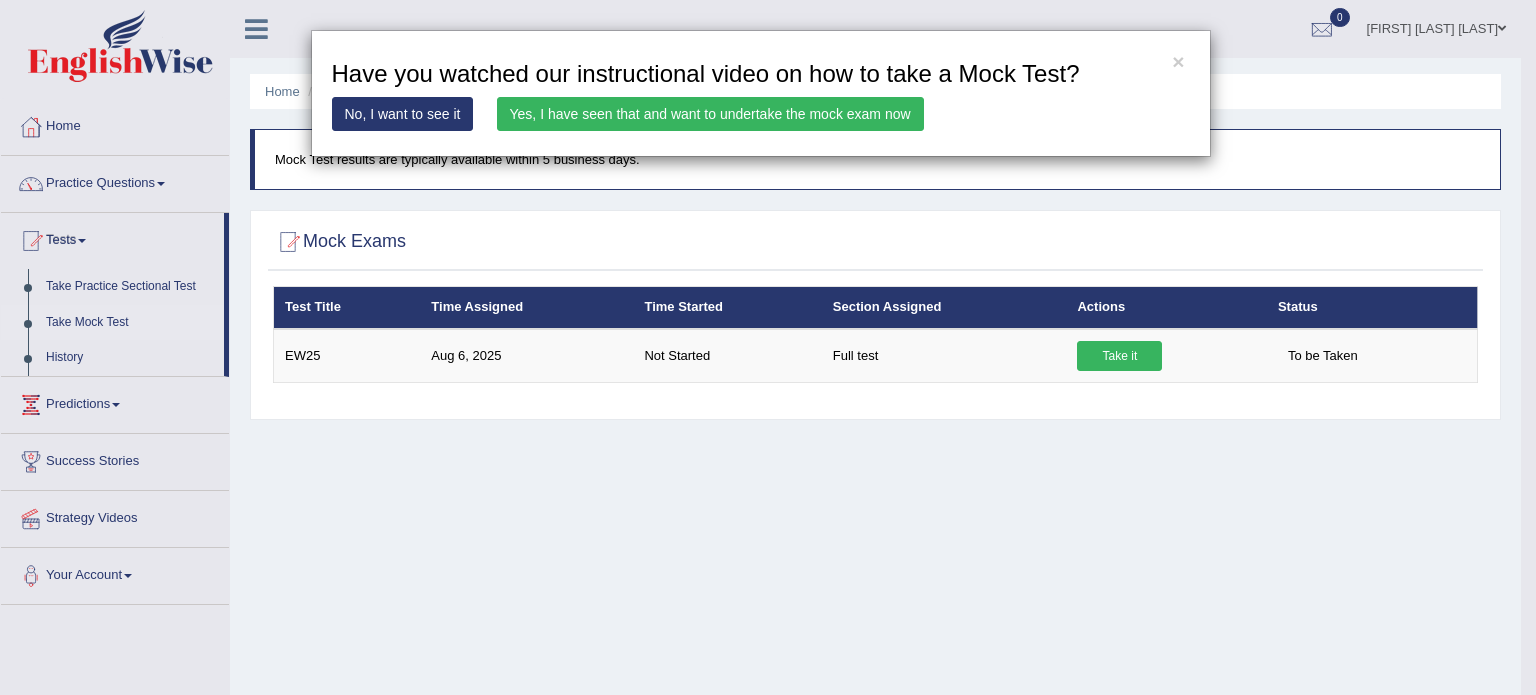 click on "Yes, I have seen that and want to undertake the mock exam now" at bounding box center (710, 114) 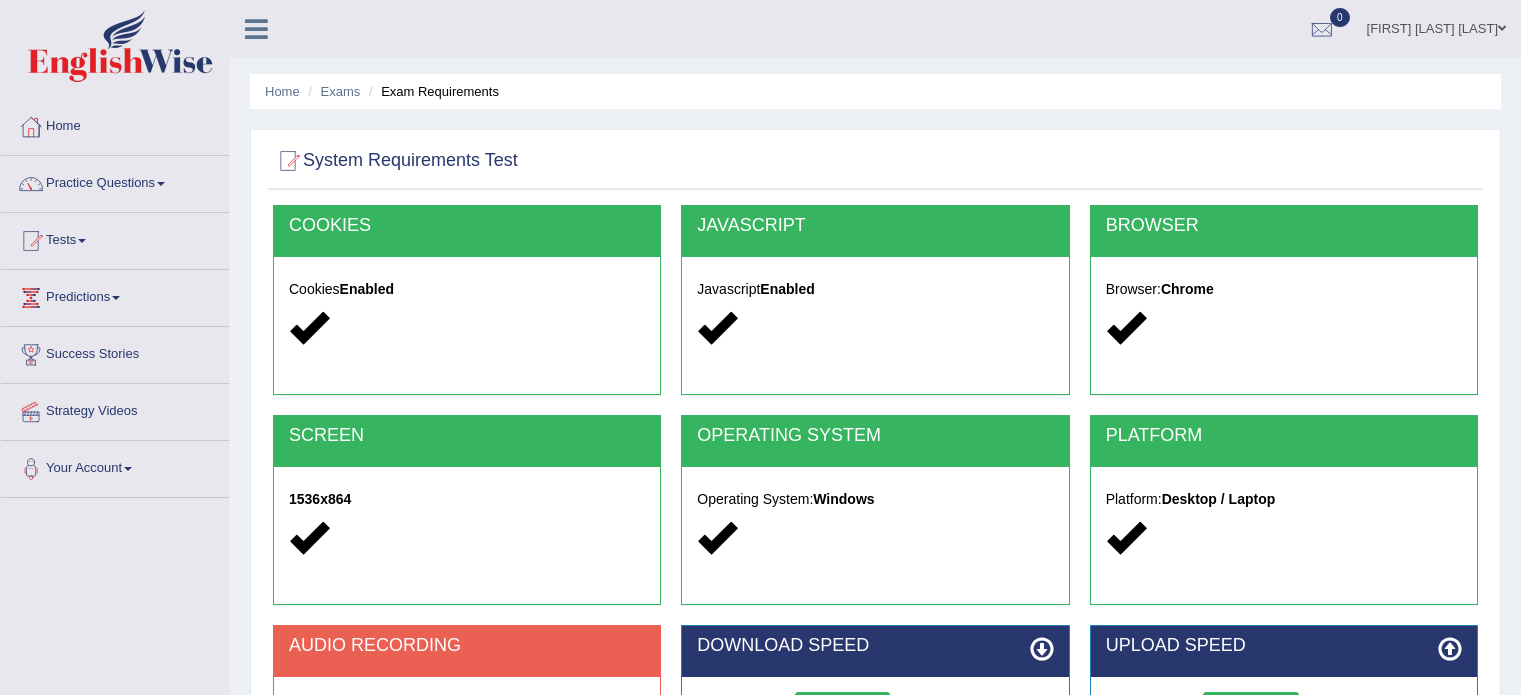 scroll, scrollTop: 0, scrollLeft: 0, axis: both 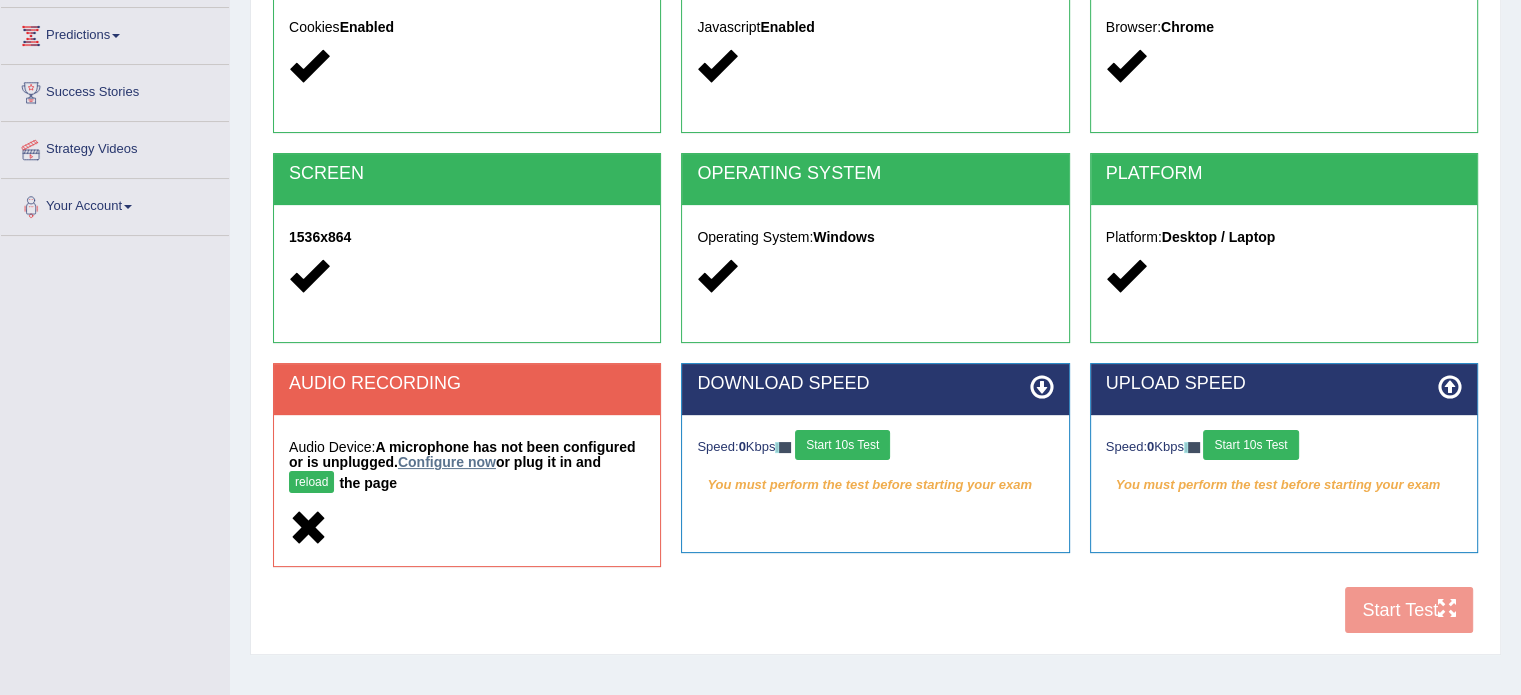 click on "Configure now" at bounding box center [447, 462] 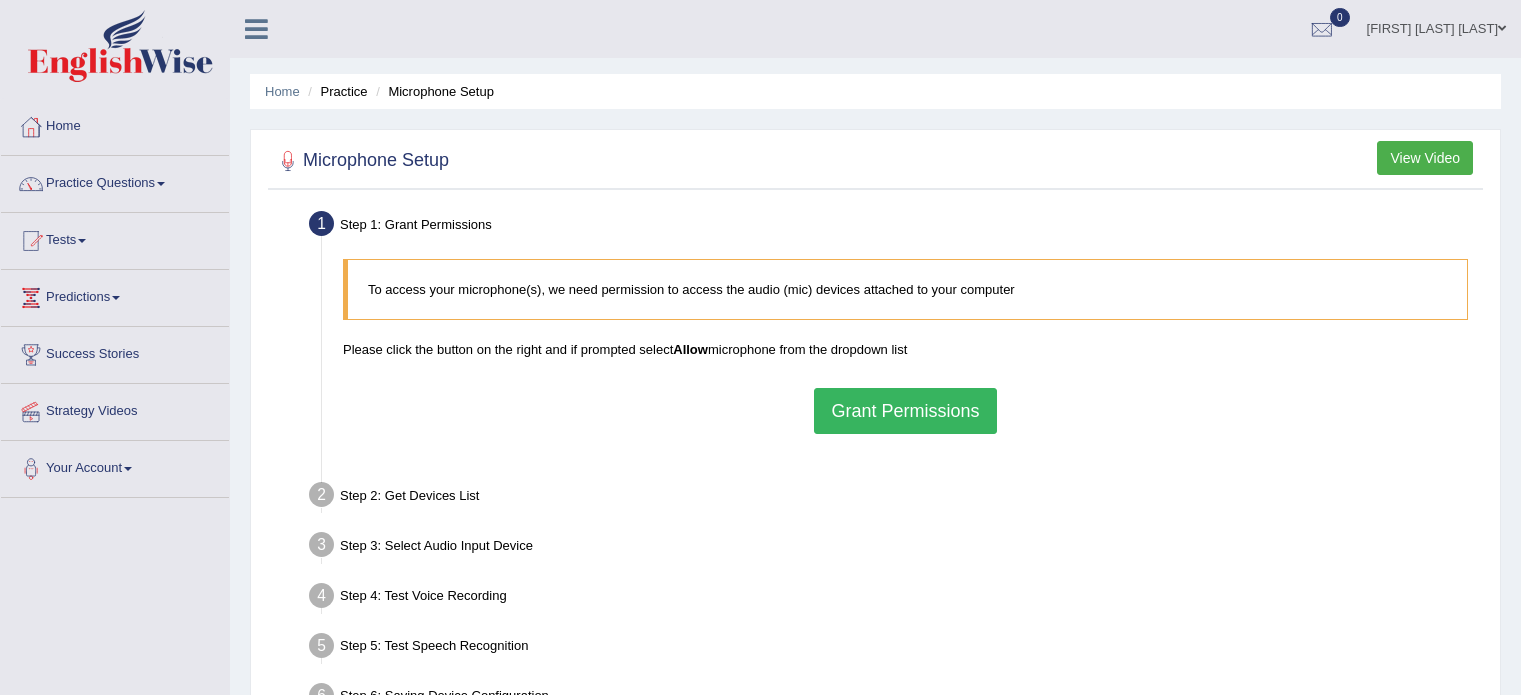 scroll, scrollTop: 0, scrollLeft: 0, axis: both 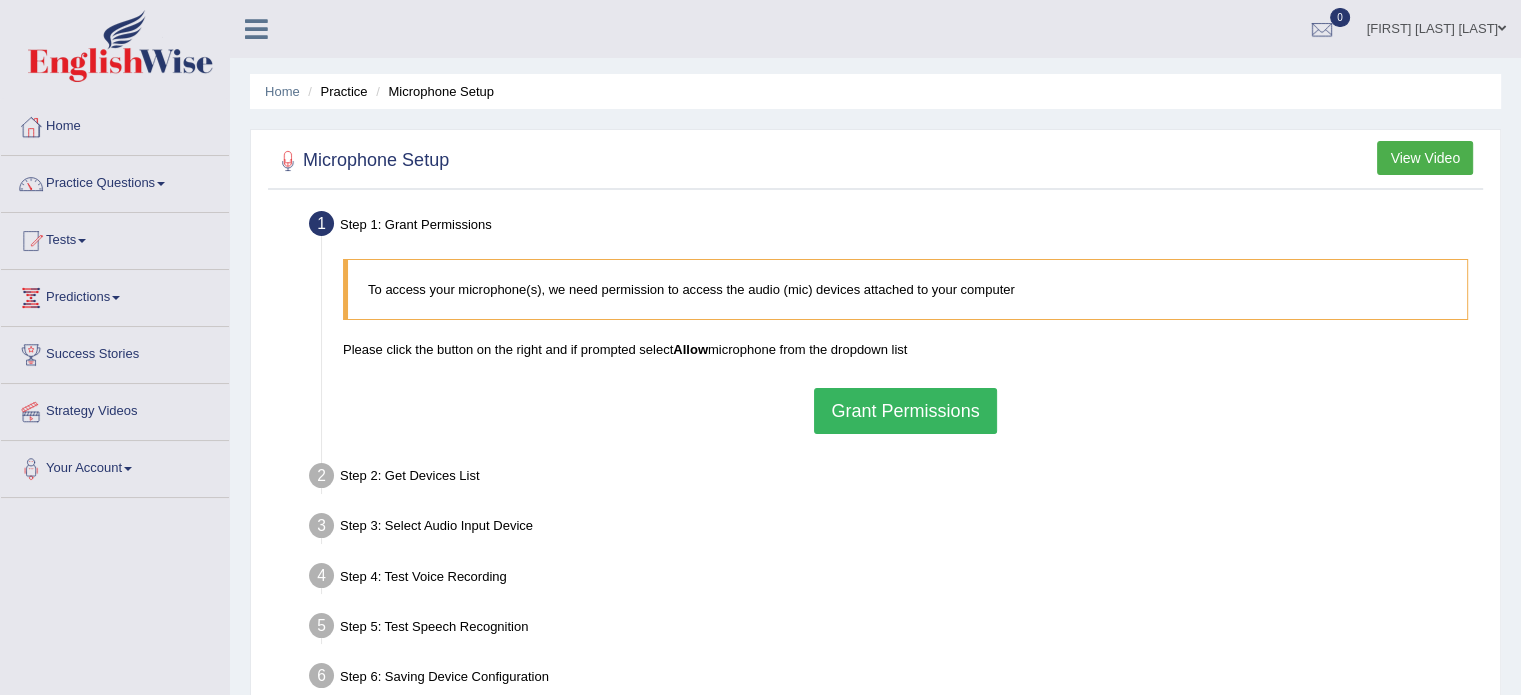 click on "Grant Permissions" at bounding box center (905, 411) 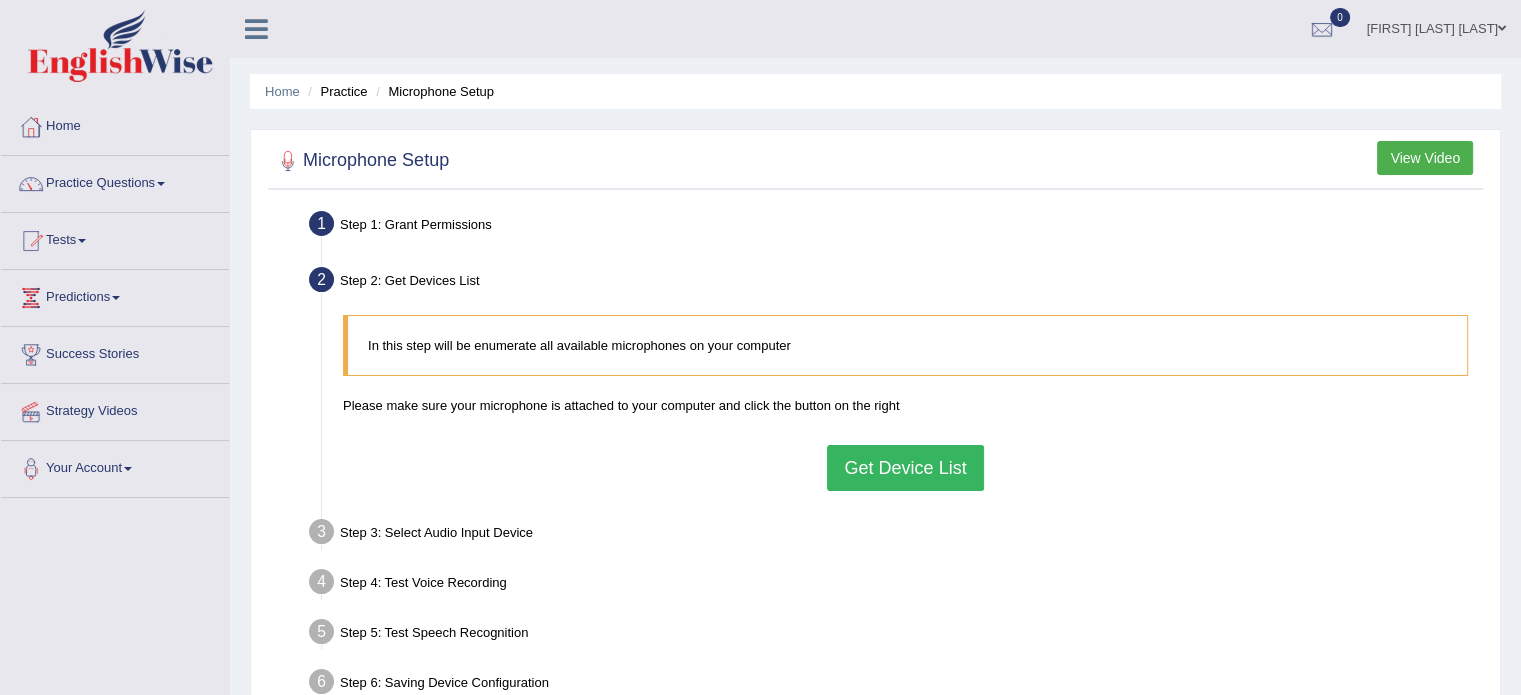 click on "Get Device List" at bounding box center [905, 468] 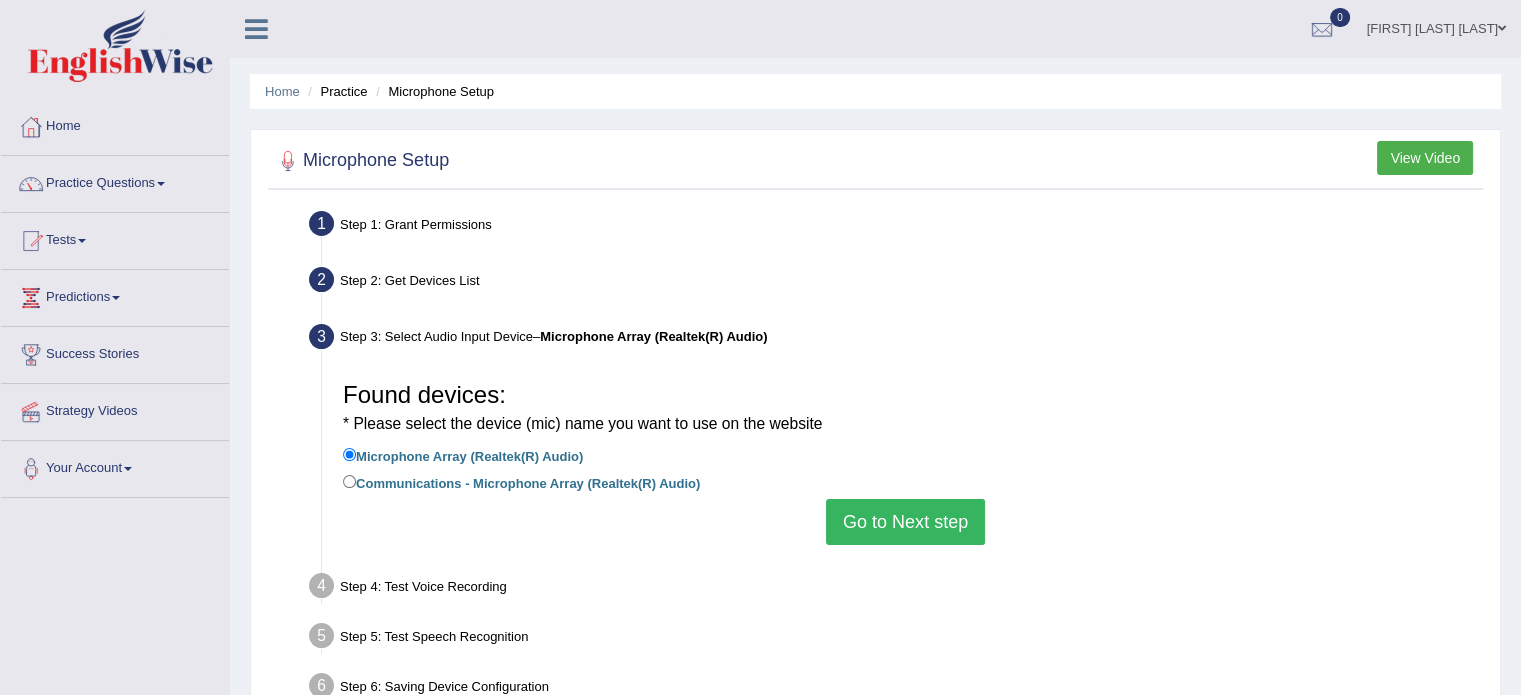 click on "Microphone Array (Realtek(R) Audio)" at bounding box center (905, 457) 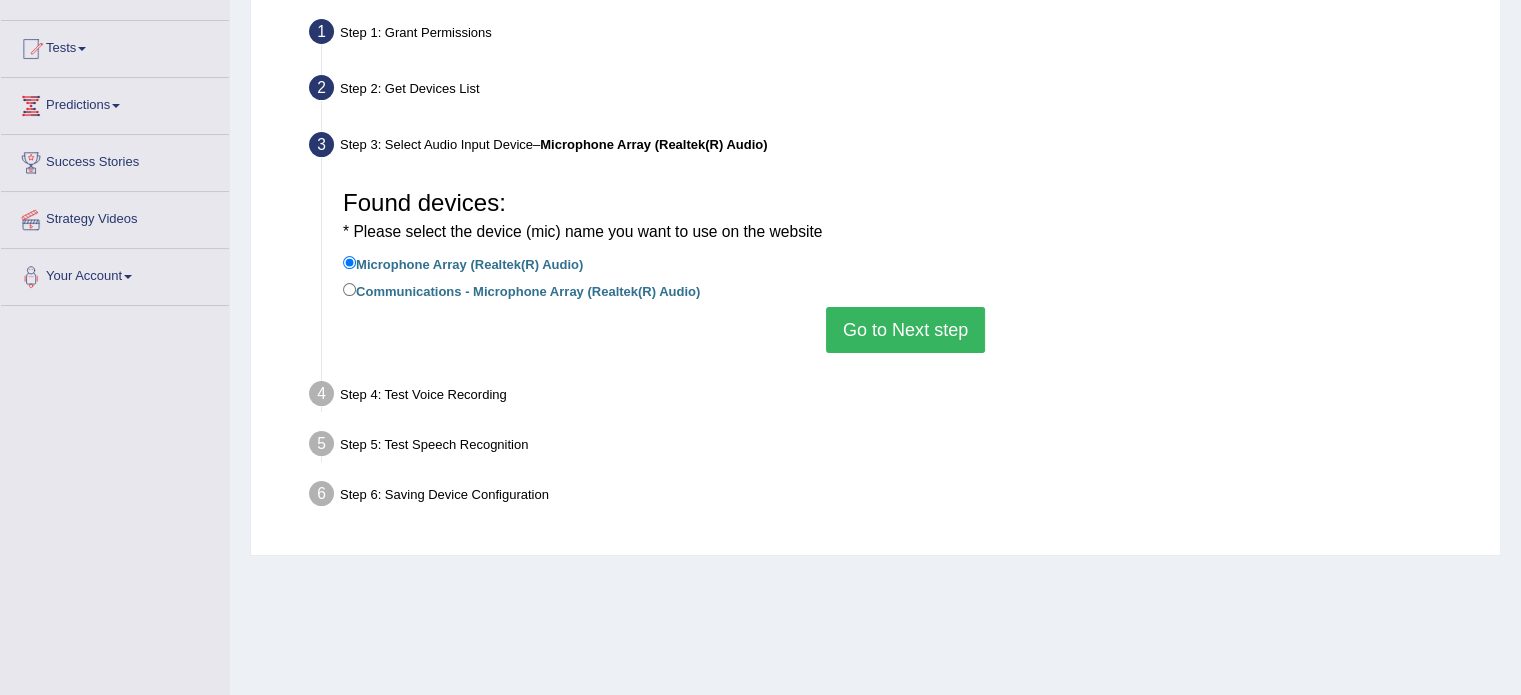 scroll, scrollTop: 194, scrollLeft: 0, axis: vertical 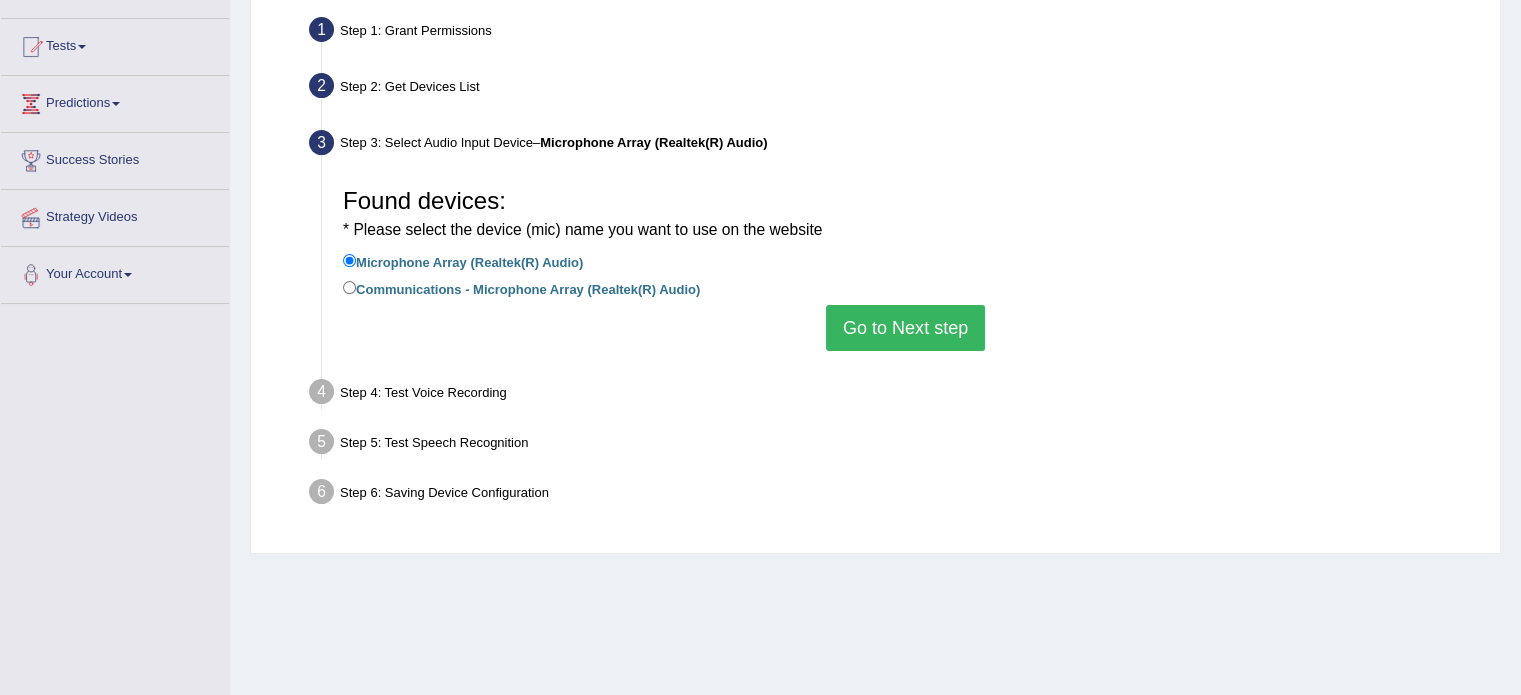 click on "Go to Next step" at bounding box center (905, 328) 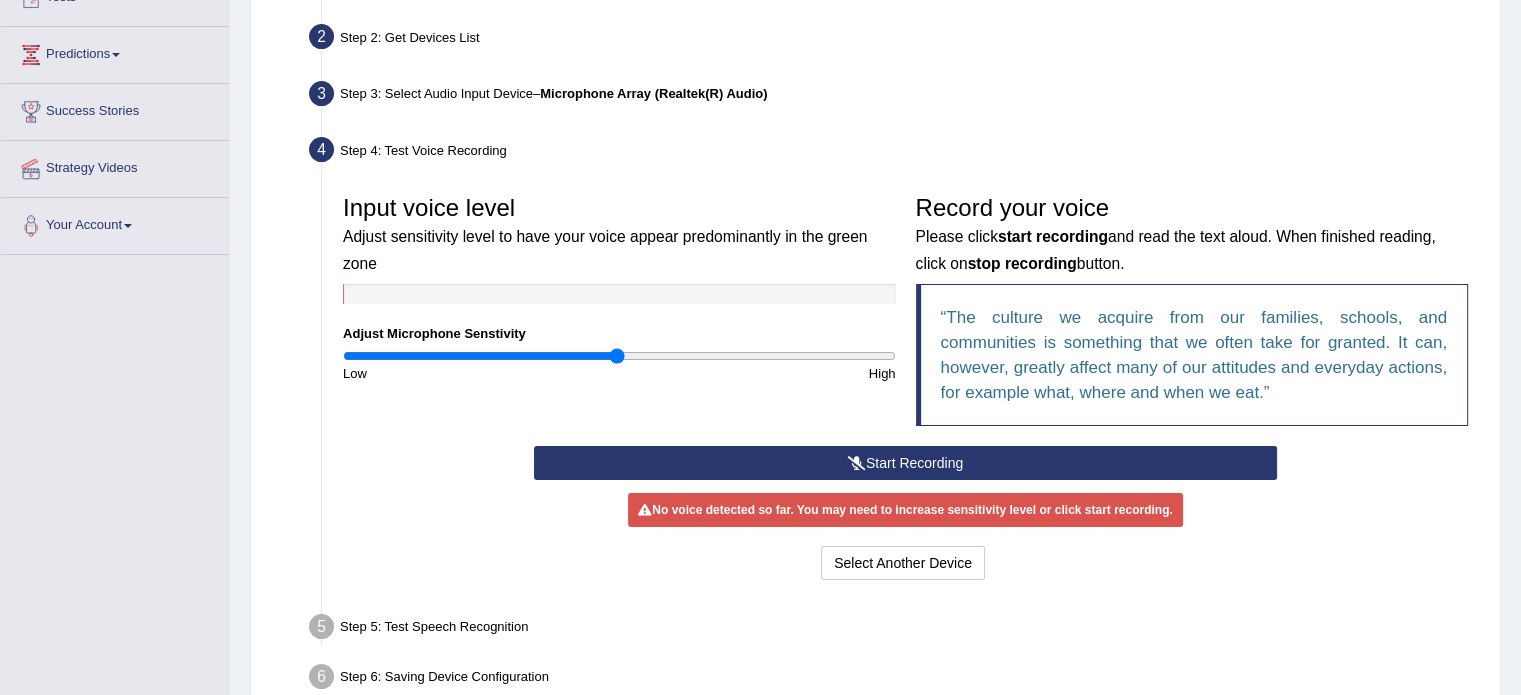 scroll, scrollTop: 244, scrollLeft: 0, axis: vertical 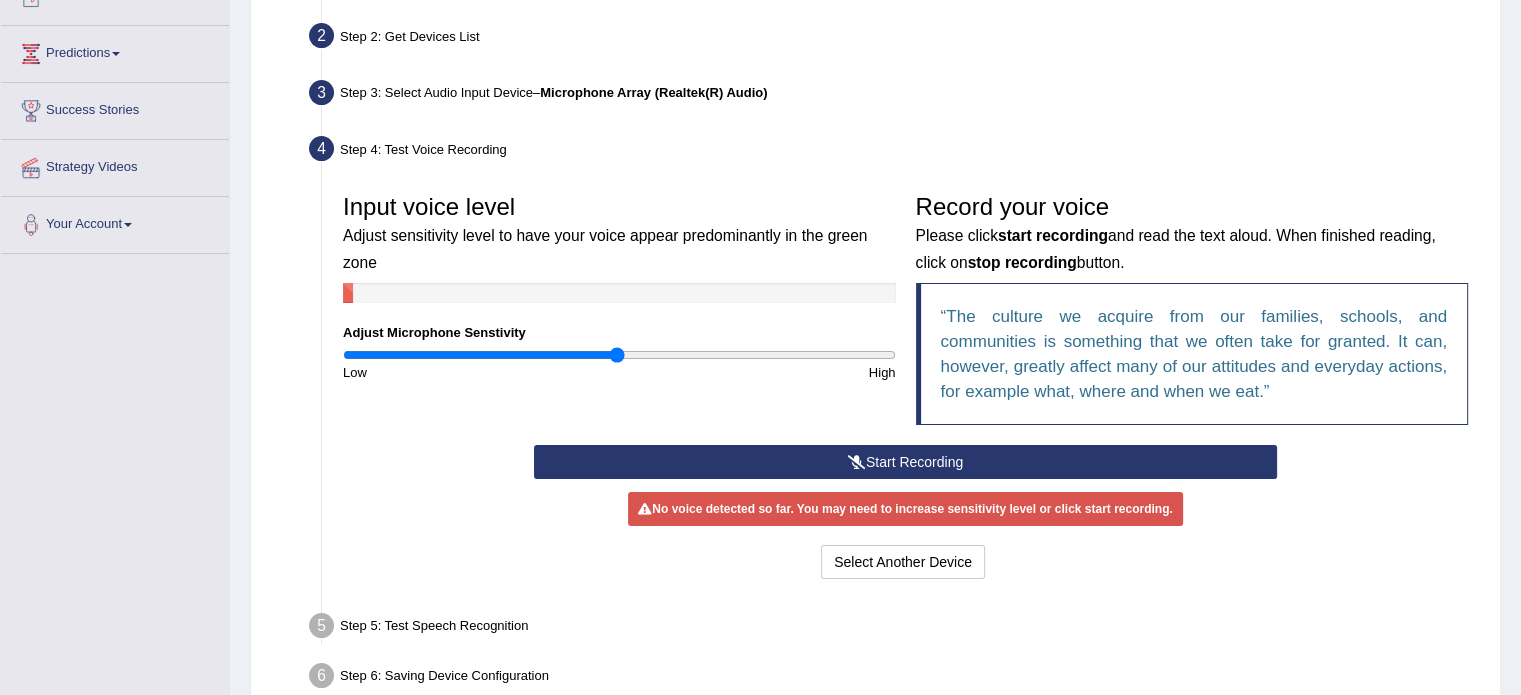 click on "Start Recording" at bounding box center (905, 462) 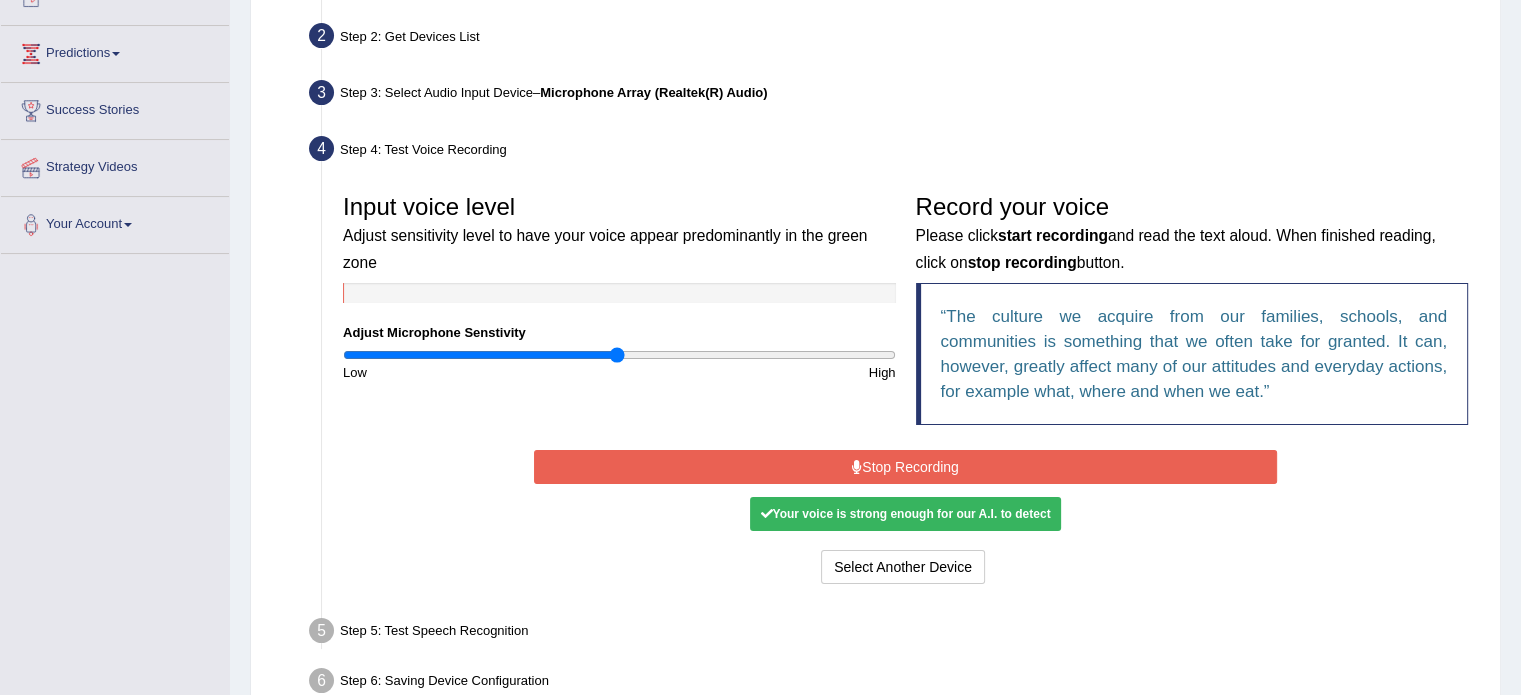 click on "Stop Recording" at bounding box center (905, 467) 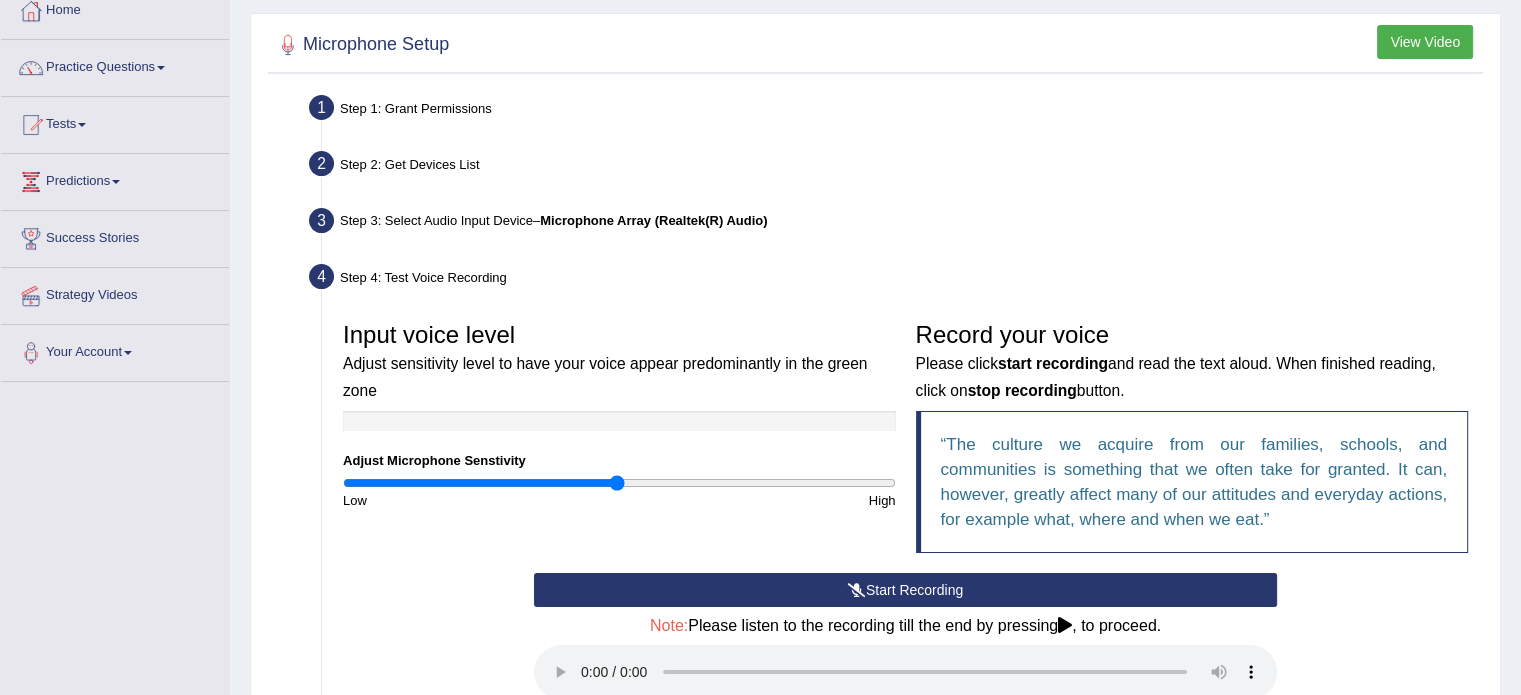 scroll, scrollTop: 114, scrollLeft: 0, axis: vertical 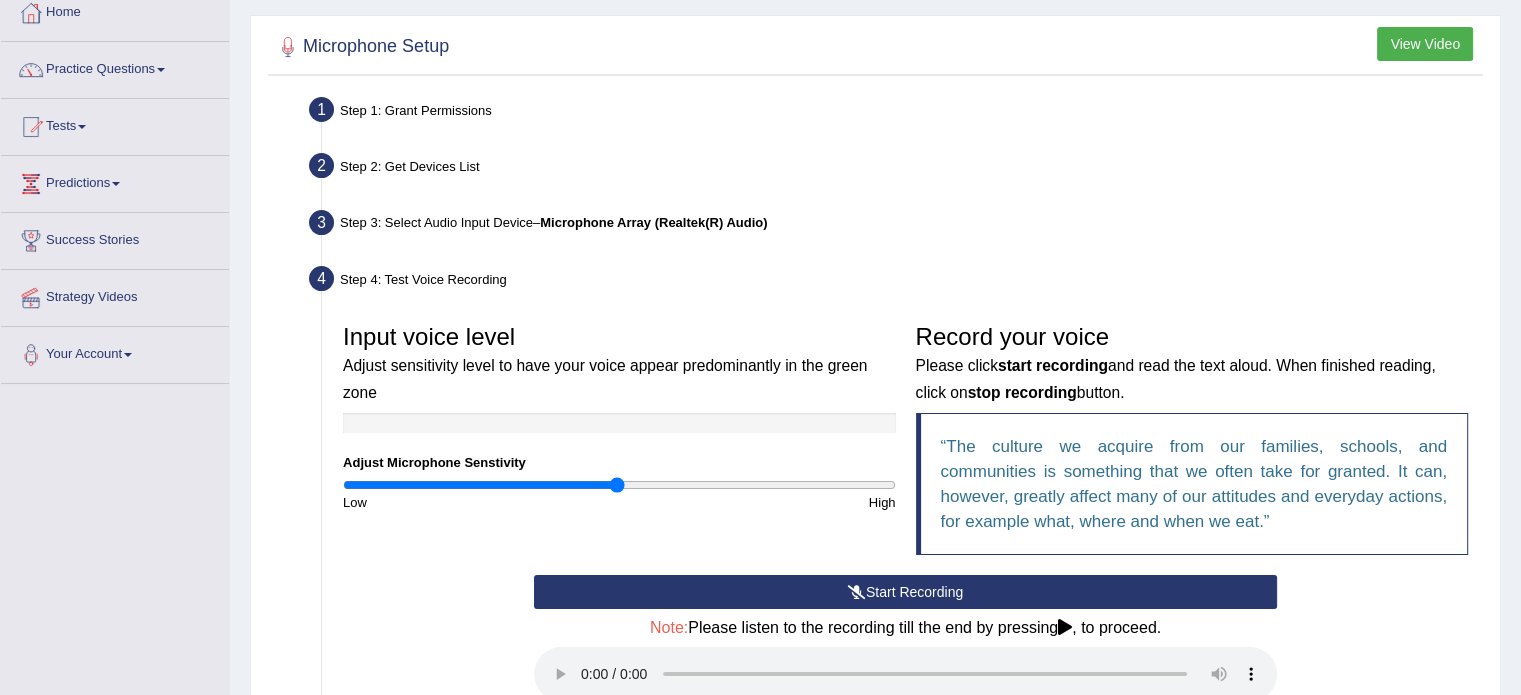 click on "Step 3: Select Audio Input Device  –  Microphone Array (Realtek(R) Audio)" at bounding box center [895, 226] 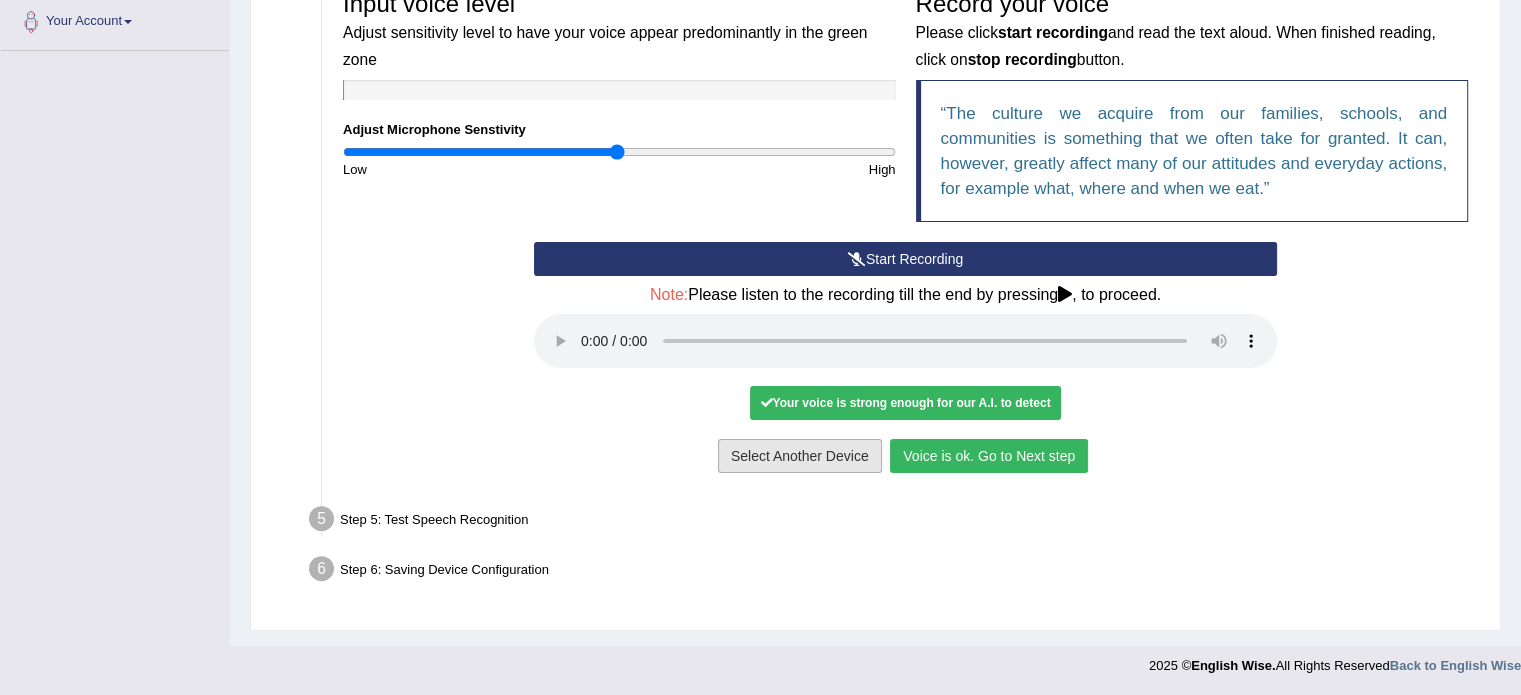 click on "Select Another Device" at bounding box center (800, 456) 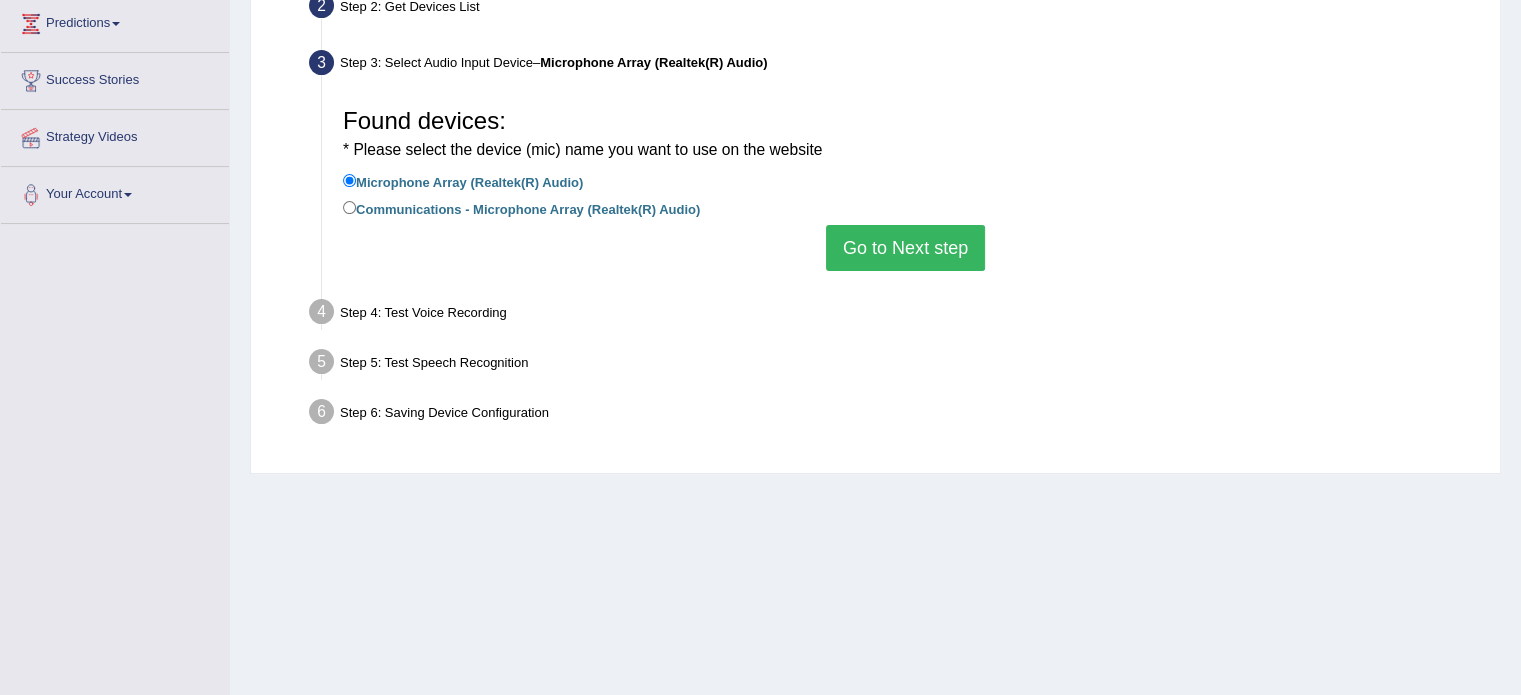 scroll, scrollTop: 255, scrollLeft: 0, axis: vertical 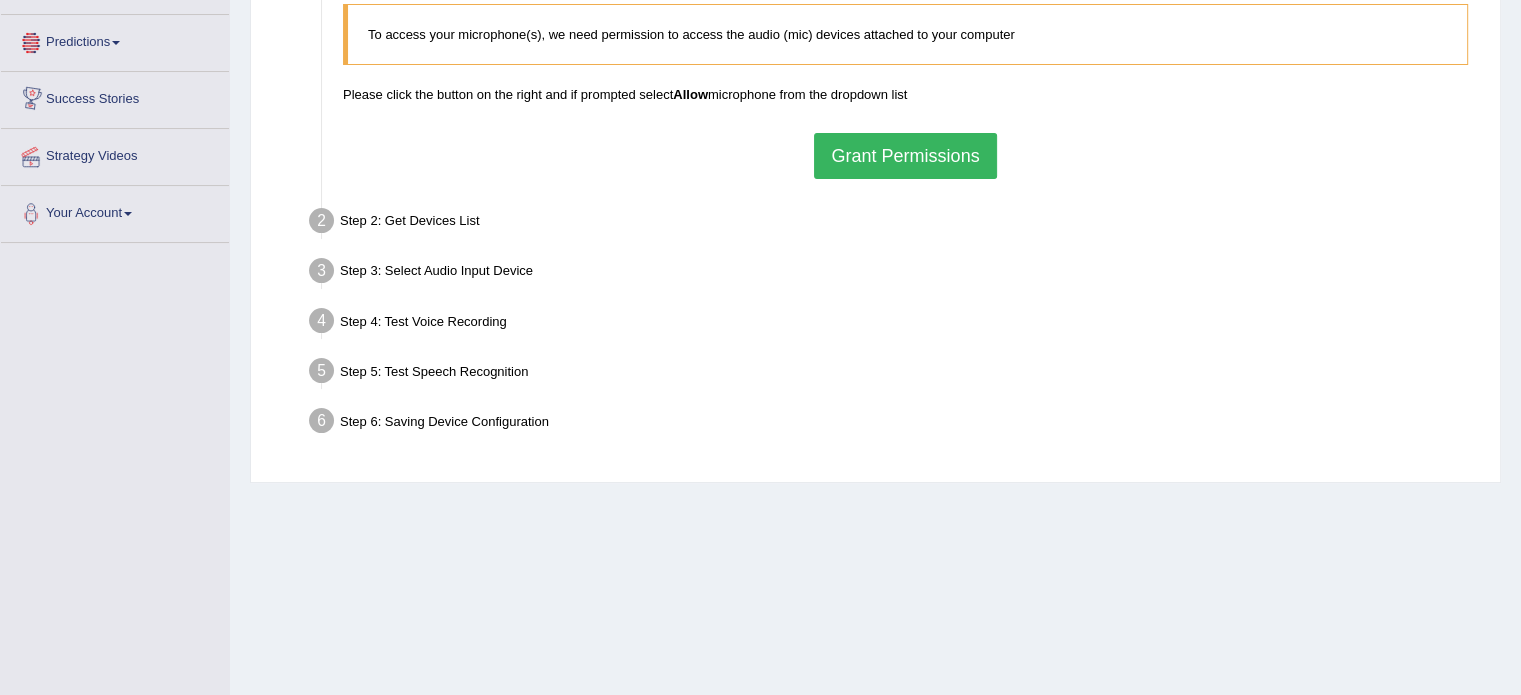 click on "Grant Permissions" at bounding box center [905, 156] 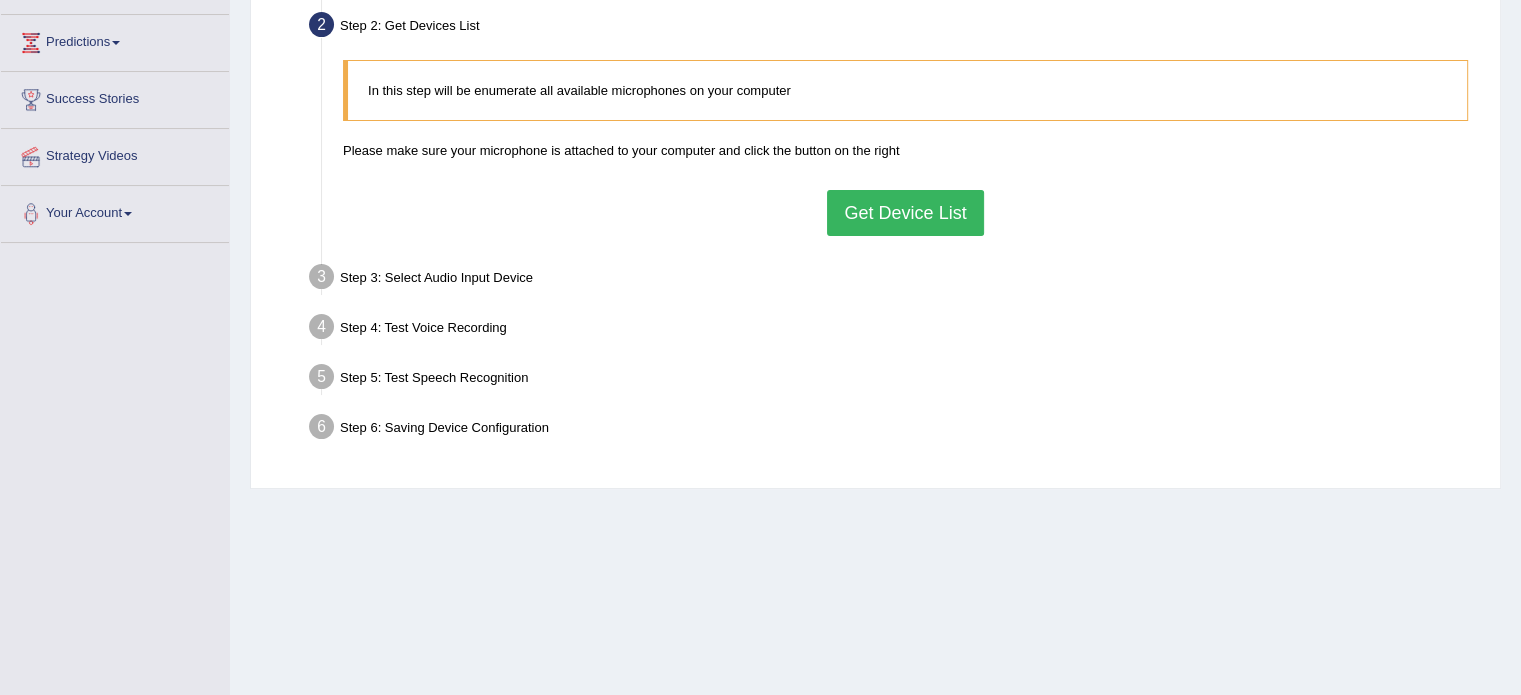 click on "Get Device List" at bounding box center (905, 213) 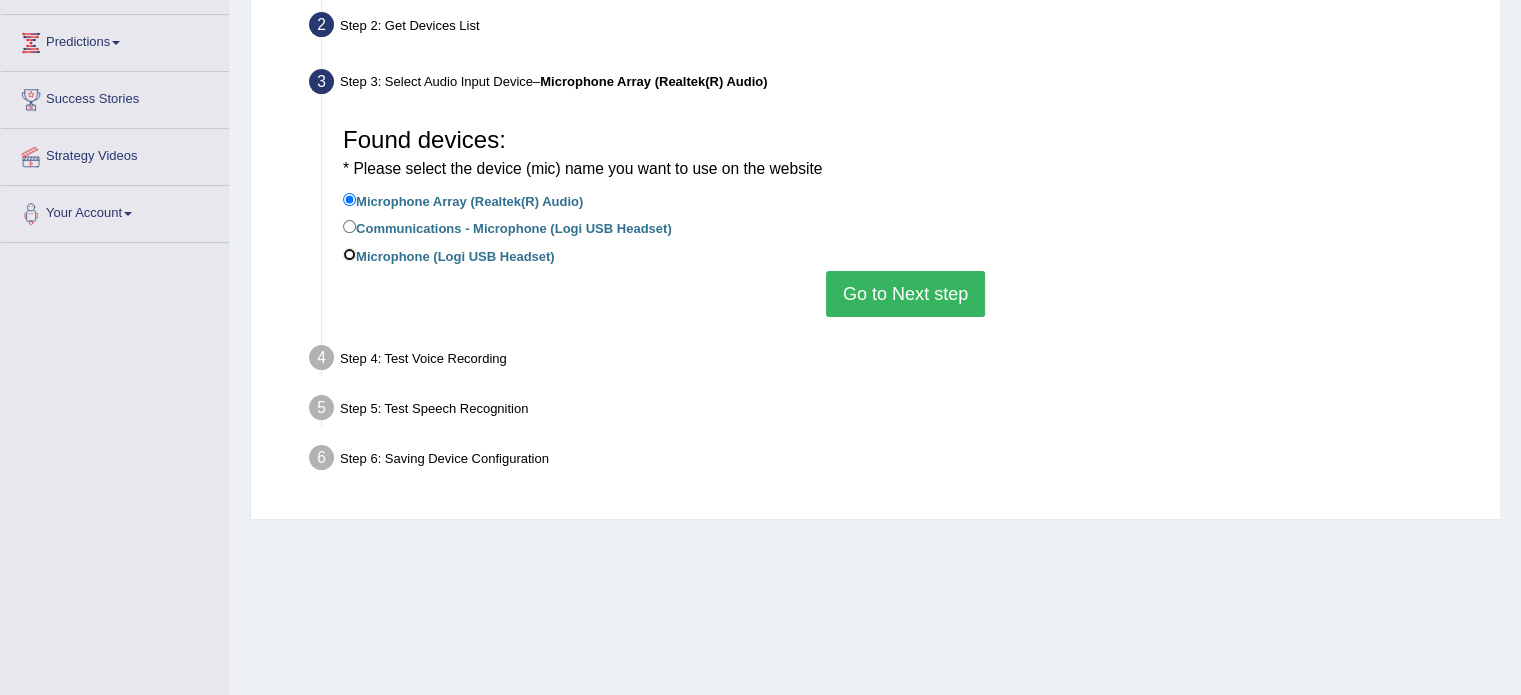 click on "Microphone (Logi USB Headset)" at bounding box center [349, 254] 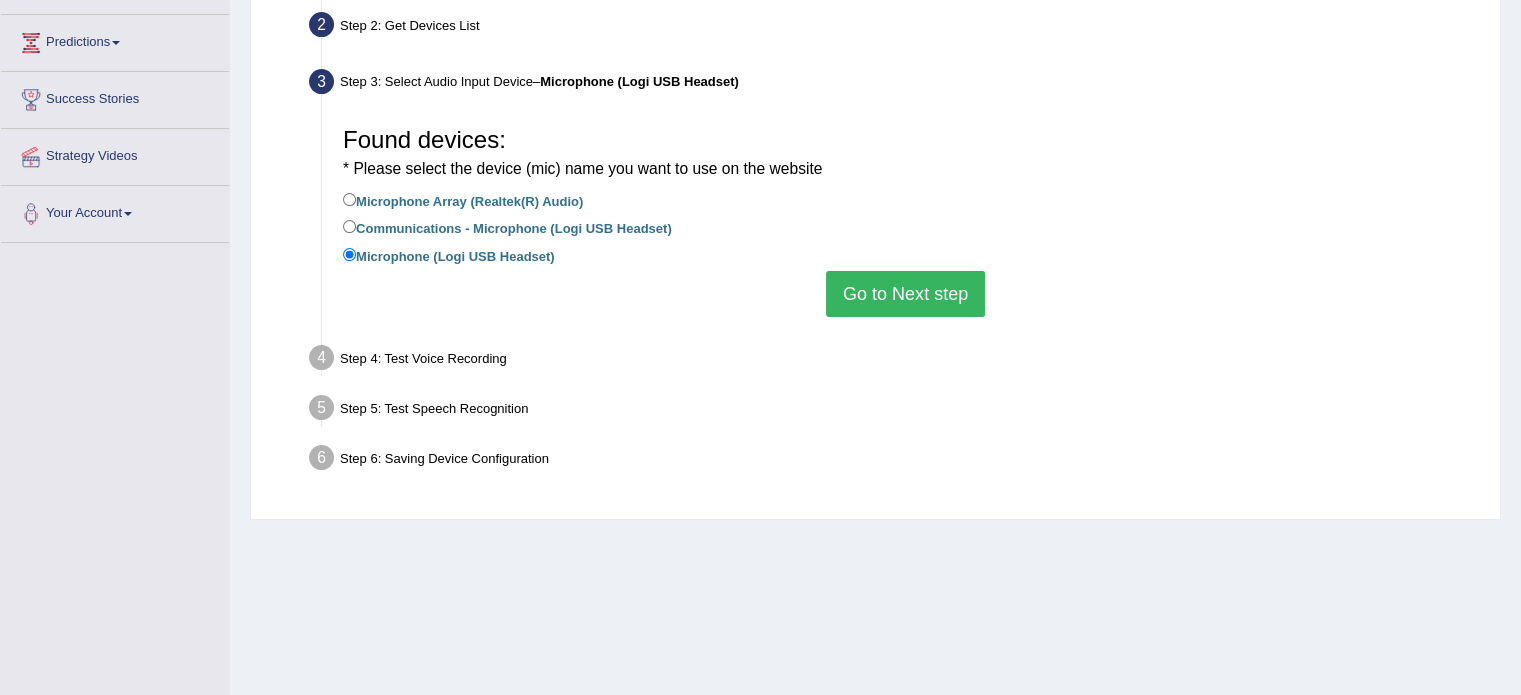 click on "Go to Next step" at bounding box center [905, 294] 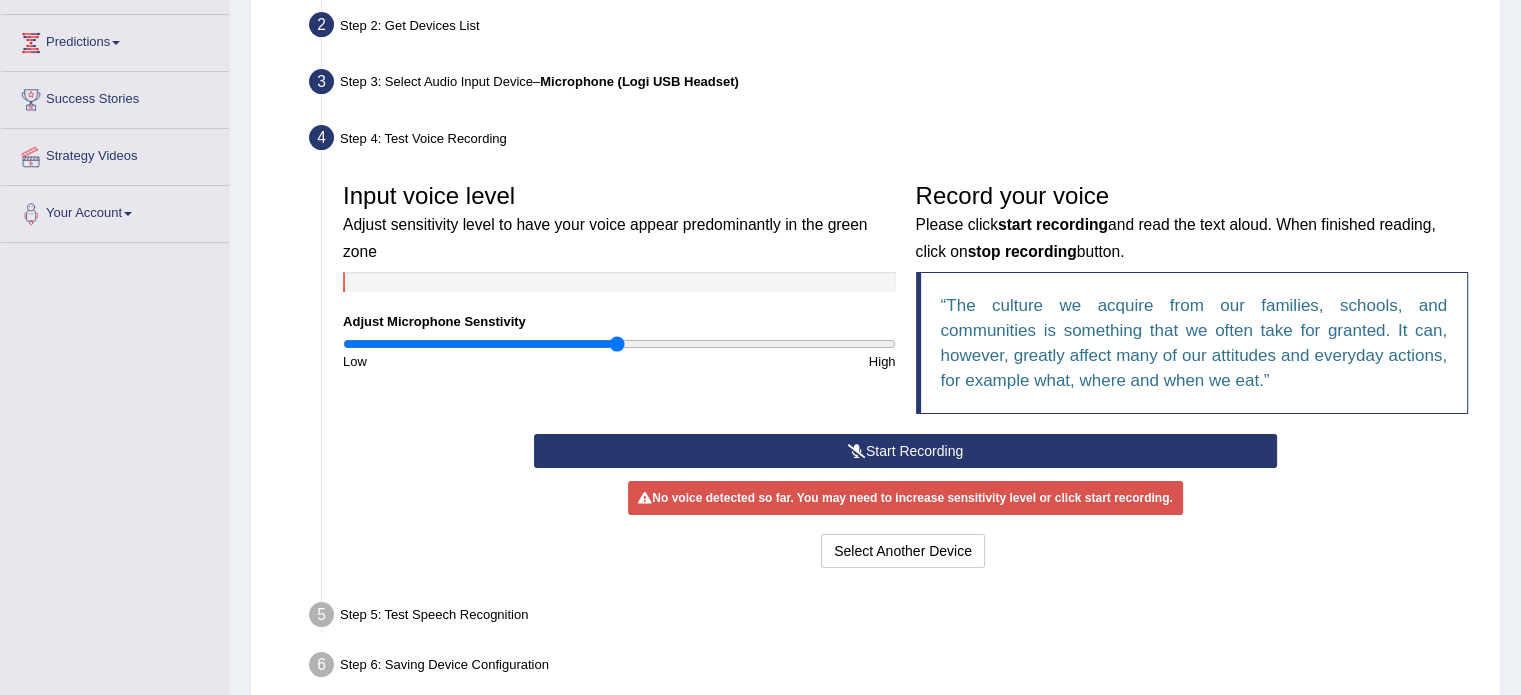 click at bounding box center (857, 451) 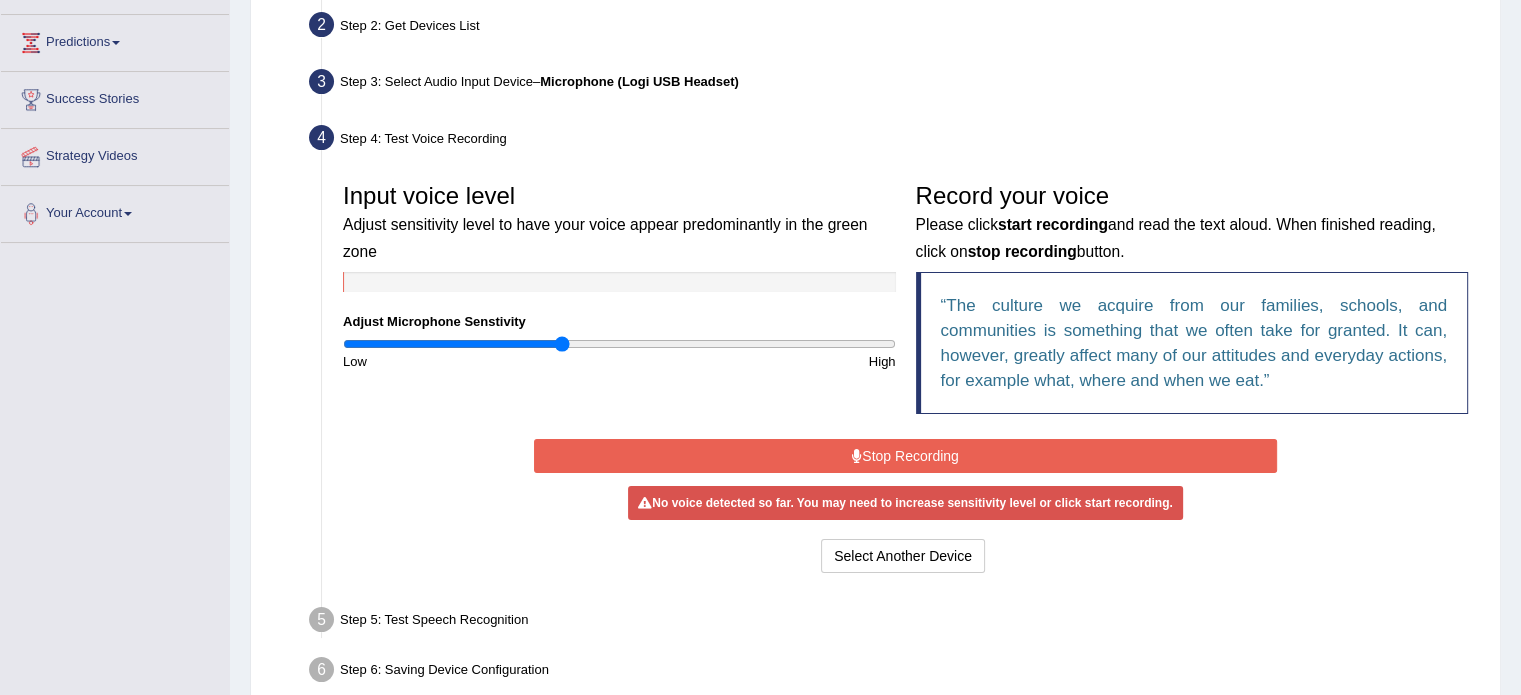 drag, startPoint x: 614, startPoint y: 343, endPoint x: 564, endPoint y: 340, distance: 50.08992 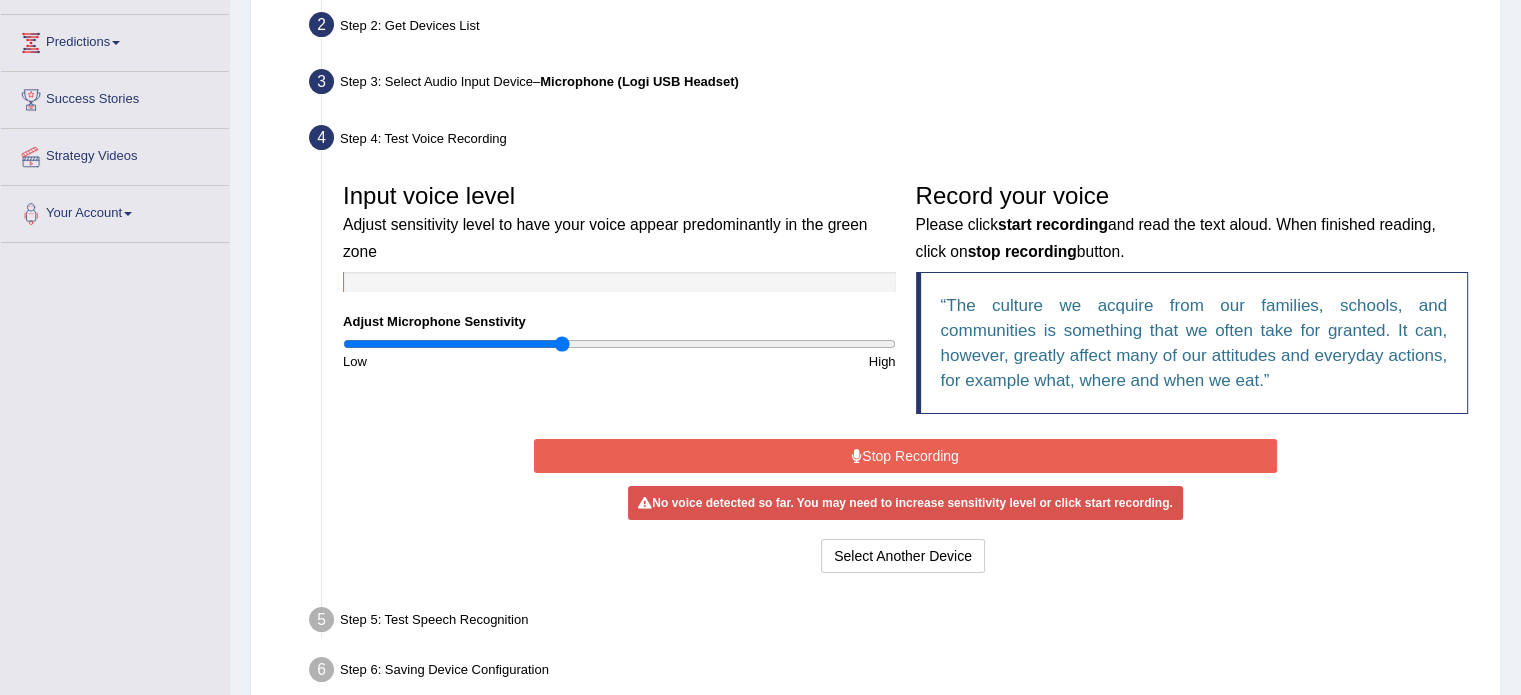 click on "Stop Recording" at bounding box center [905, 456] 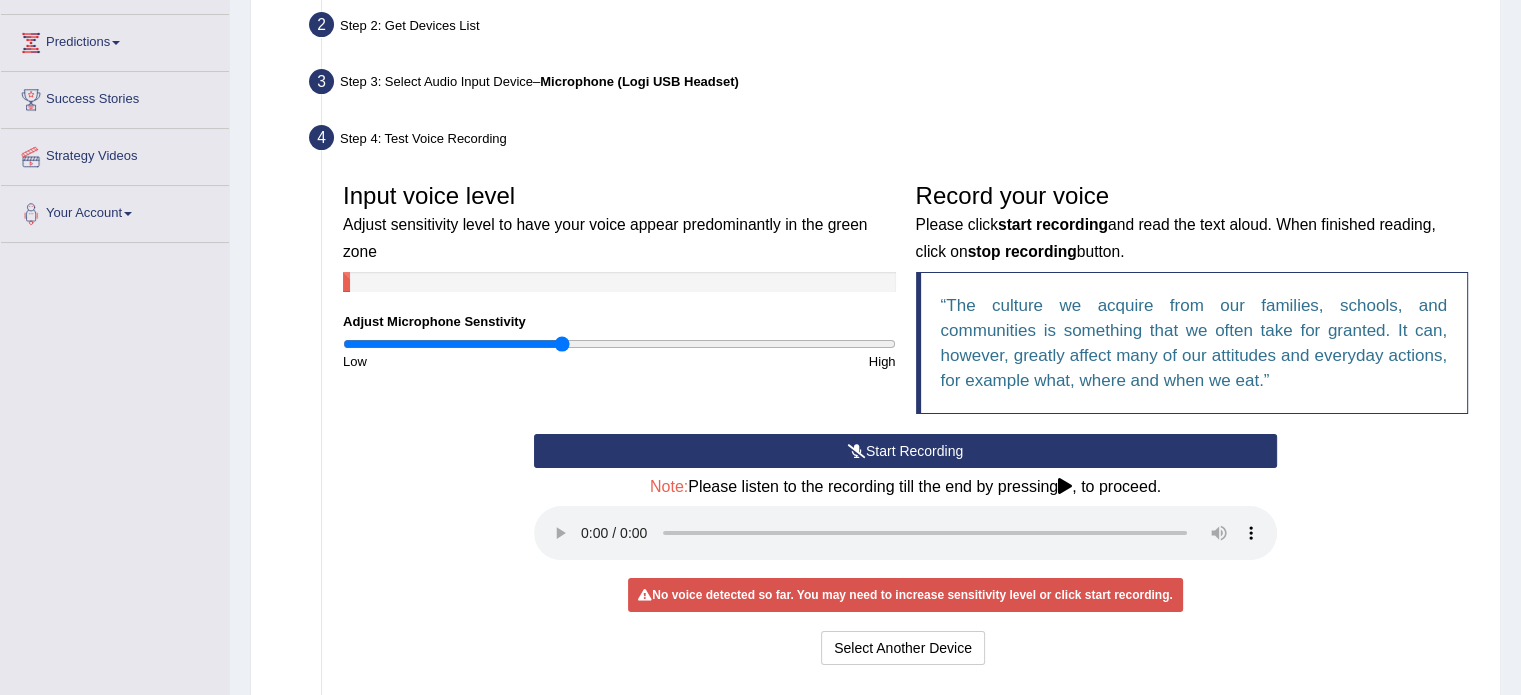 click on "Start Recording" at bounding box center (905, 451) 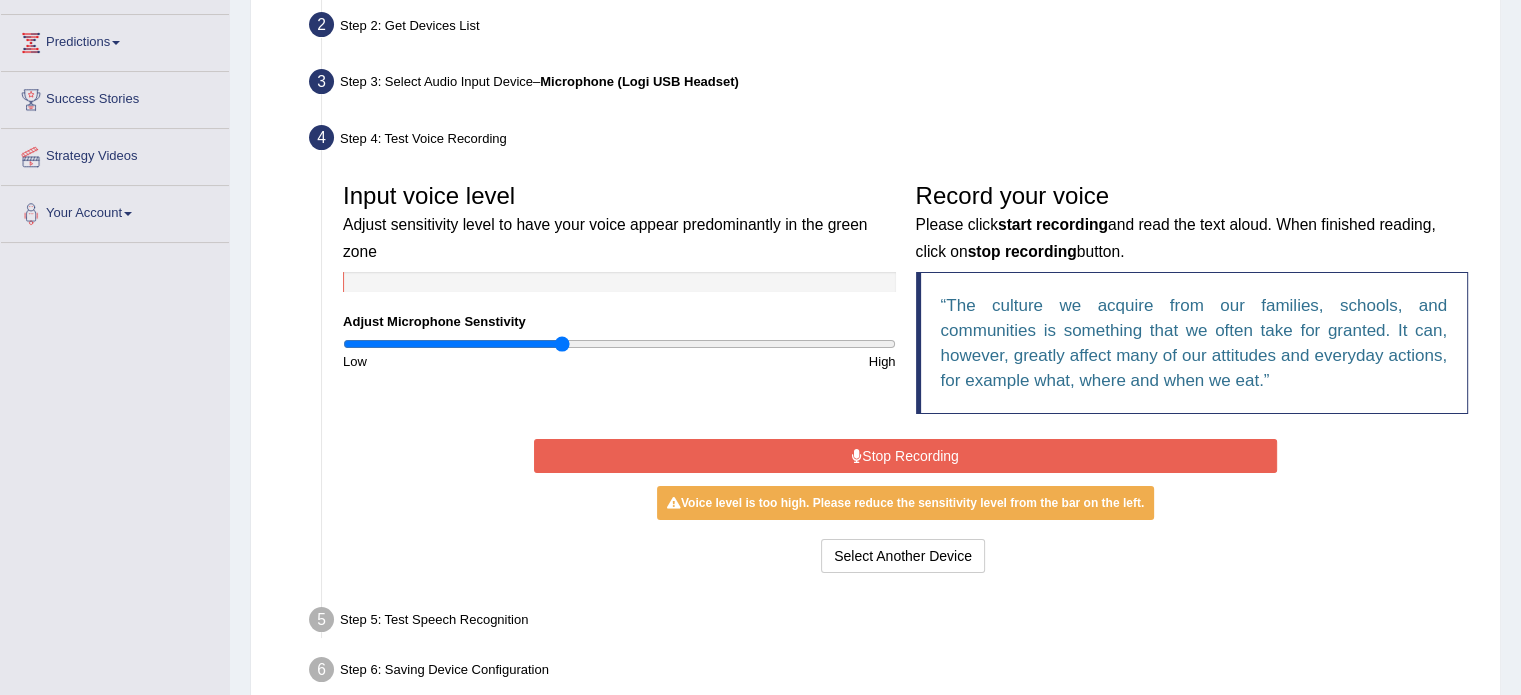 click on "Stop Recording" at bounding box center (905, 456) 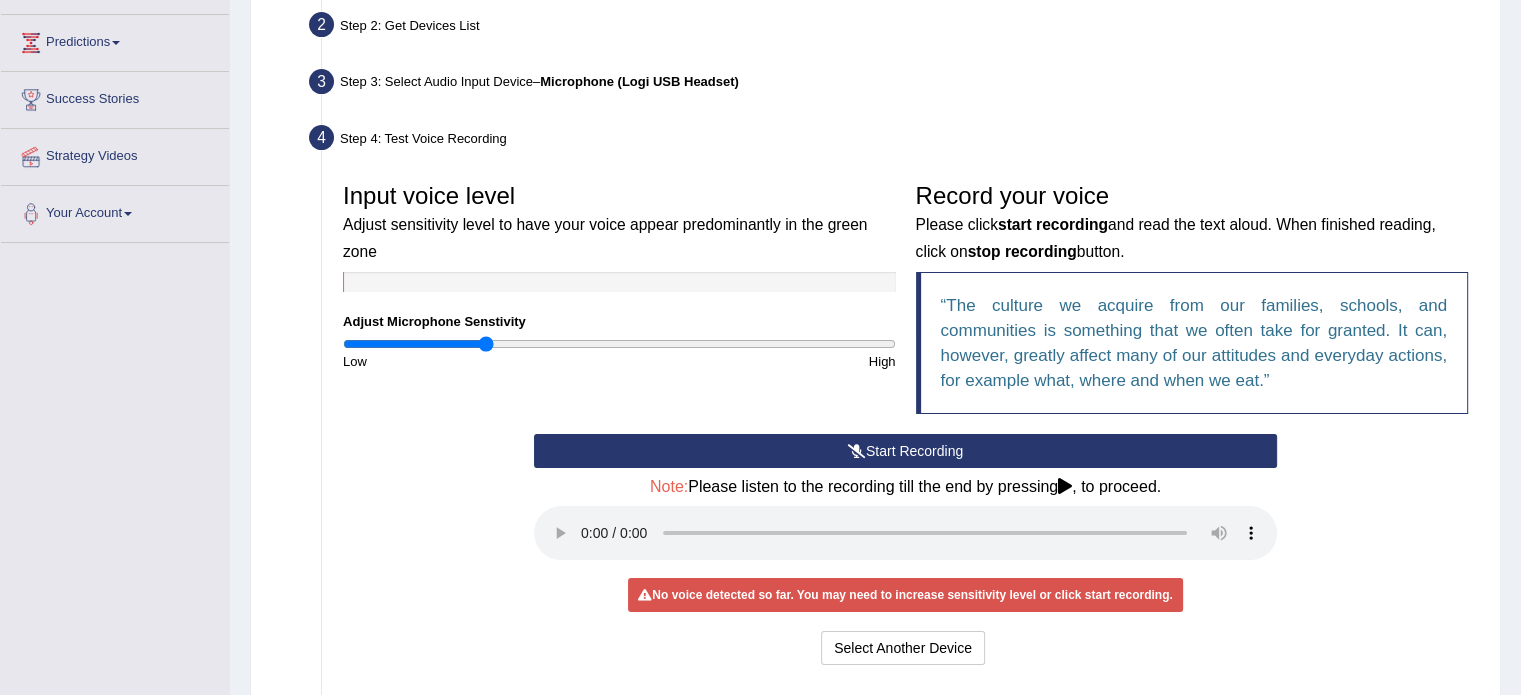 drag, startPoint x: 567, startPoint y: 344, endPoint x: 484, endPoint y: 339, distance: 83.15047 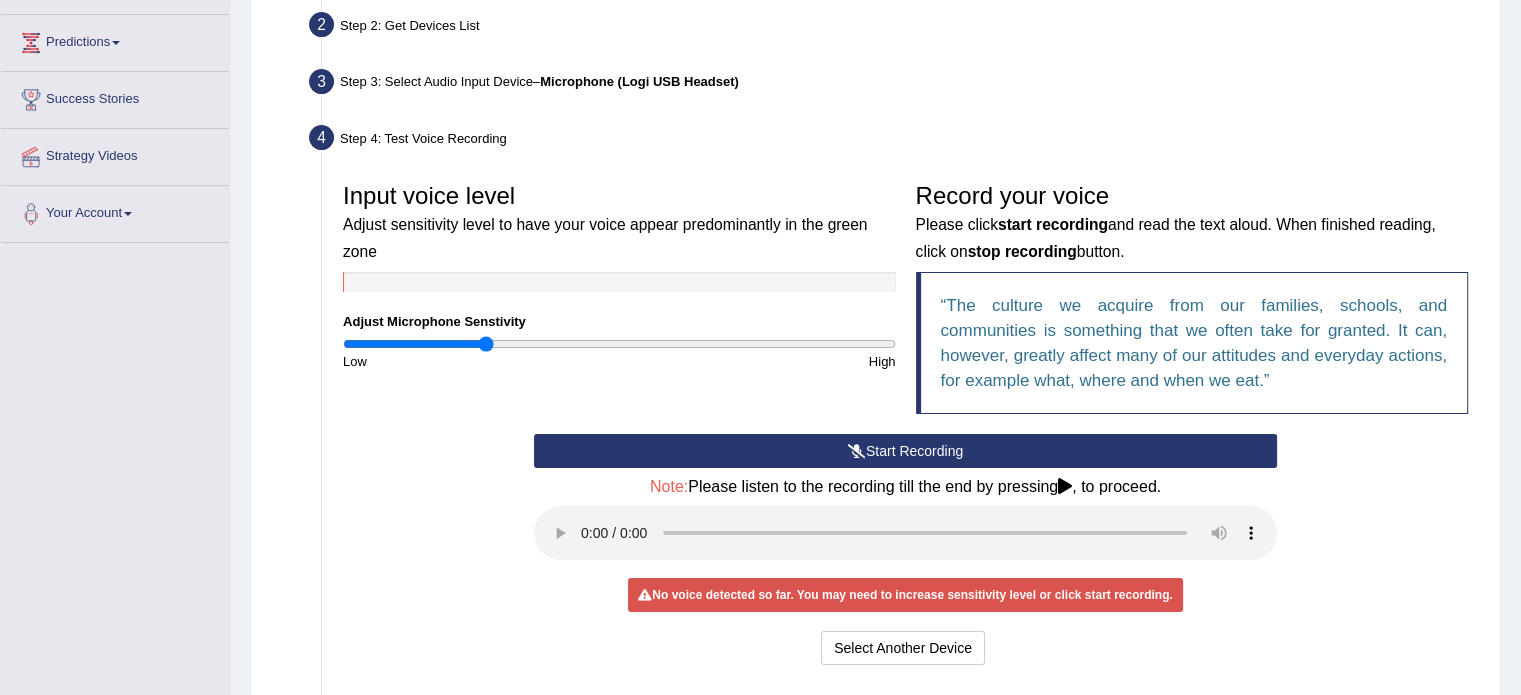 click on "Start Recording" at bounding box center [905, 451] 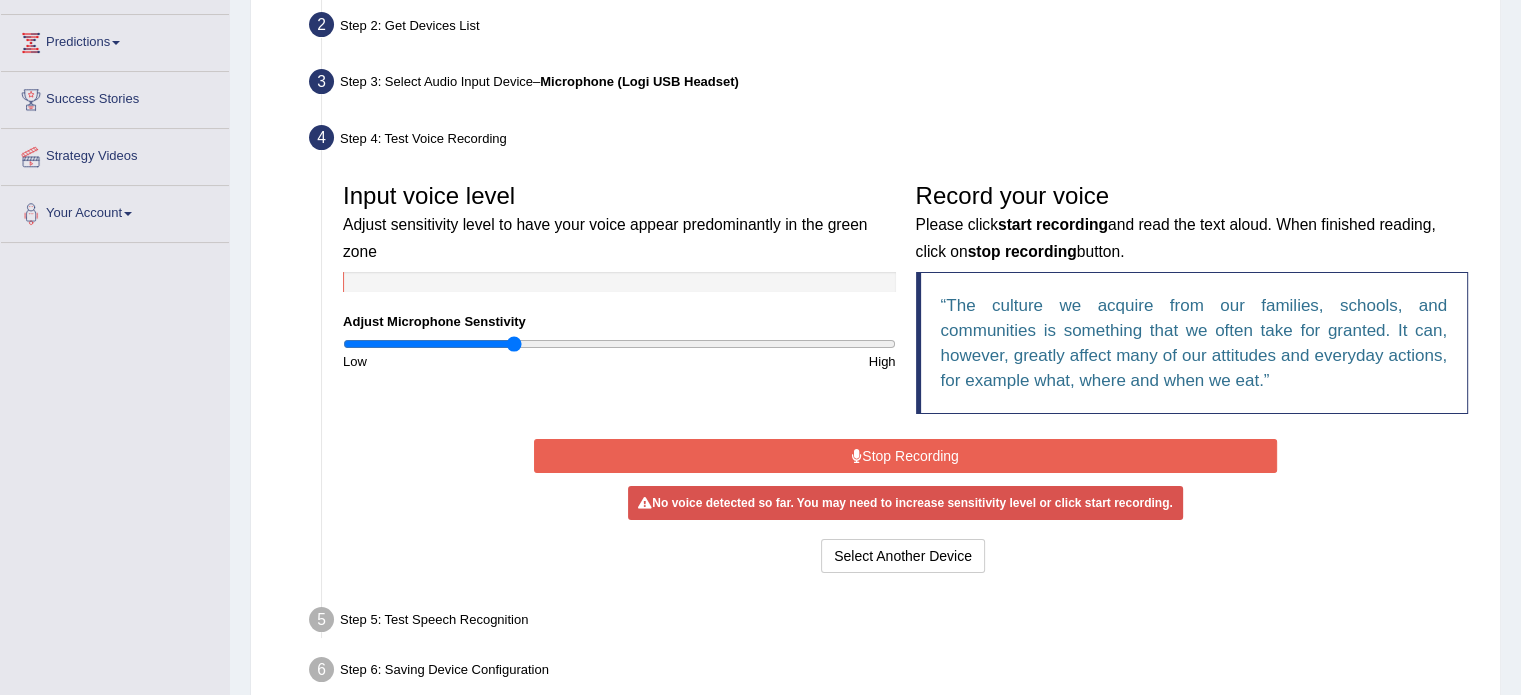 drag, startPoint x: 485, startPoint y: 347, endPoint x: 512, endPoint y: 347, distance: 27 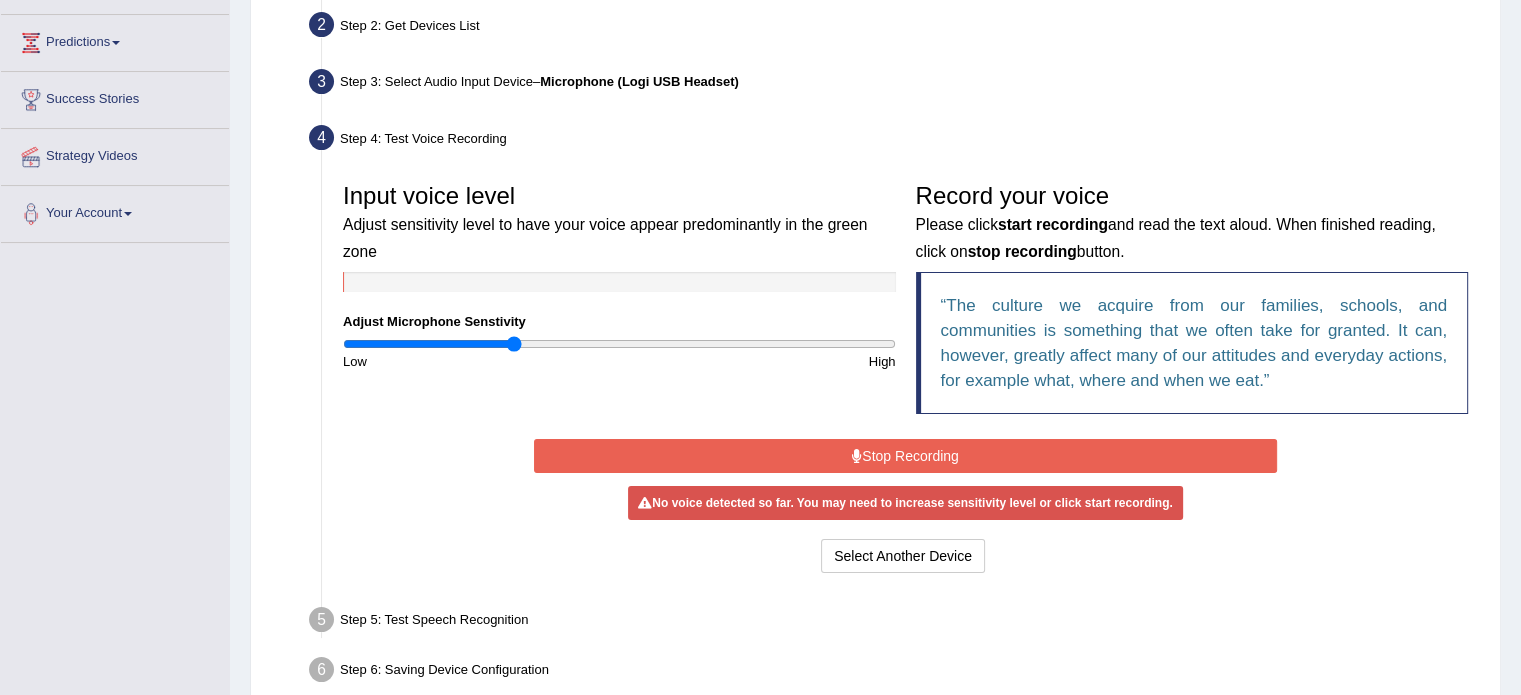 click on "Stop Recording" at bounding box center [905, 456] 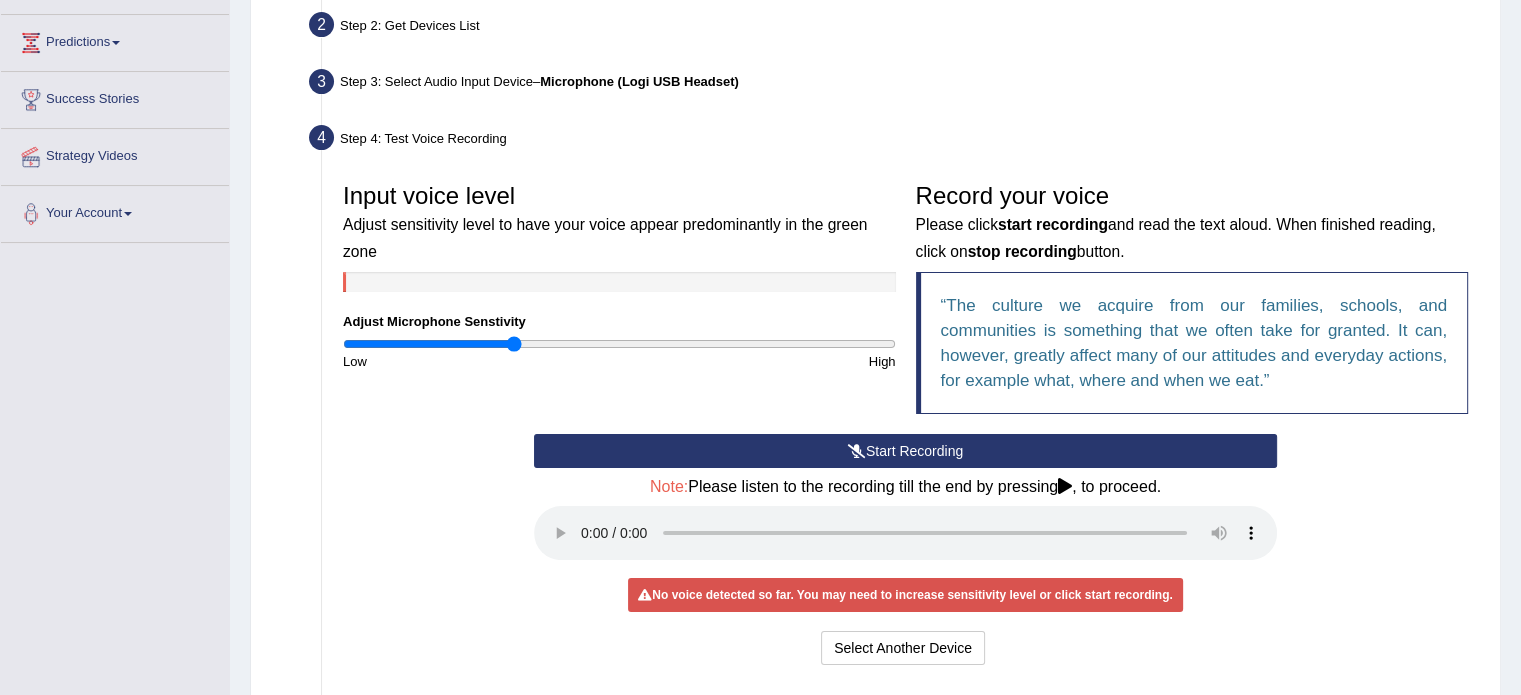click on "Start Recording" at bounding box center (905, 451) 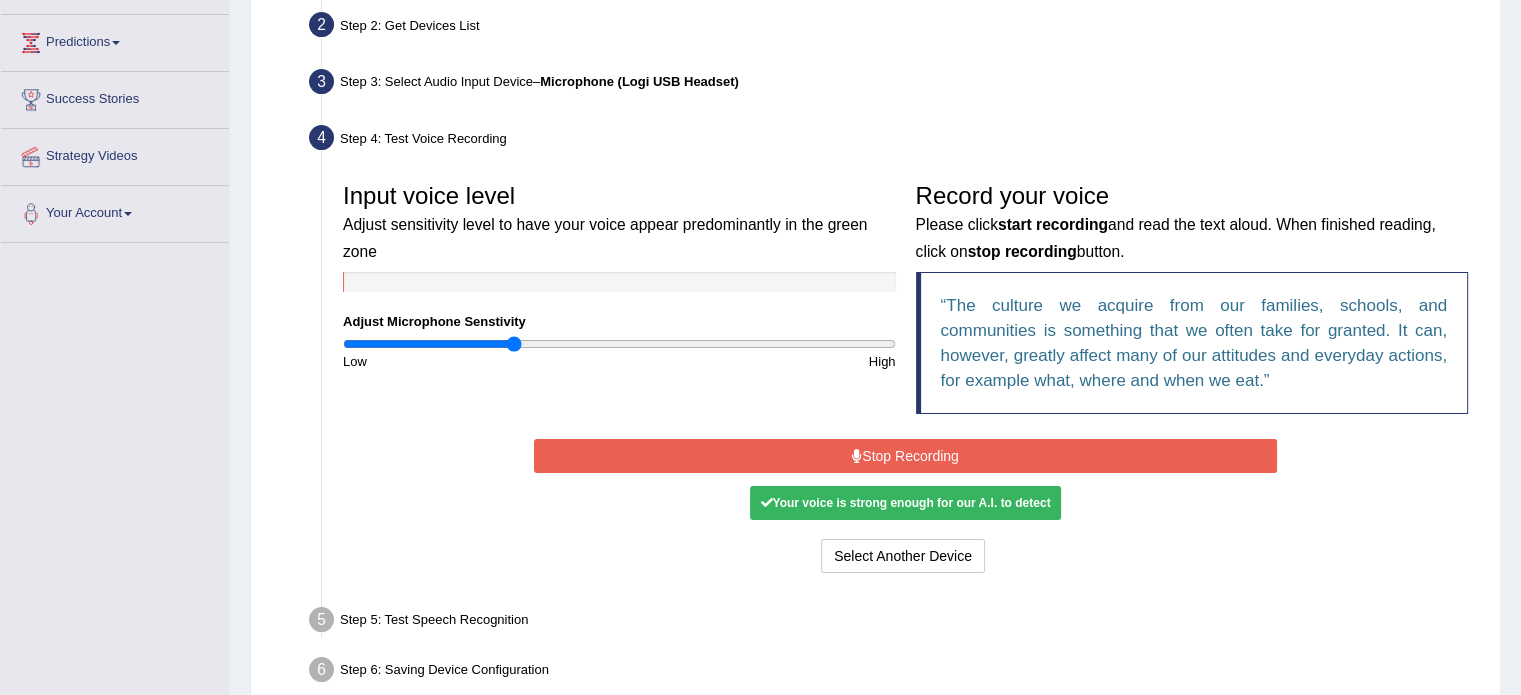 click on "Stop Recording" at bounding box center (905, 456) 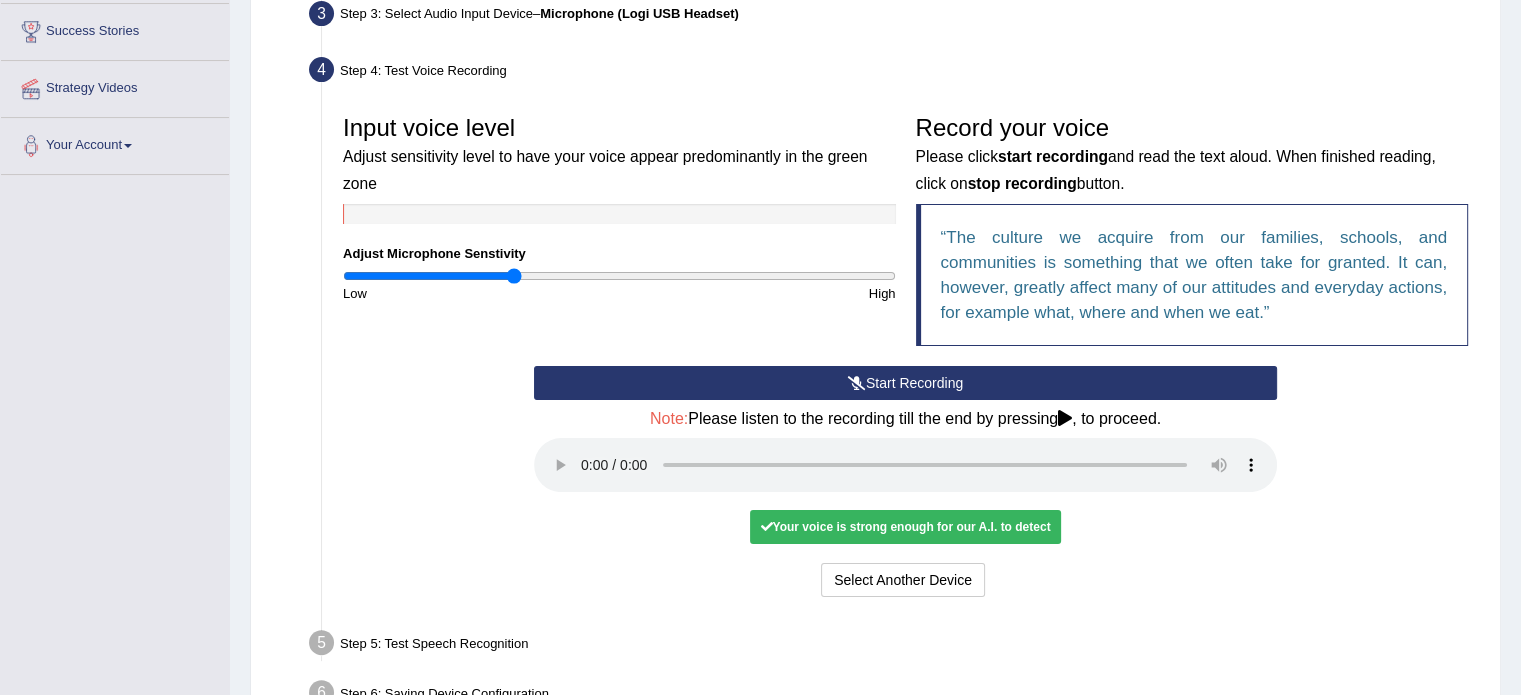 scroll, scrollTop: 333, scrollLeft: 0, axis: vertical 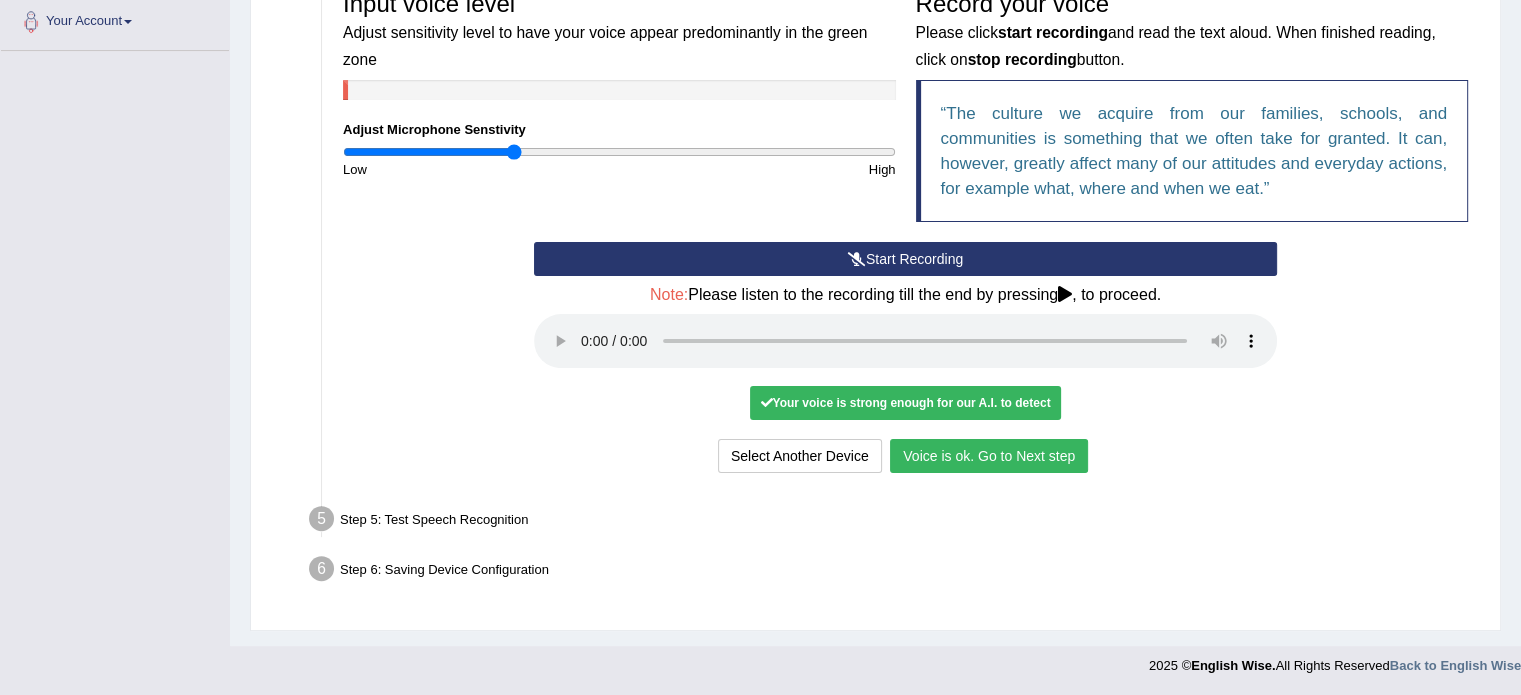 click on "Start Recording    Stop Recording   Note:  Please listen to the recording till the end by pressing  , to proceed.       No voice detected so far. You may need to increase sensitivity level or click start recording.     Voice level is too low yet. Please increase the sensitivity level from the bar on the left.     Your voice is strong enough for our A.I. to detect    Voice level is too high. Please reduce the sensitivity level from the bar on the left.     Select Another Device   Voice is ok. Go to Next step" at bounding box center (905, 360) 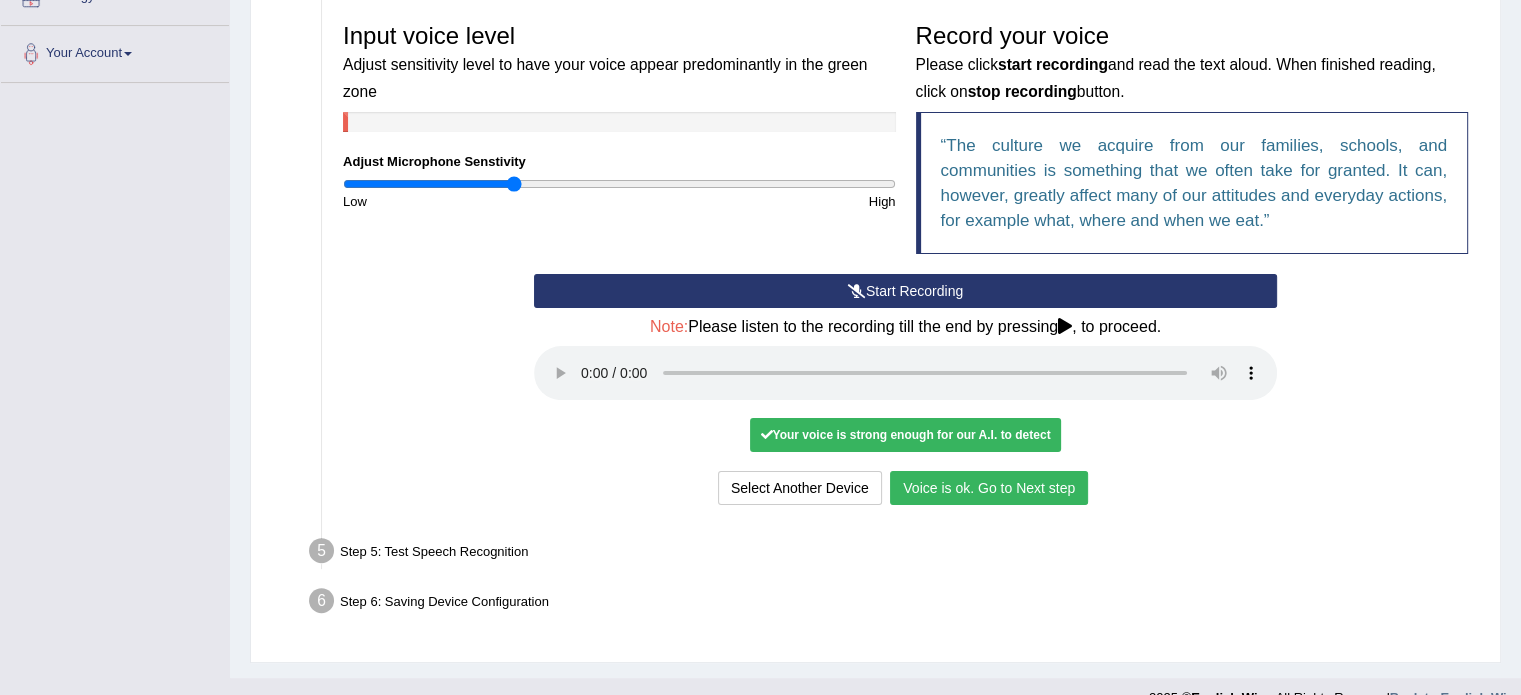 scroll, scrollTop: 447, scrollLeft: 0, axis: vertical 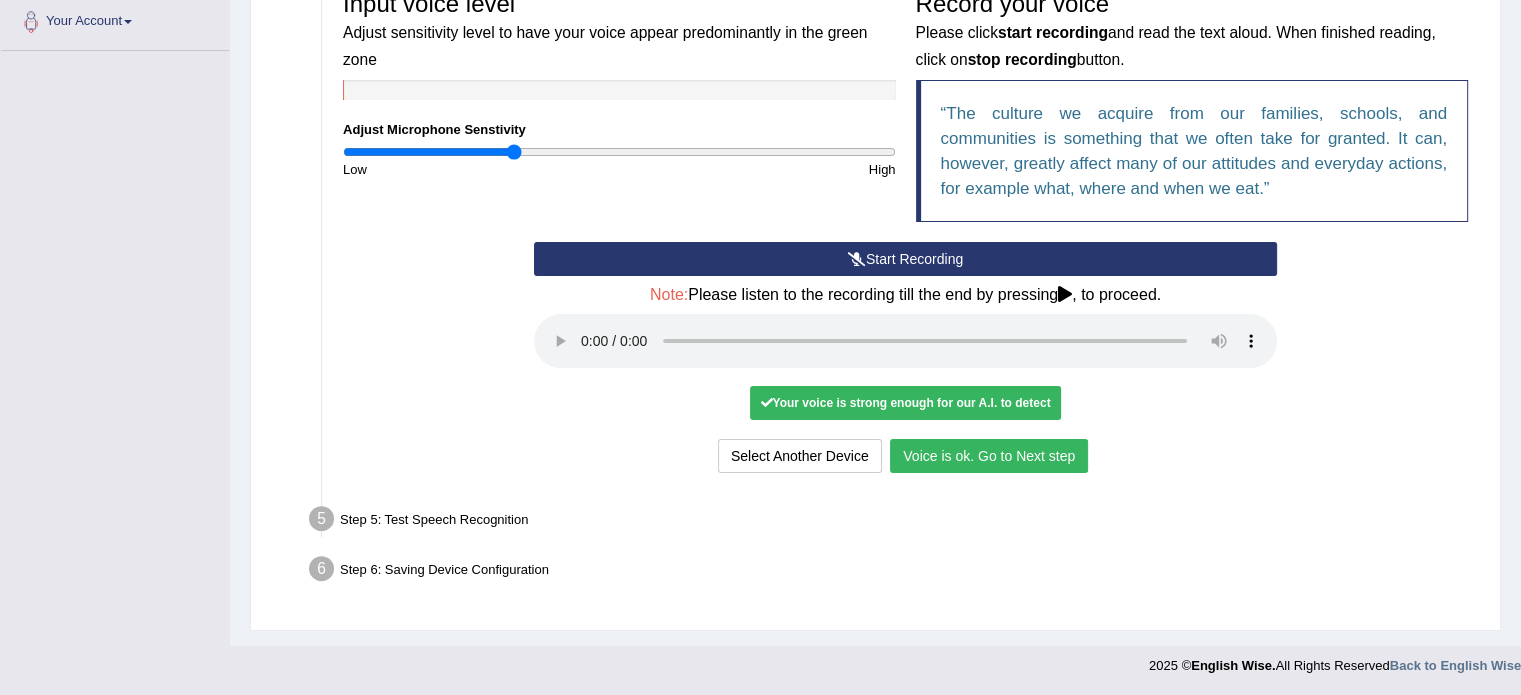 click on "Voice is ok. Go to Next step" at bounding box center [989, 456] 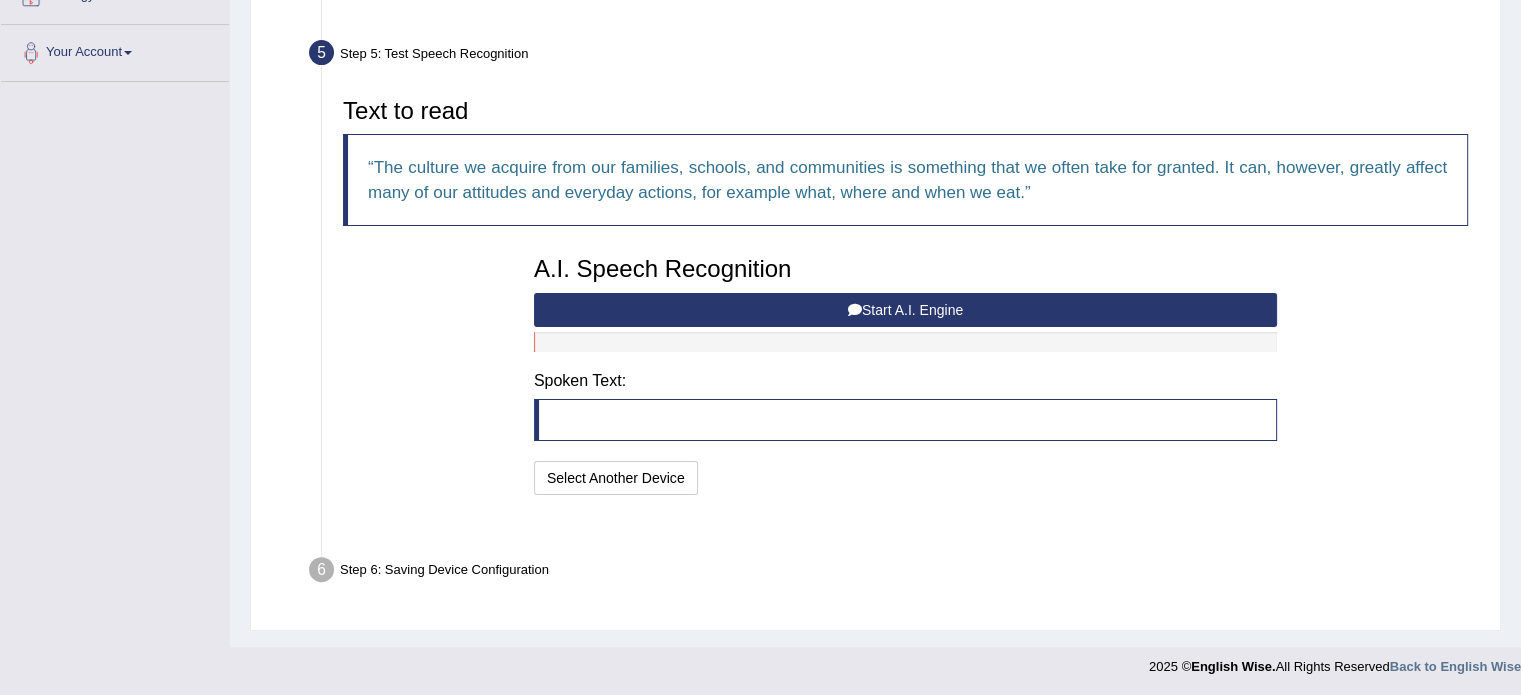 scroll, scrollTop: 368, scrollLeft: 0, axis: vertical 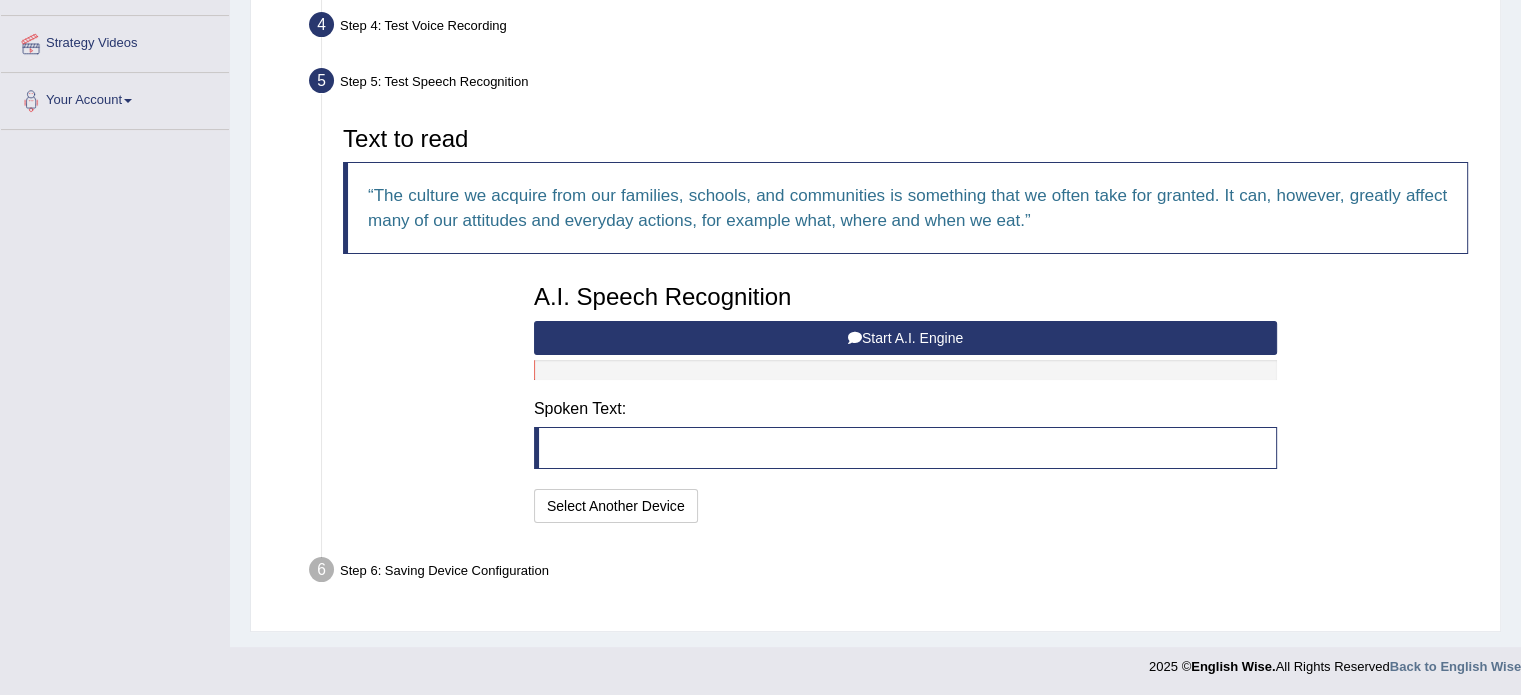 click on "Start A.I. Engine" at bounding box center [905, 338] 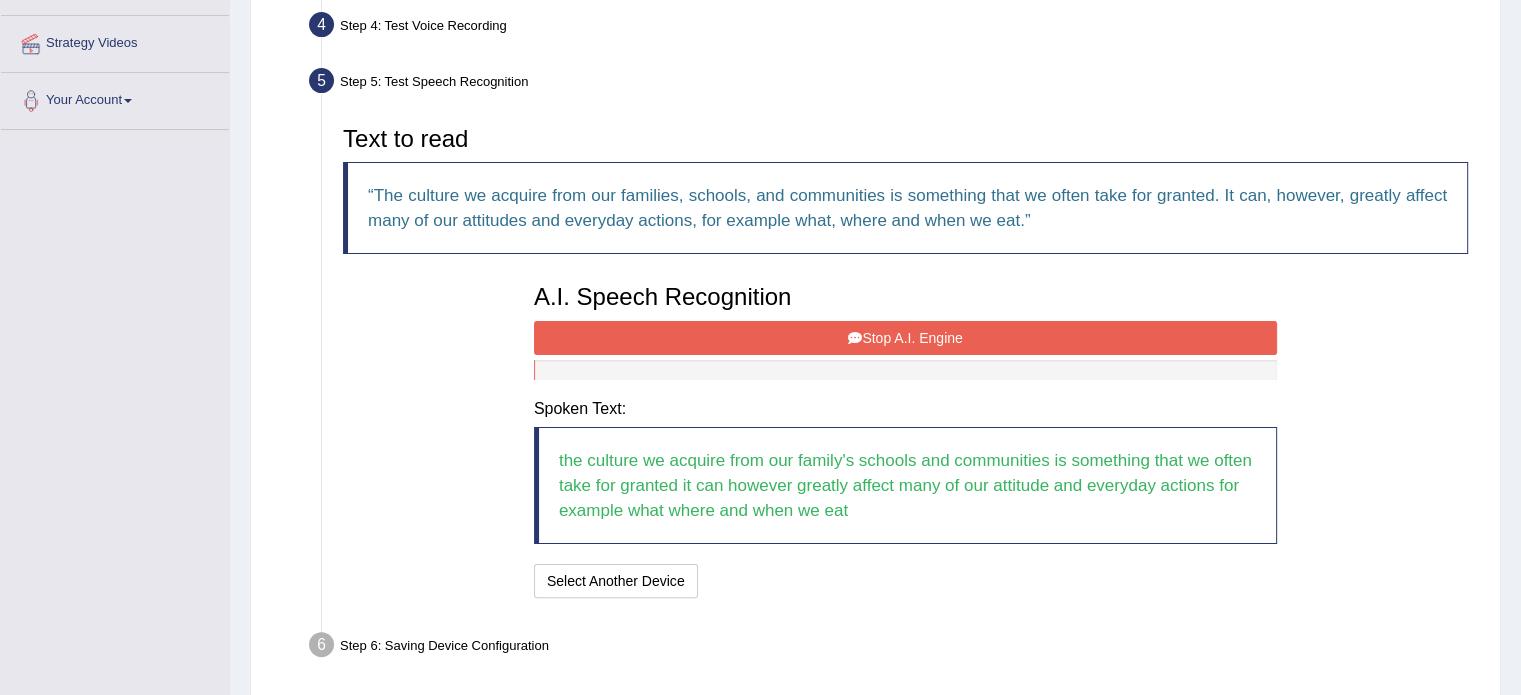click on "Stop A.I. Engine" at bounding box center (905, 338) 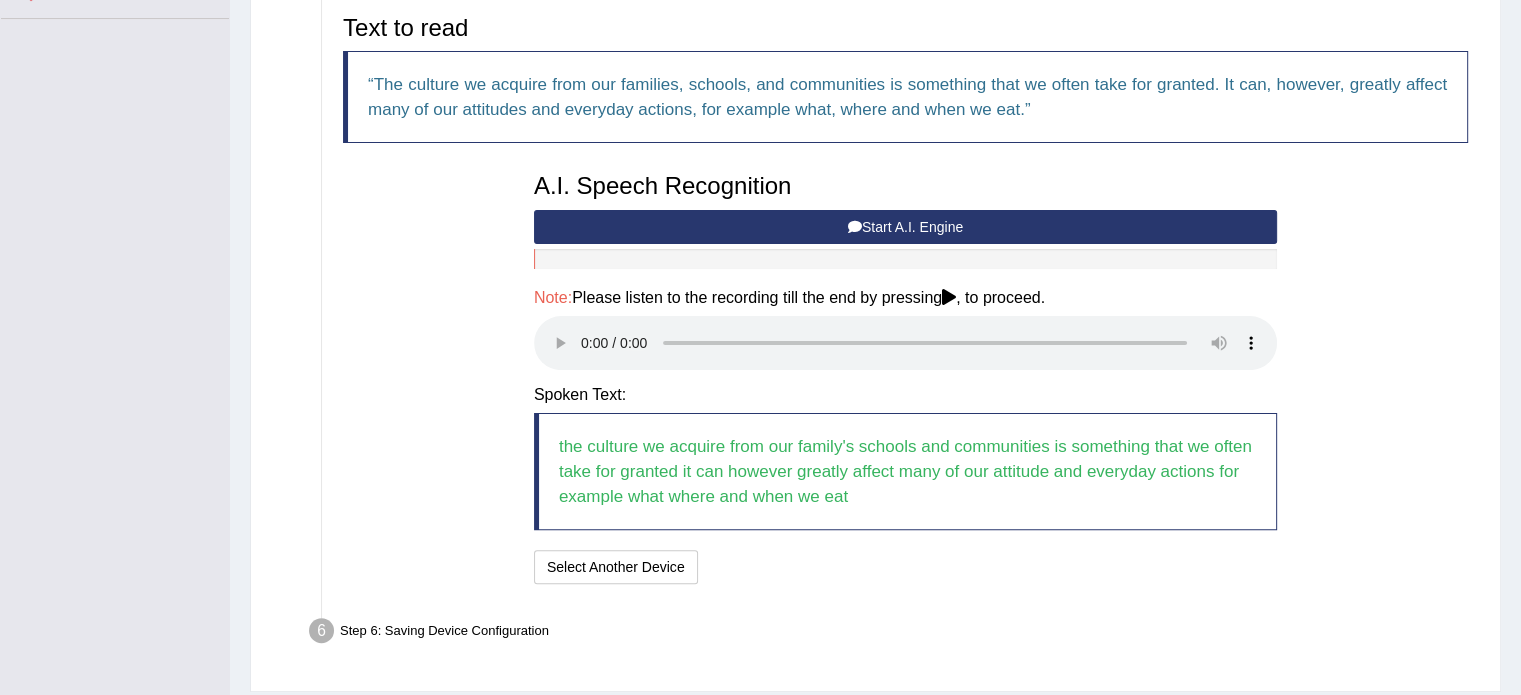 scroll, scrollTop: 480, scrollLeft: 0, axis: vertical 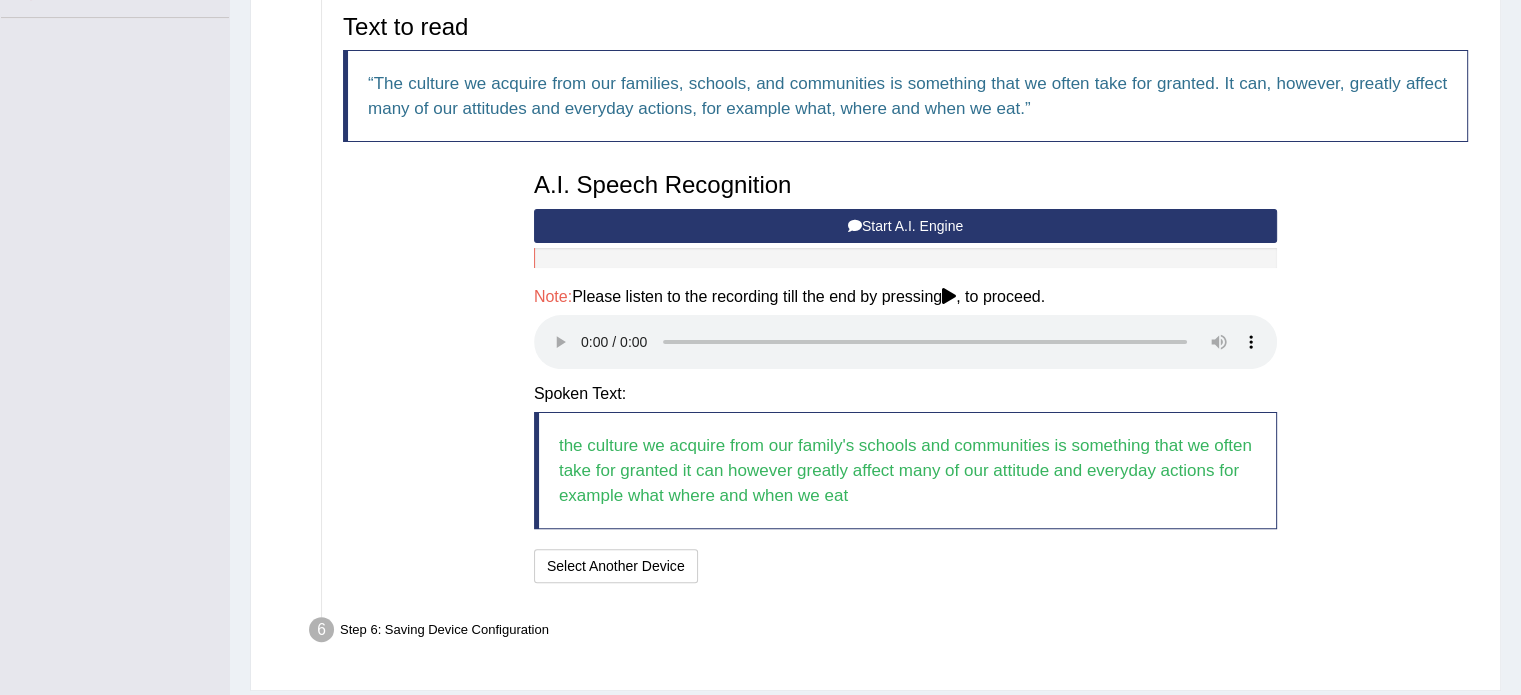 click at bounding box center [855, 226] 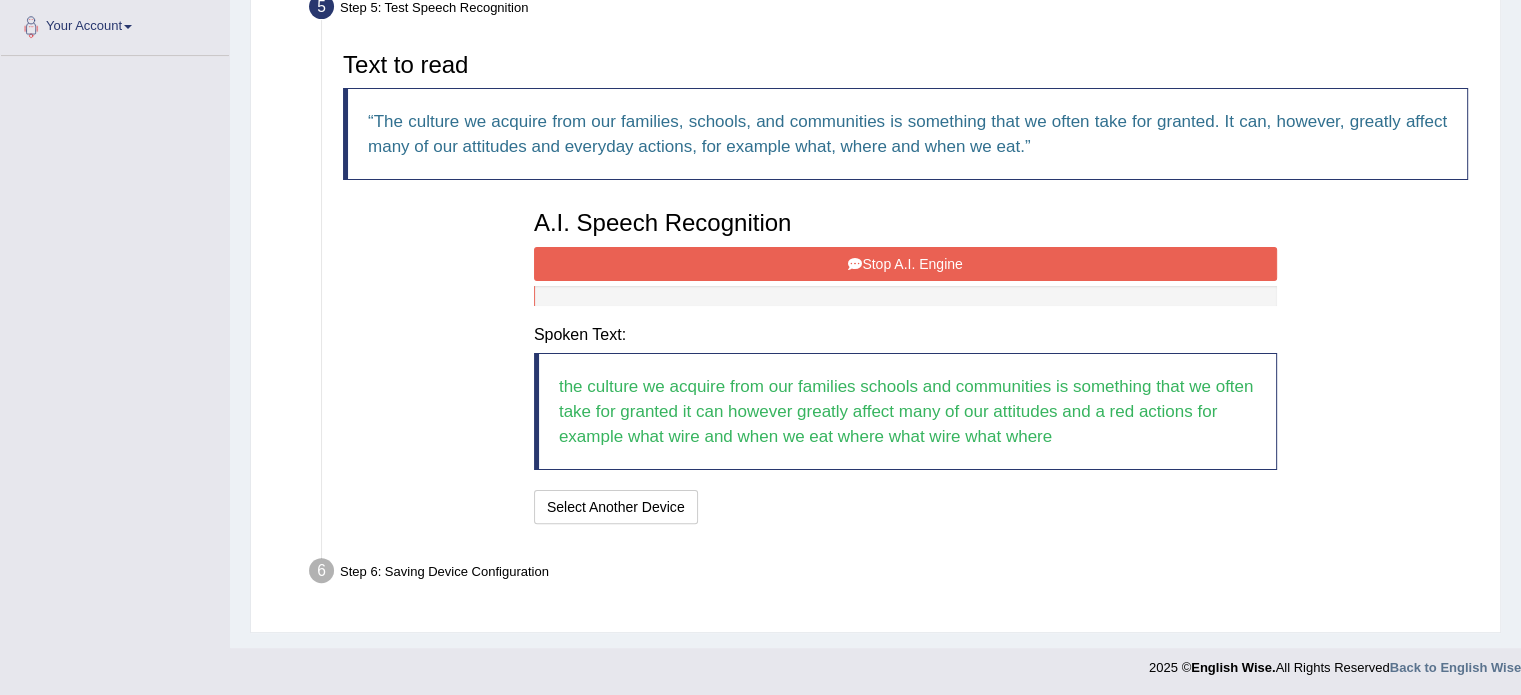 scroll, scrollTop: 464, scrollLeft: 0, axis: vertical 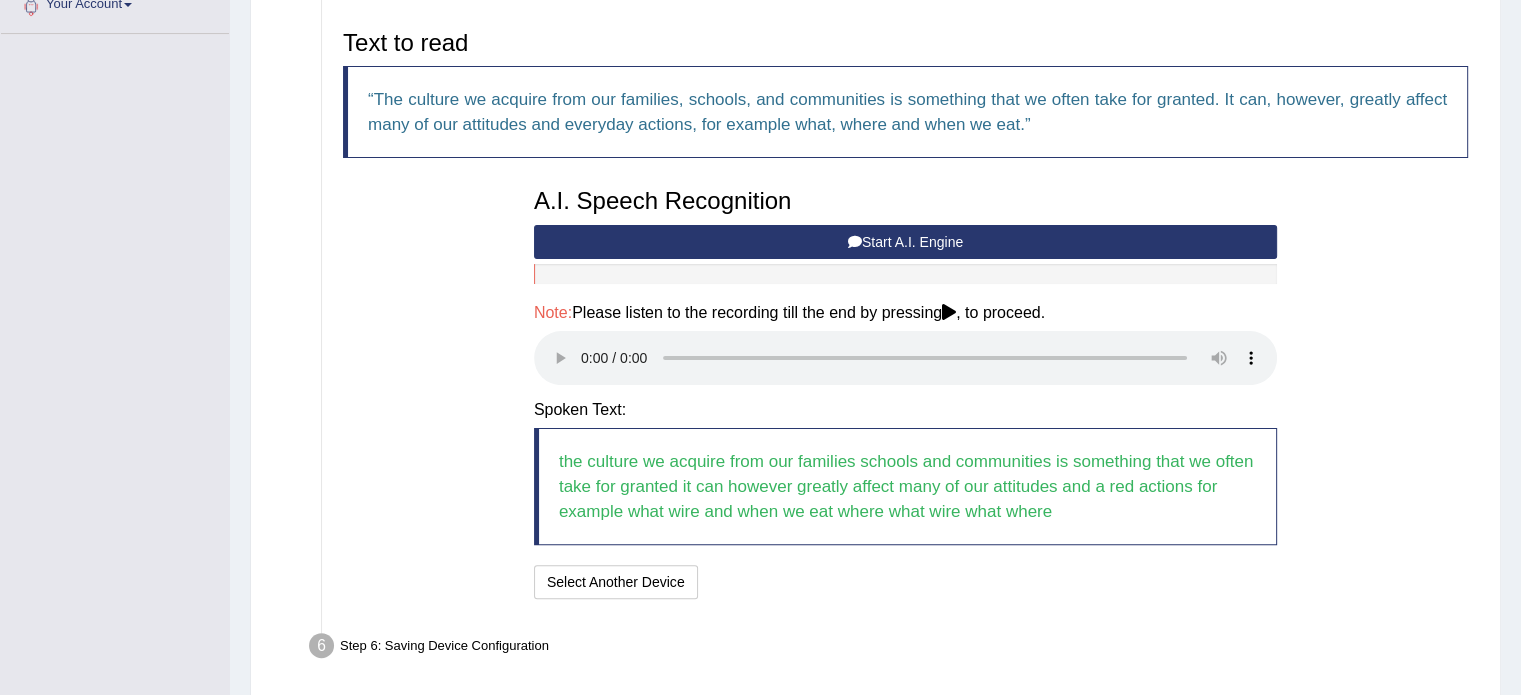 click on "Start A.I. Engine" at bounding box center [905, 242] 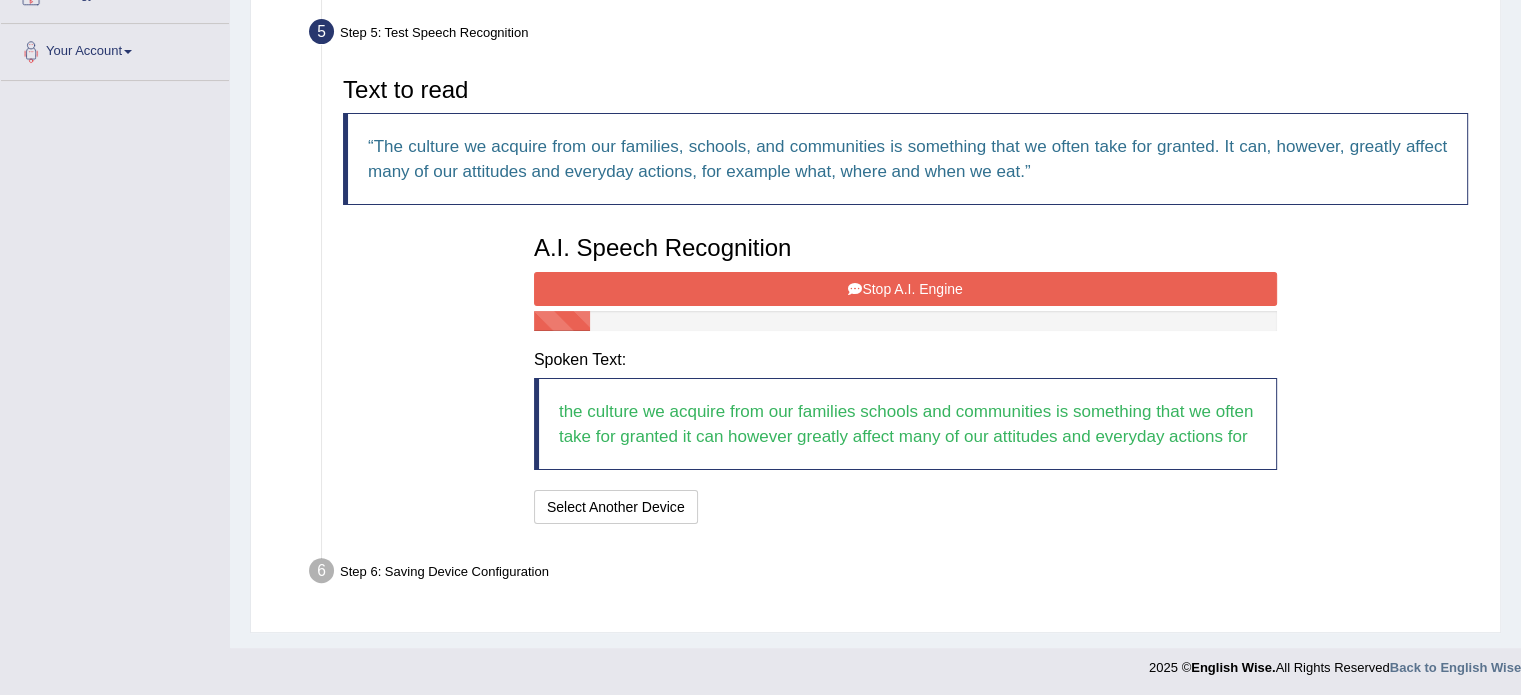 scroll, scrollTop: 442, scrollLeft: 0, axis: vertical 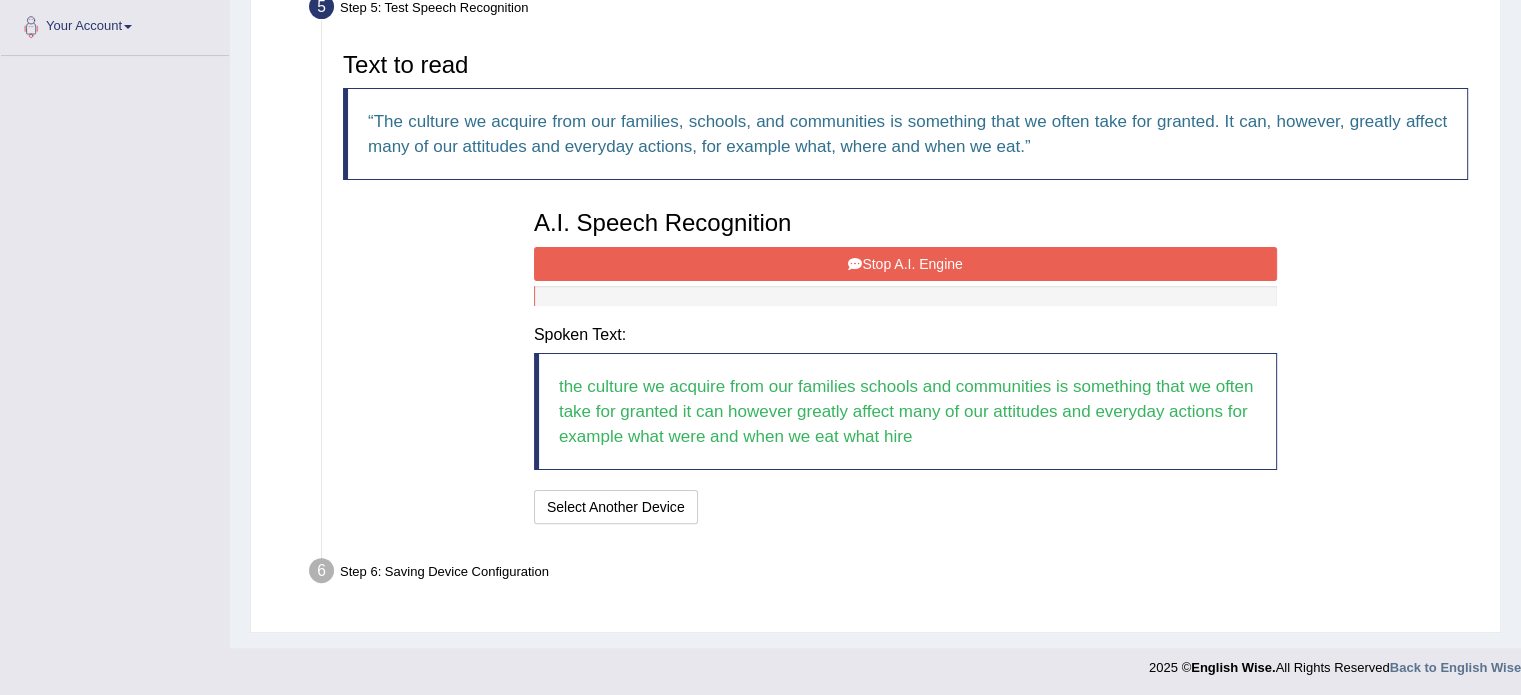 click on "Stop A.I. Engine" at bounding box center [905, 264] 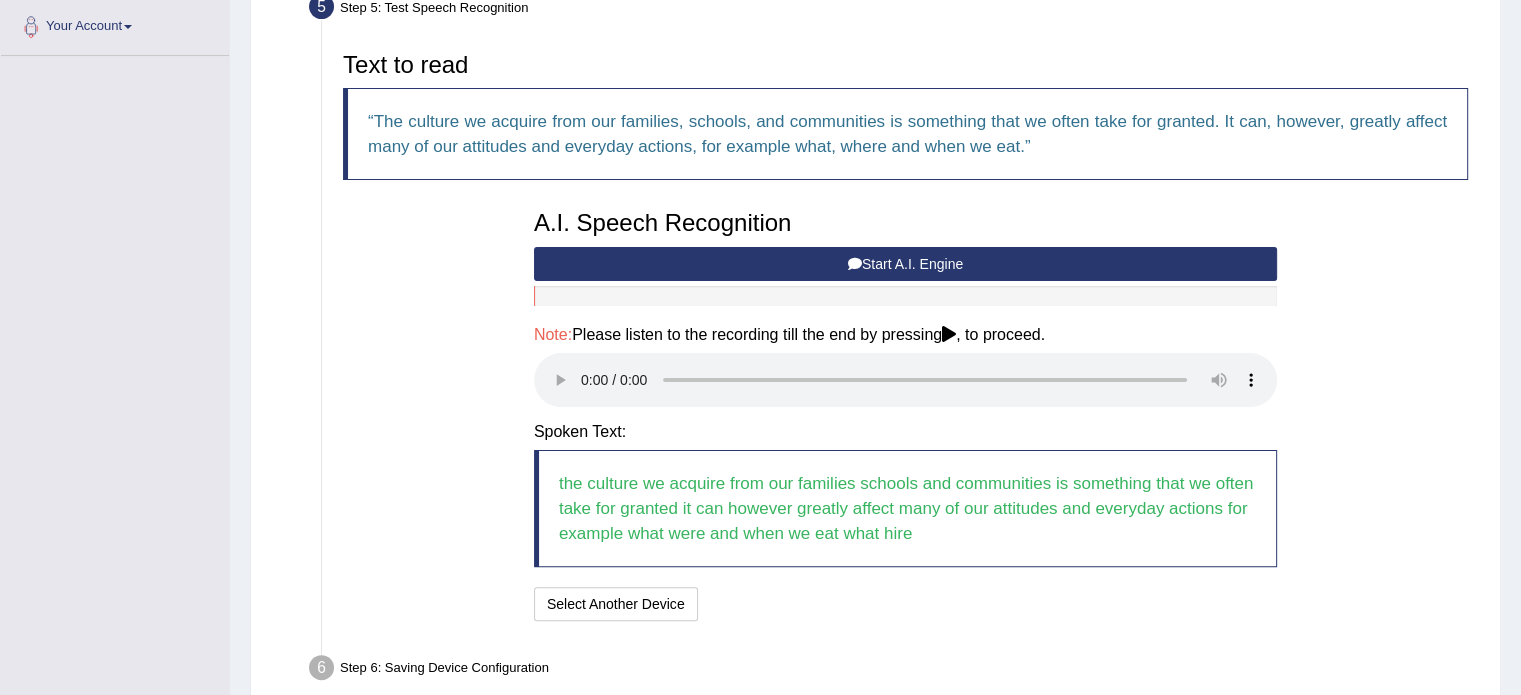 click on "Start A.I. Engine" at bounding box center [905, 264] 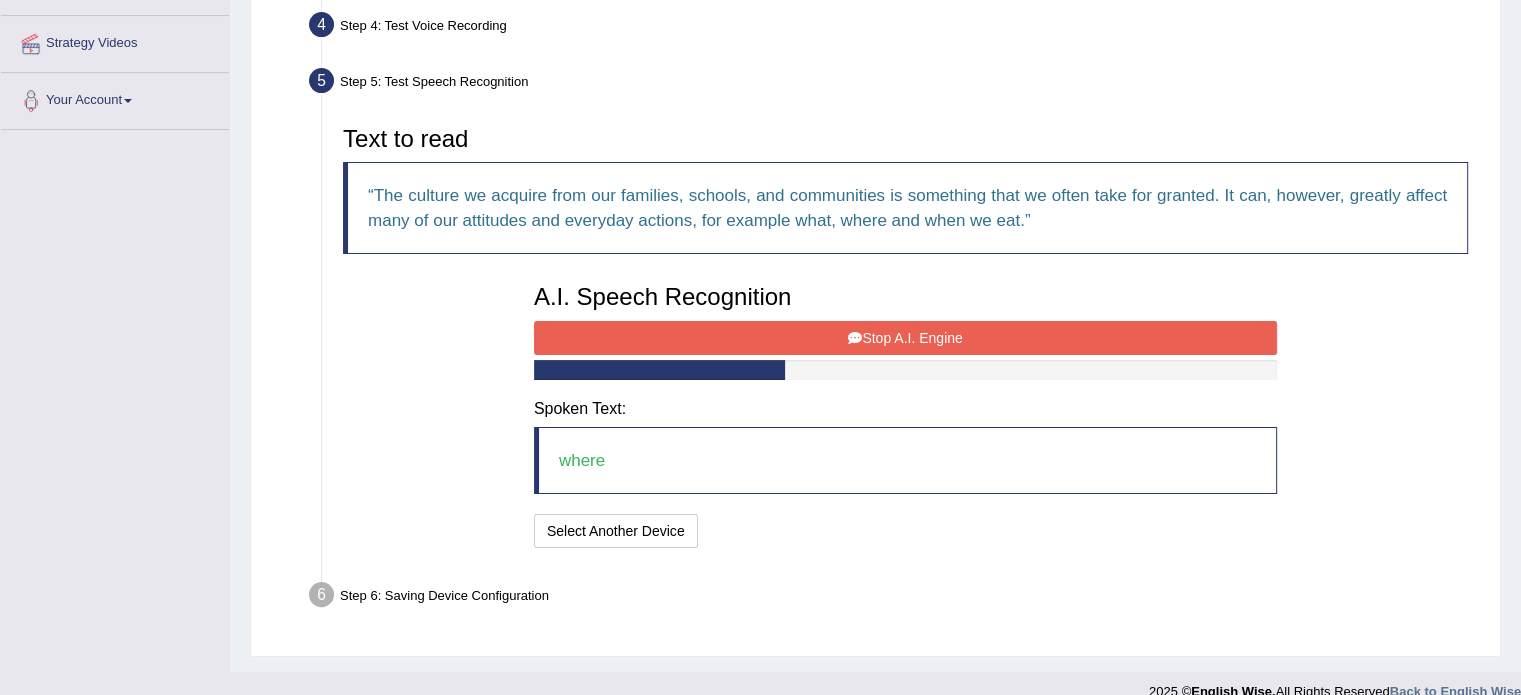 scroll, scrollTop: 392, scrollLeft: 0, axis: vertical 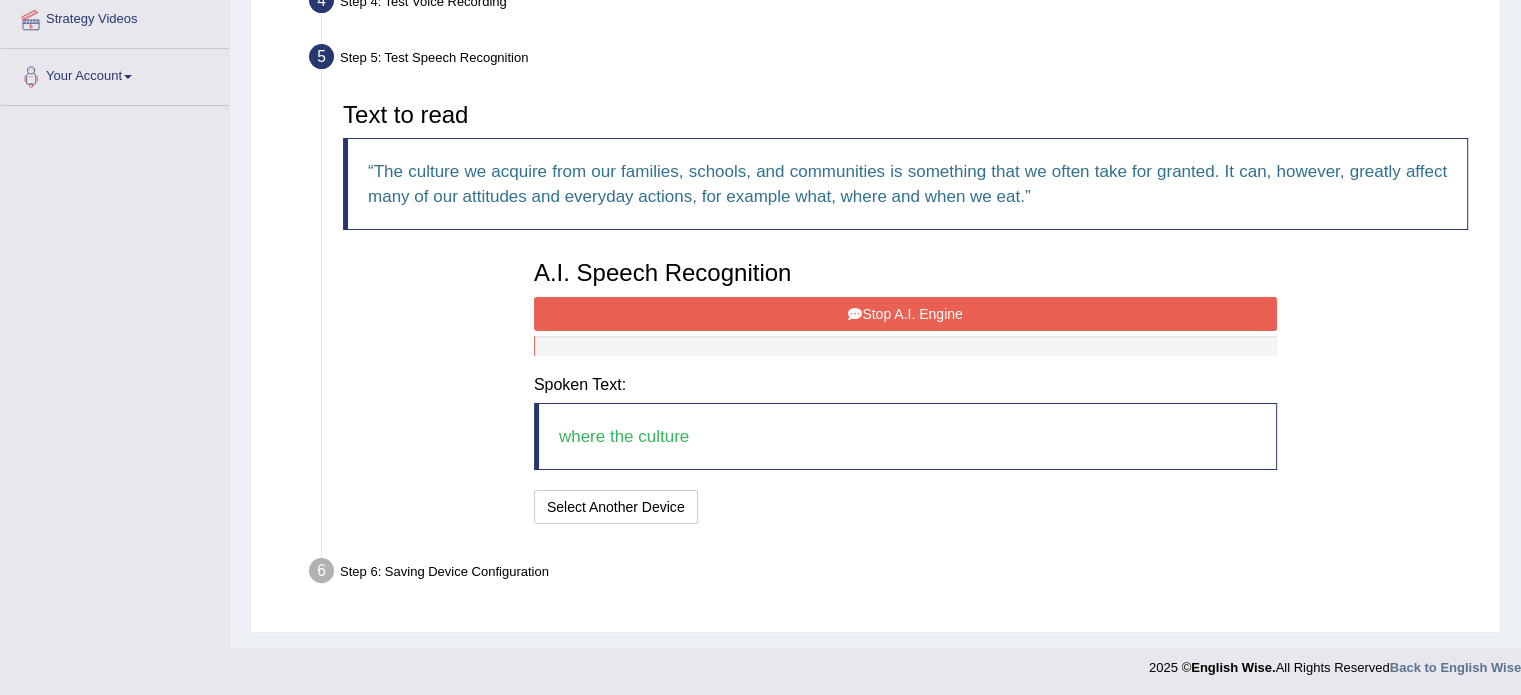 click on "Stop A.I. Engine" at bounding box center (905, 314) 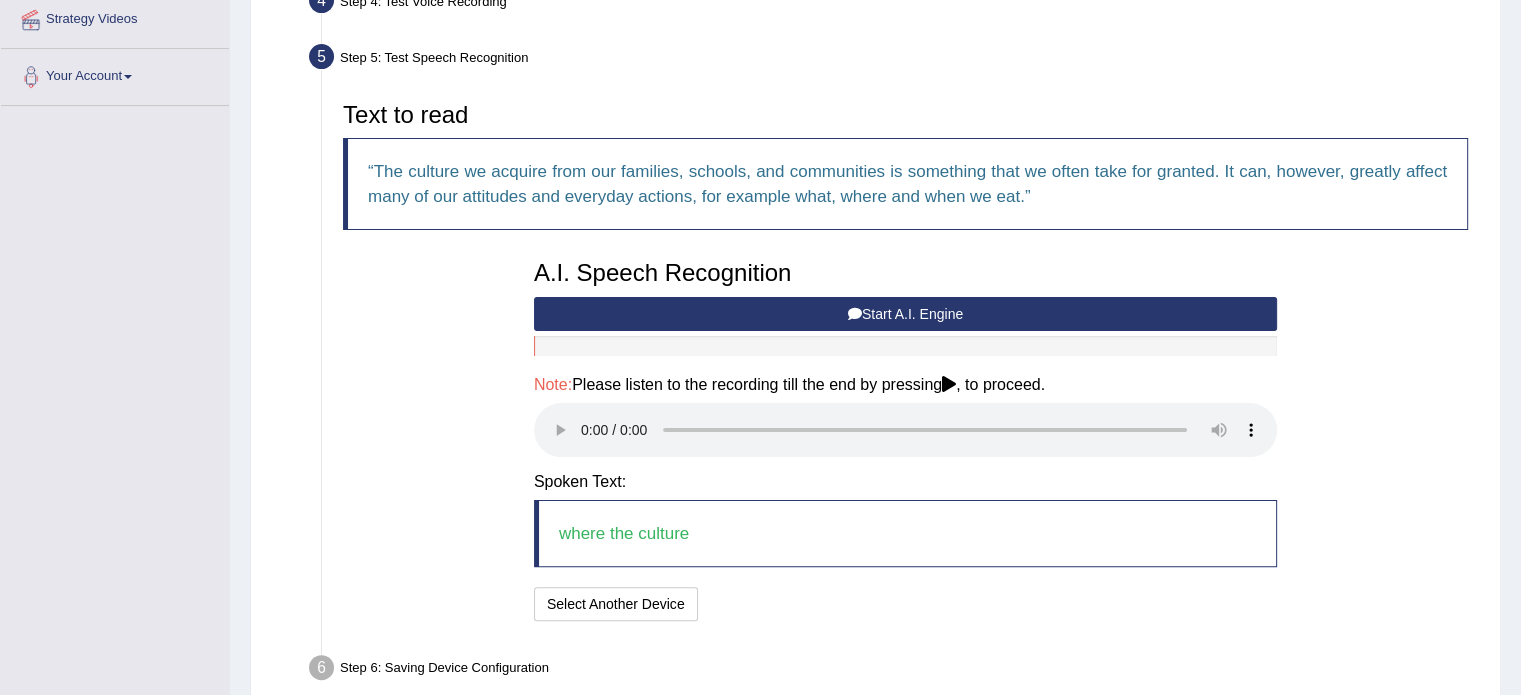 click on "Start A.I. Engine" at bounding box center [905, 314] 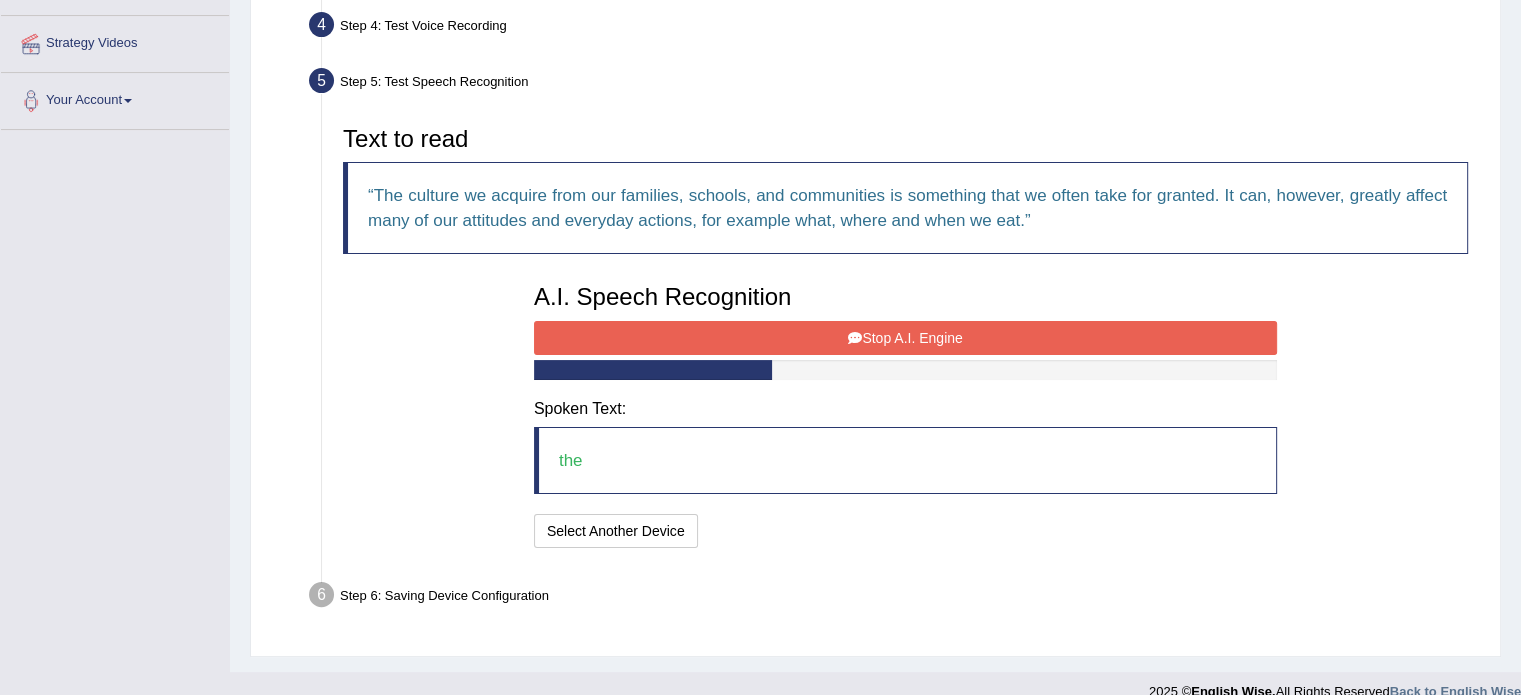 scroll, scrollTop: 392, scrollLeft: 0, axis: vertical 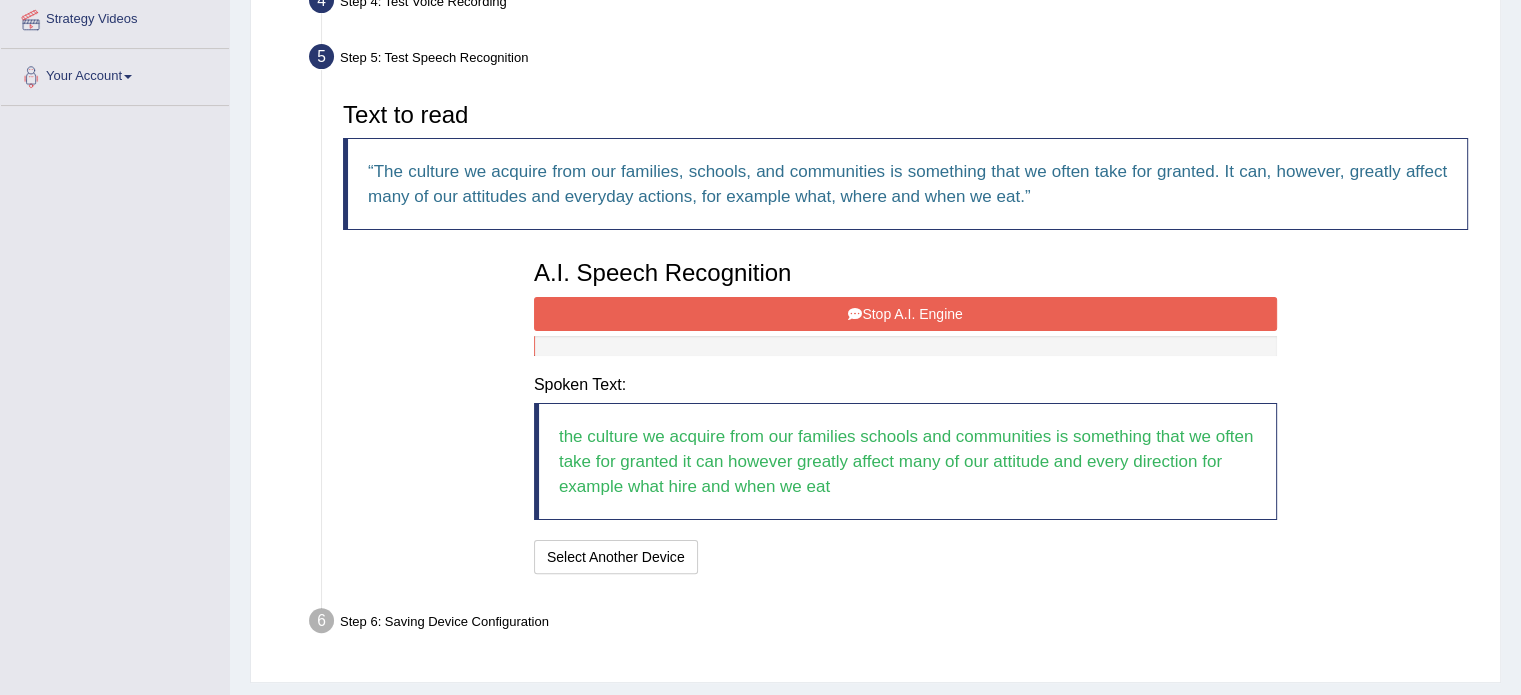 click on "Stop A.I. Engine" at bounding box center (905, 314) 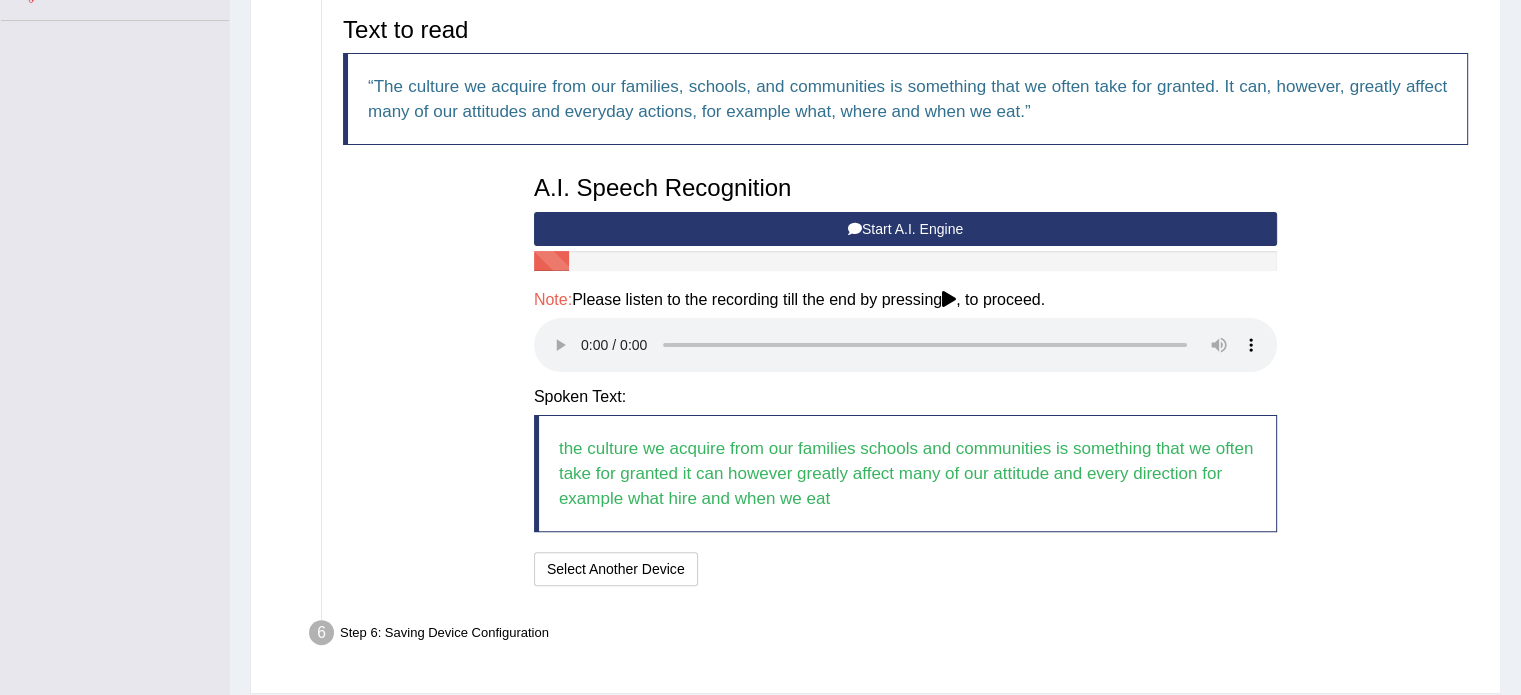 scroll, scrollTop: 479, scrollLeft: 0, axis: vertical 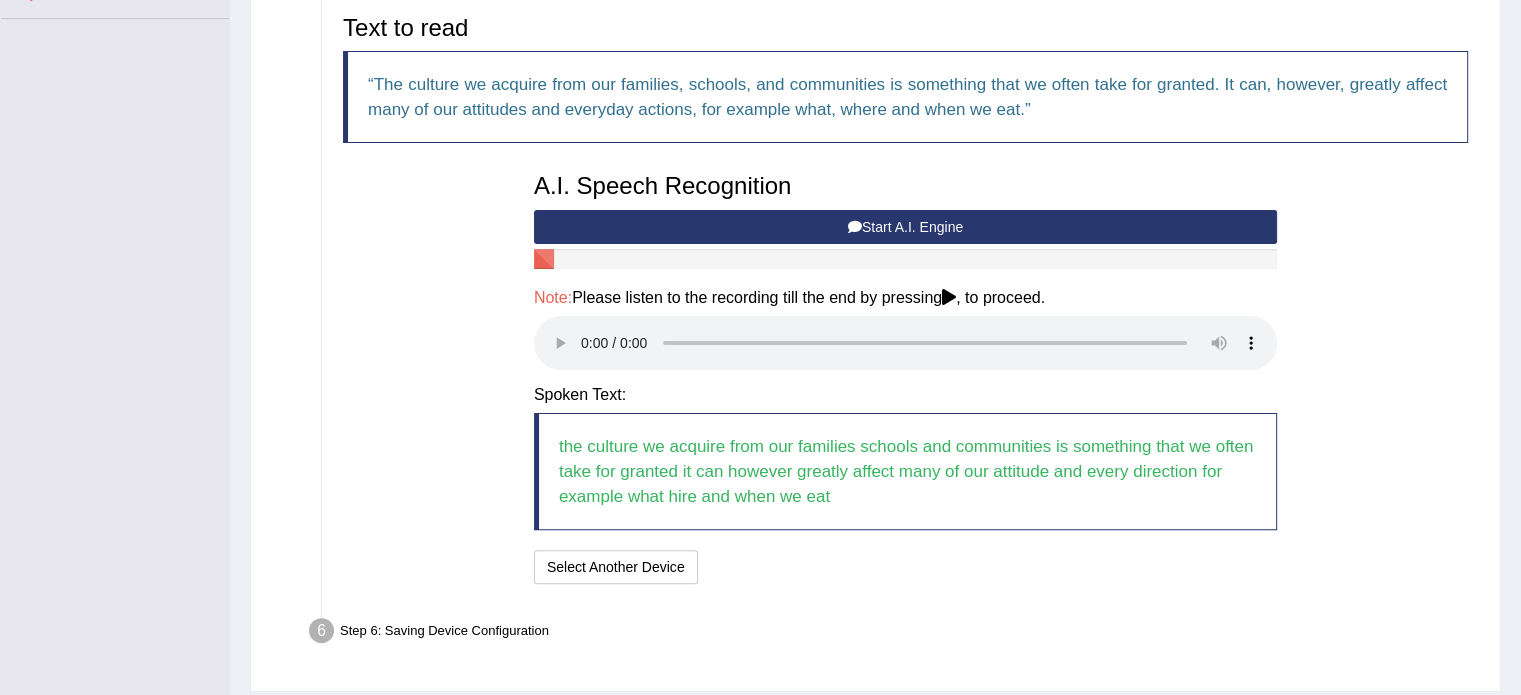 click on "Start A.I. Engine" at bounding box center (905, 227) 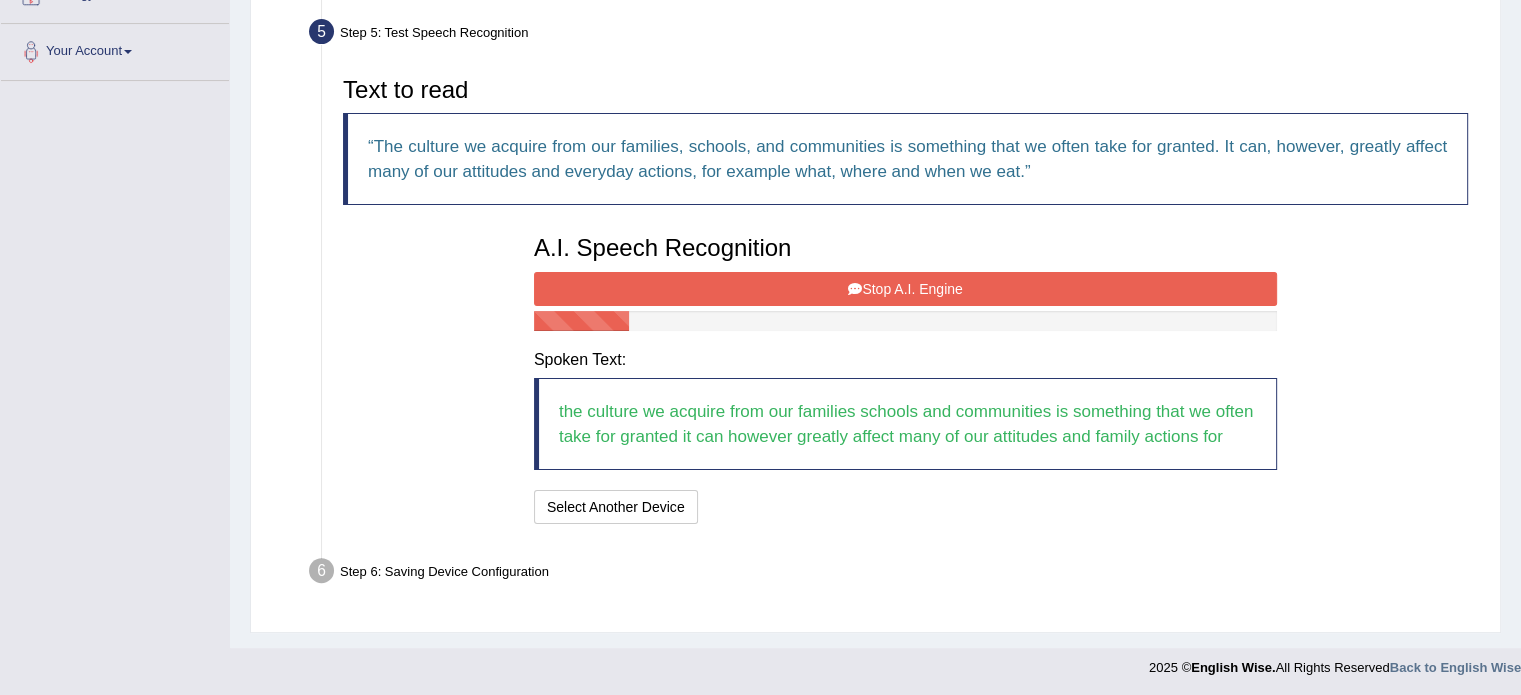 scroll, scrollTop: 442, scrollLeft: 0, axis: vertical 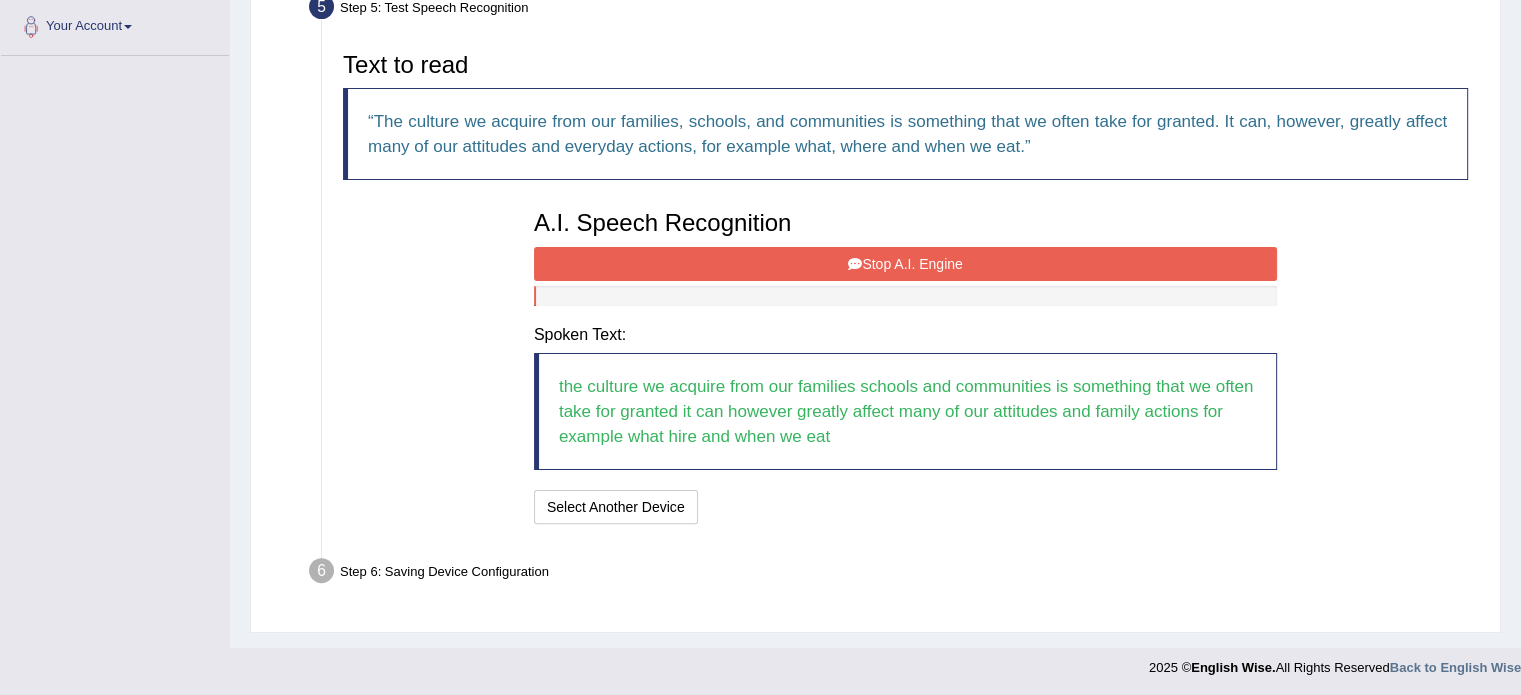 click on "Stop A.I. Engine" at bounding box center (905, 264) 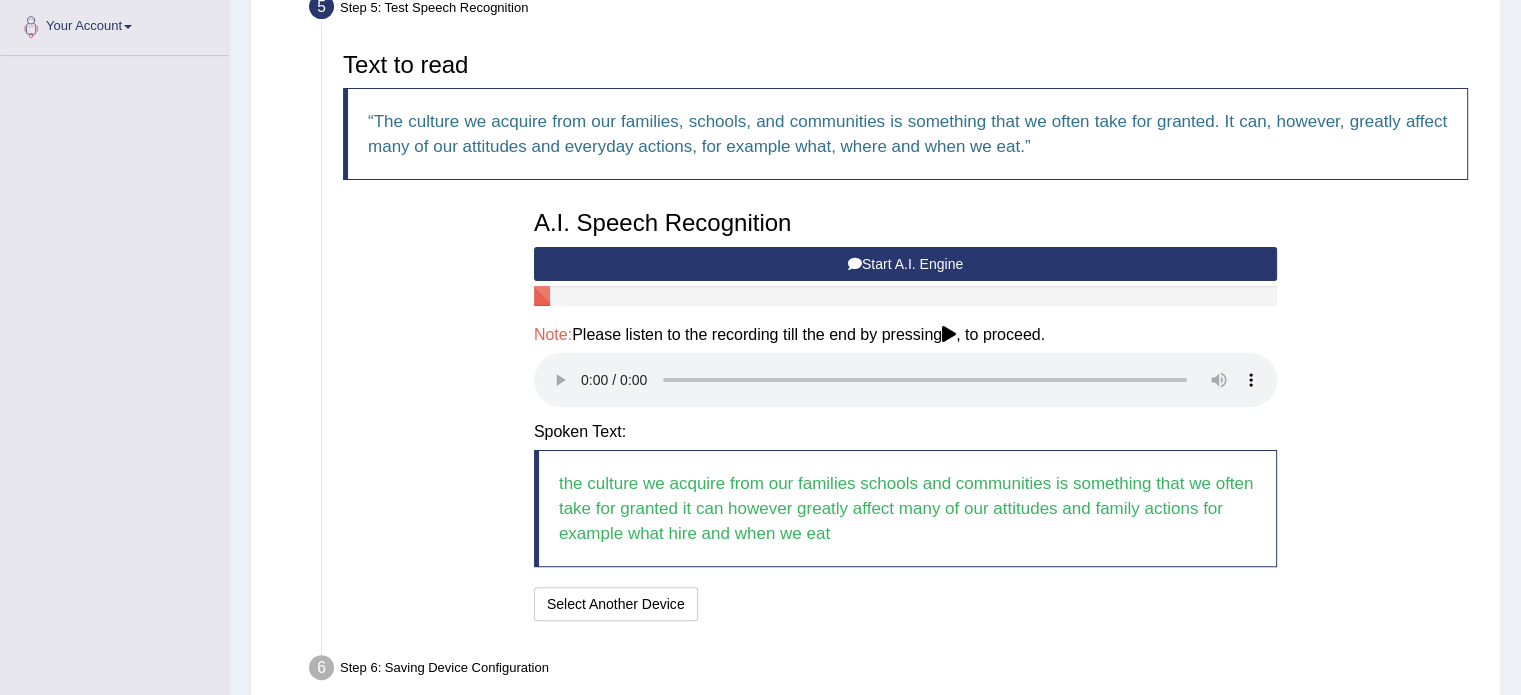 scroll, scrollTop: 540, scrollLeft: 0, axis: vertical 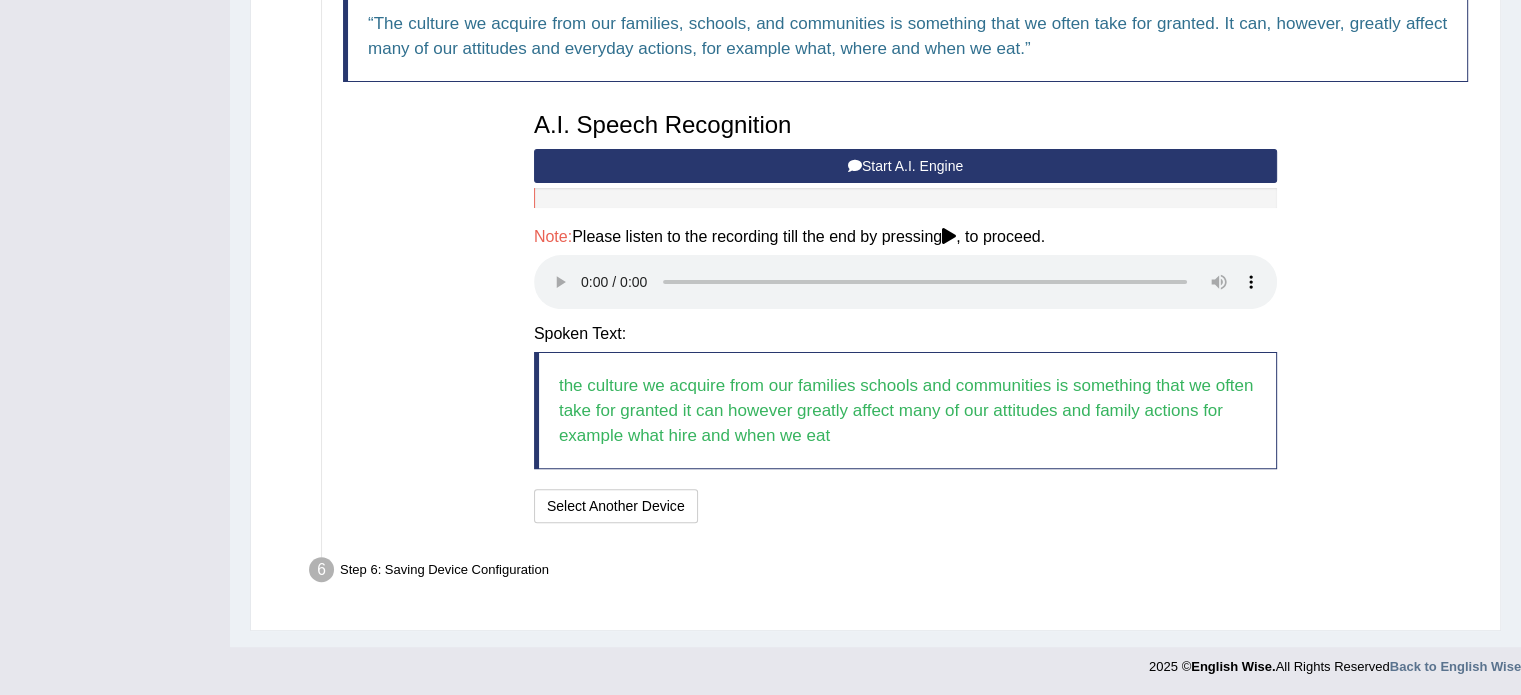 click on "Text to read   The culture we acquire from our families, schools, and communities is something that we often take for granted. It can, however, greatly affect many of our attitudes and everyday actions, for example what, where and when we eat.   A.I. Speech Recognition    Start A.I. Engine    Stop A.I. Engine     Note:  Please listen to the recording till the end by pressing  , to proceed.     Spoken Text:   the culture we acquire from our families schools and communities is something that we often take for granted it can however greatly affect many of our attitudes and family actions for example what hire and when we eat   I will practice without this feature   Select Another Device   Speech is ok. Go to Last step" at bounding box center (905, 236) 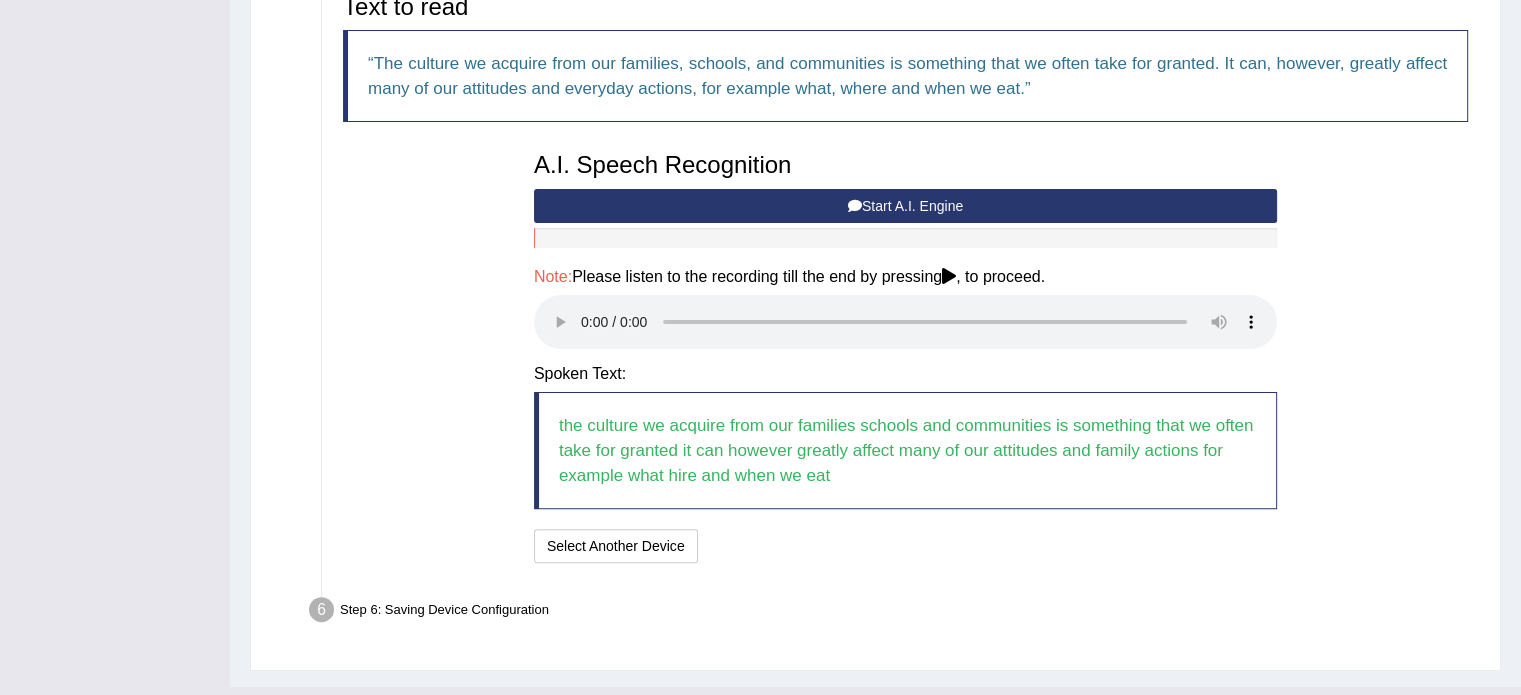 scroll, scrollTop: 496, scrollLeft: 0, axis: vertical 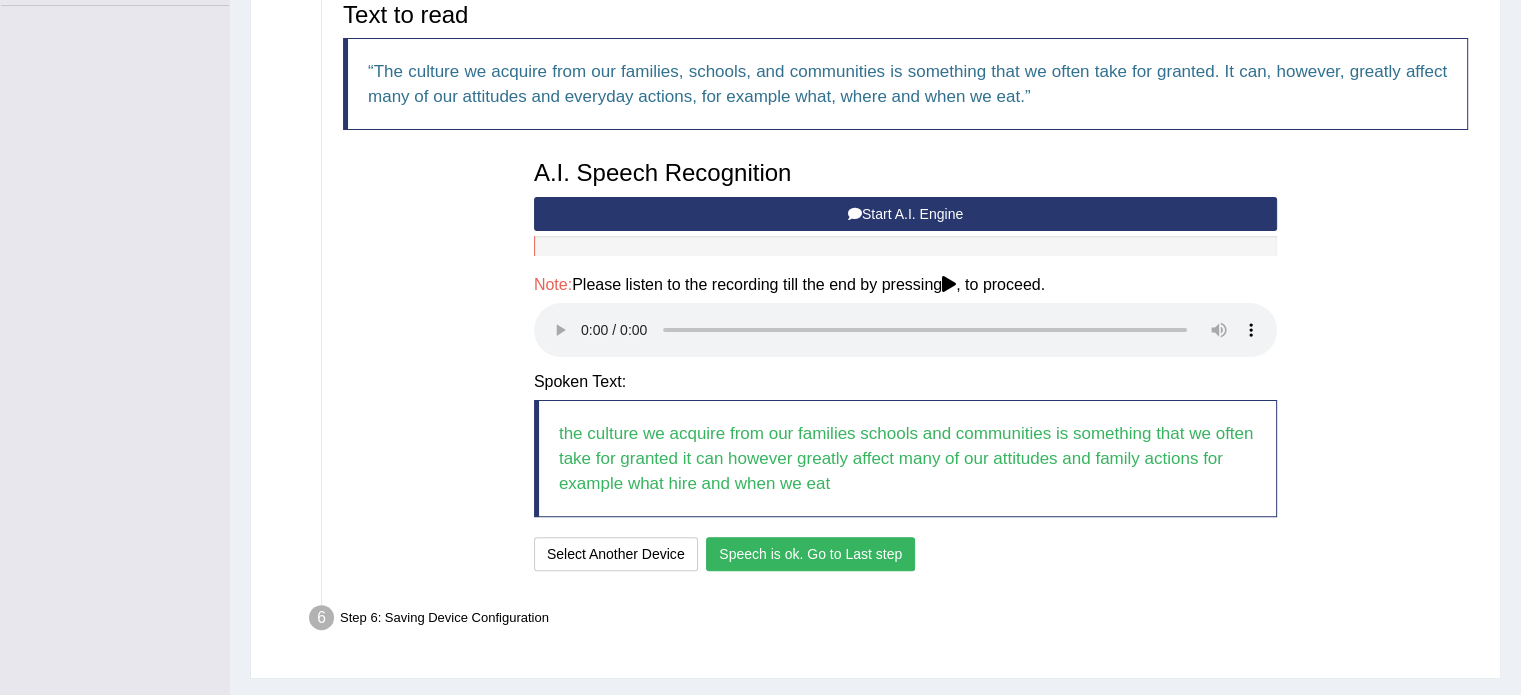 click on "Speech is ok. Go to Last step" at bounding box center (810, 554) 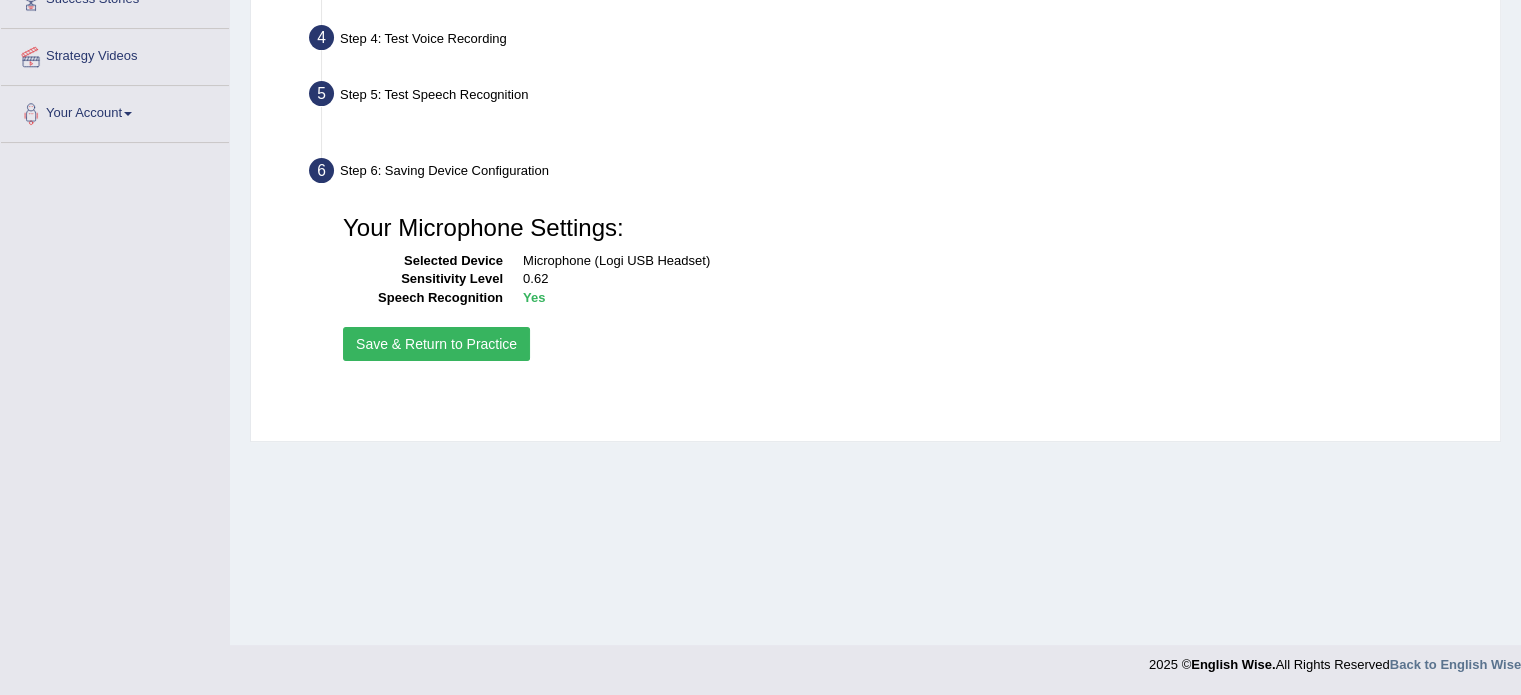 scroll, scrollTop: 355, scrollLeft: 0, axis: vertical 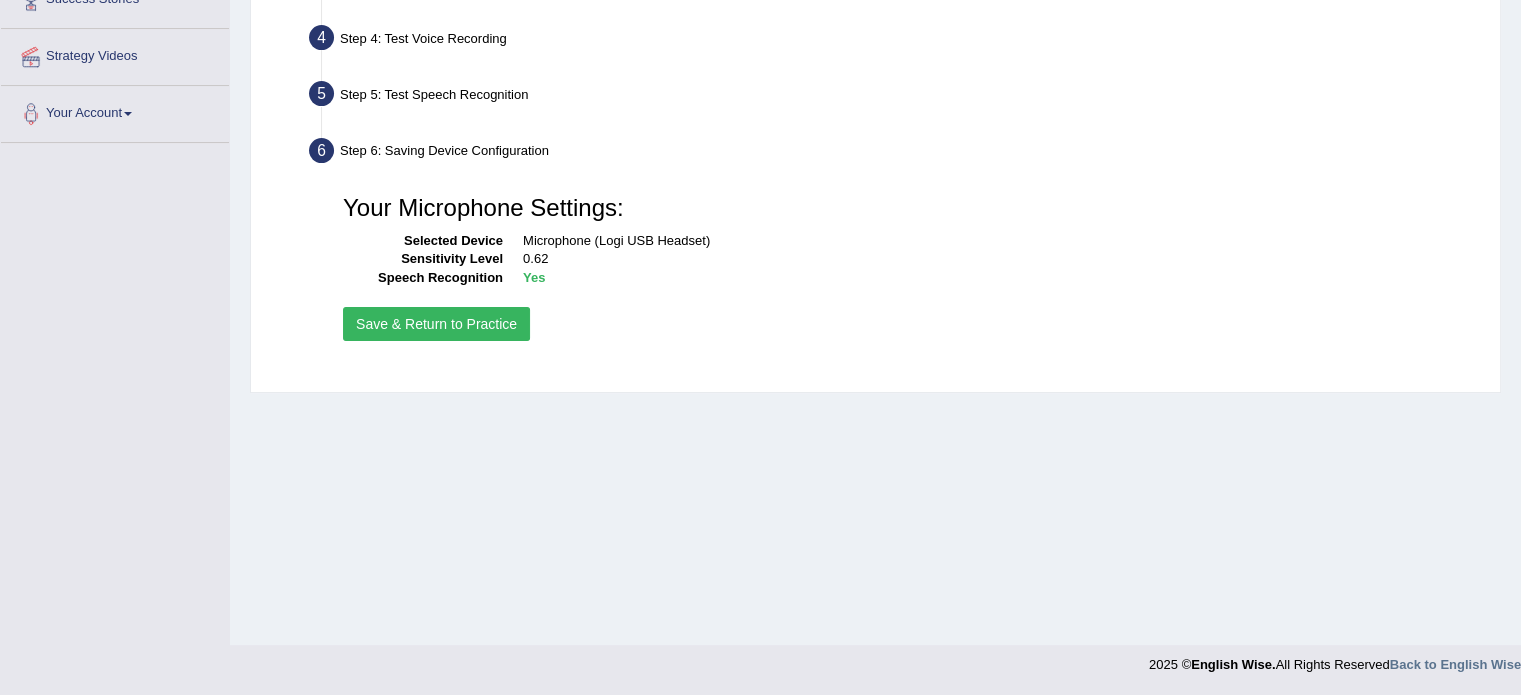 click on "Save & Return to Practice" at bounding box center (436, 324) 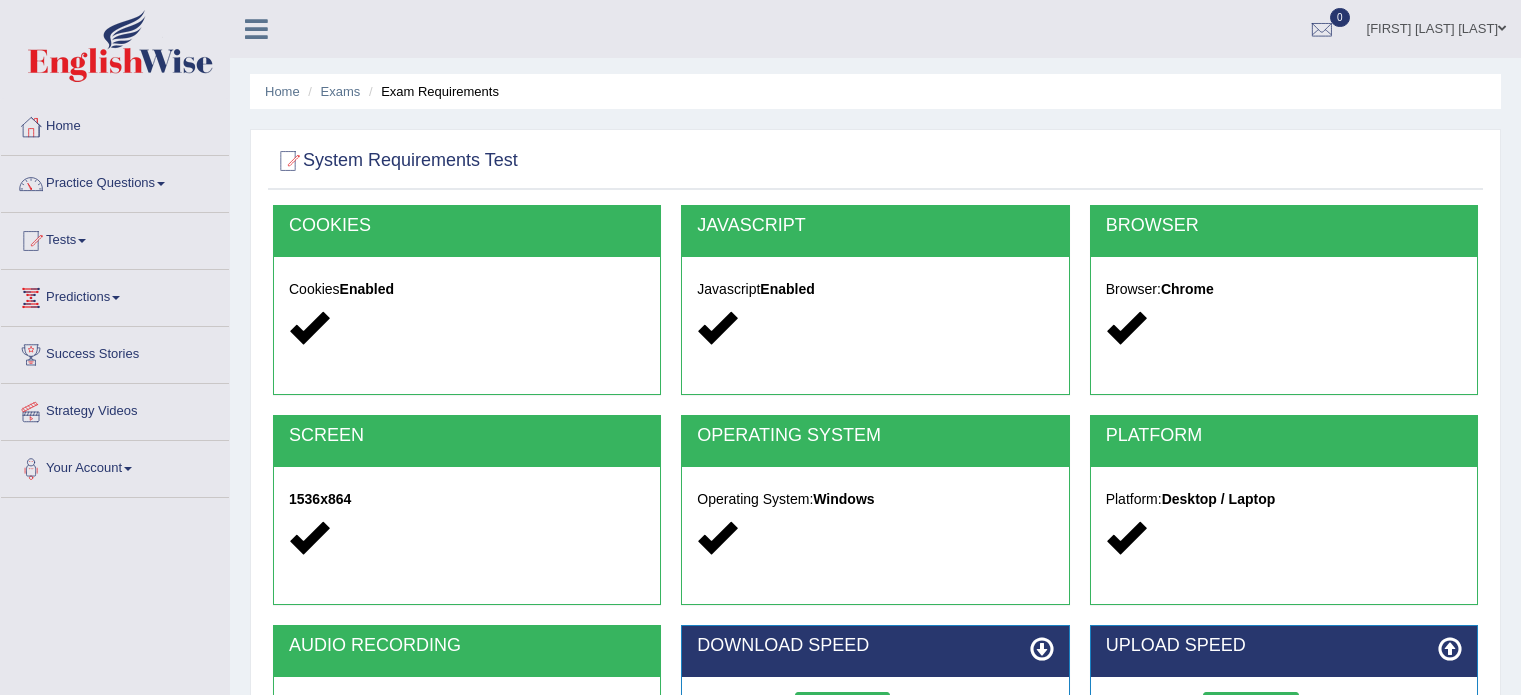 scroll, scrollTop: 0, scrollLeft: 0, axis: both 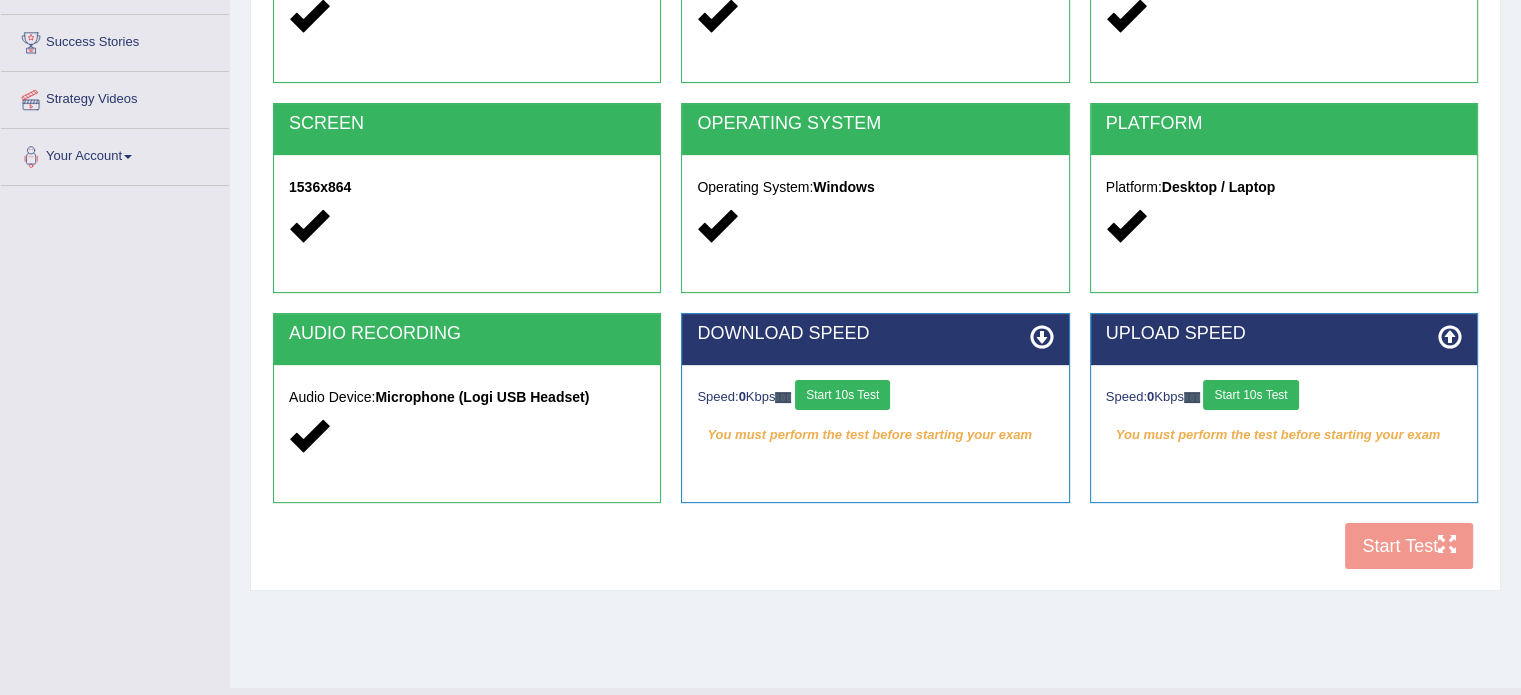 click on "Start 10s Test" at bounding box center (842, 395) 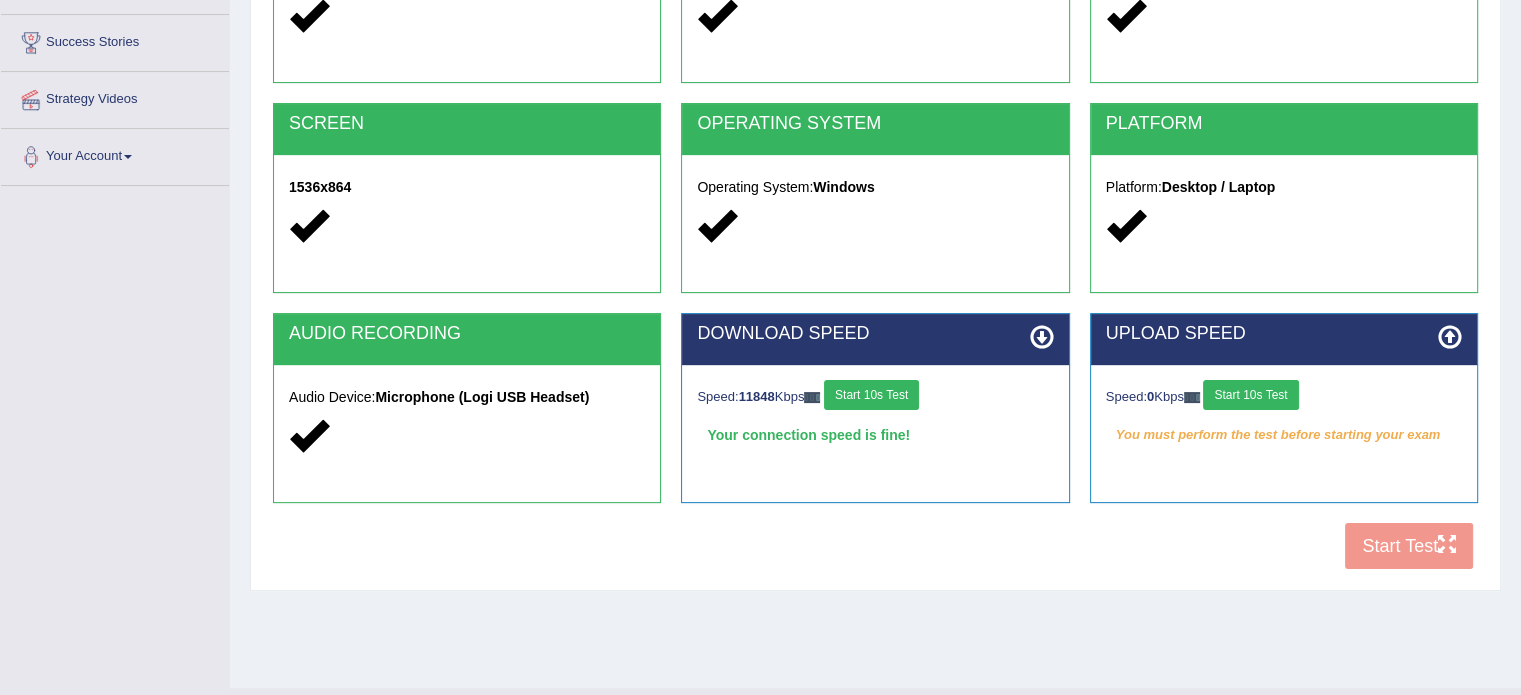 click on "Start 10s Test" at bounding box center (1250, 395) 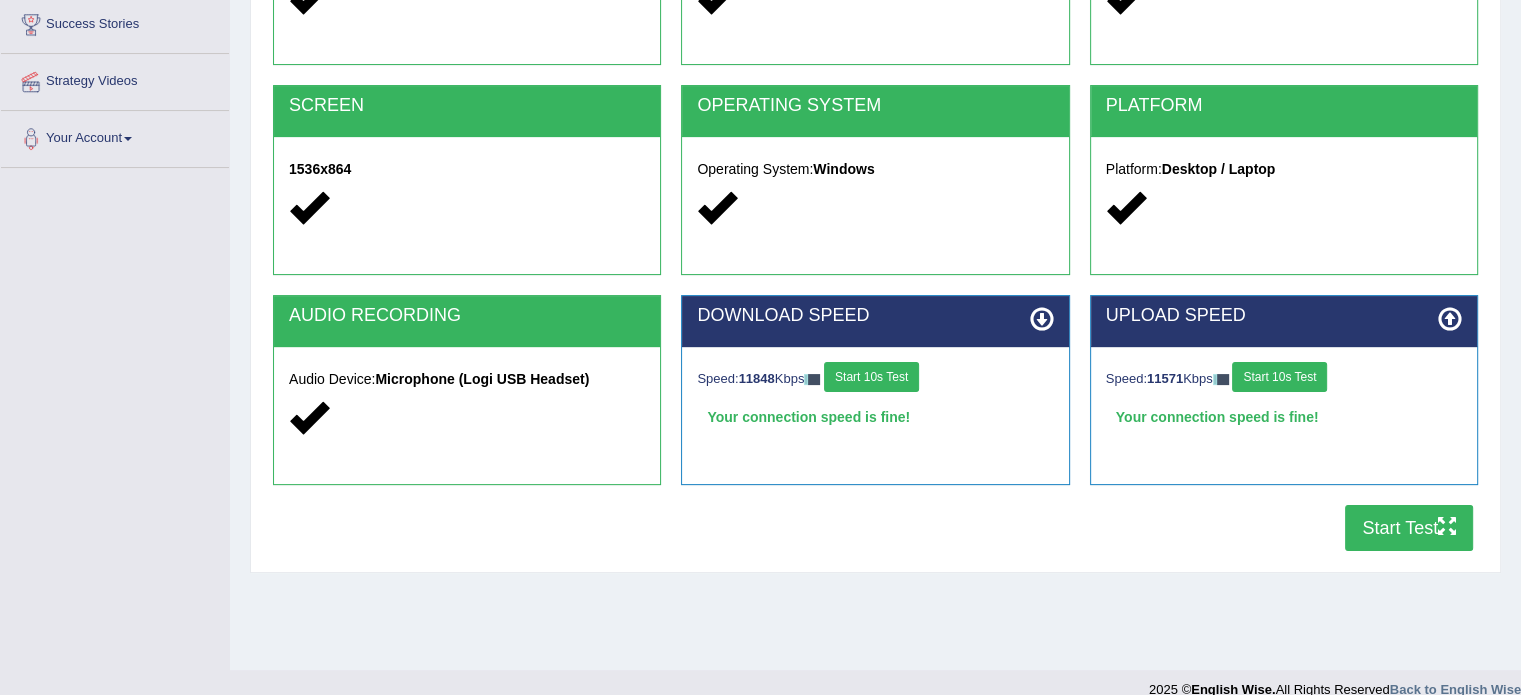 scroll, scrollTop: 355, scrollLeft: 0, axis: vertical 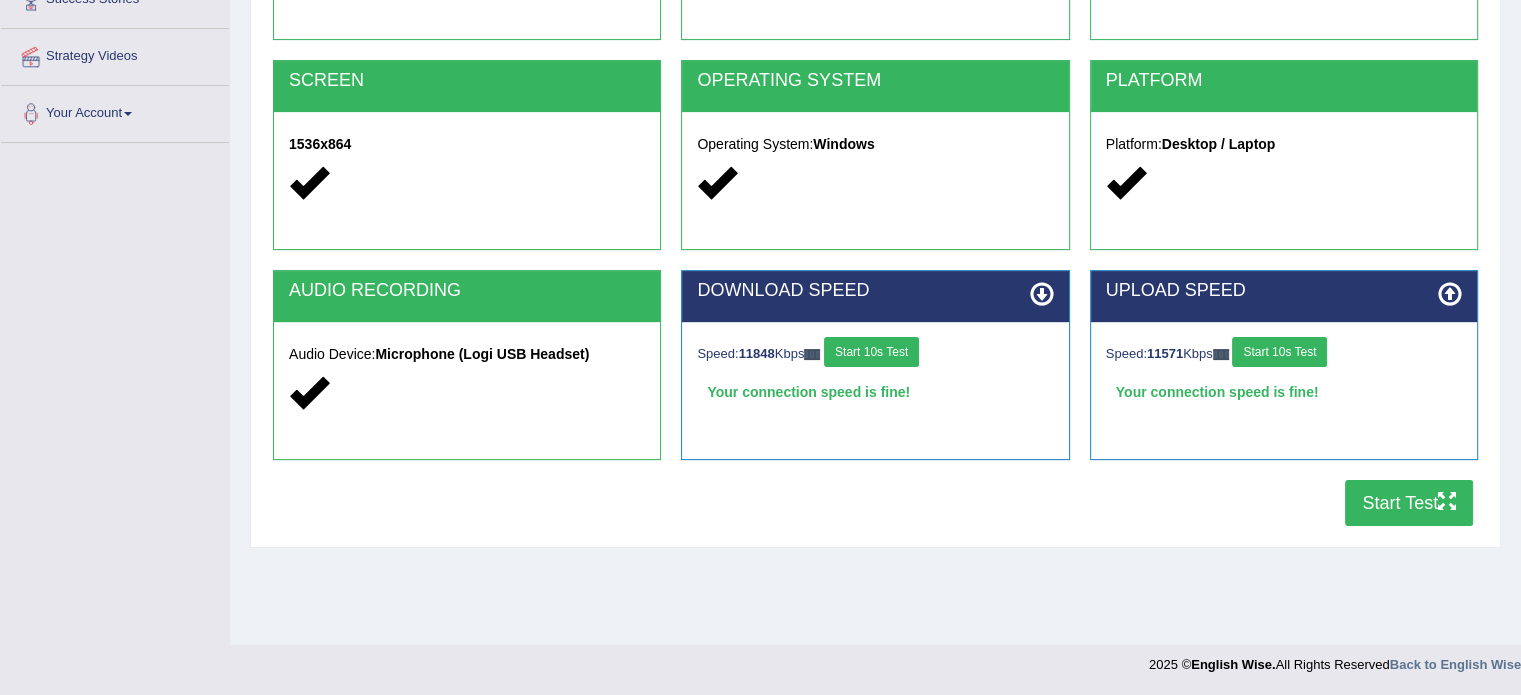click on "Start Test" at bounding box center [1409, 503] 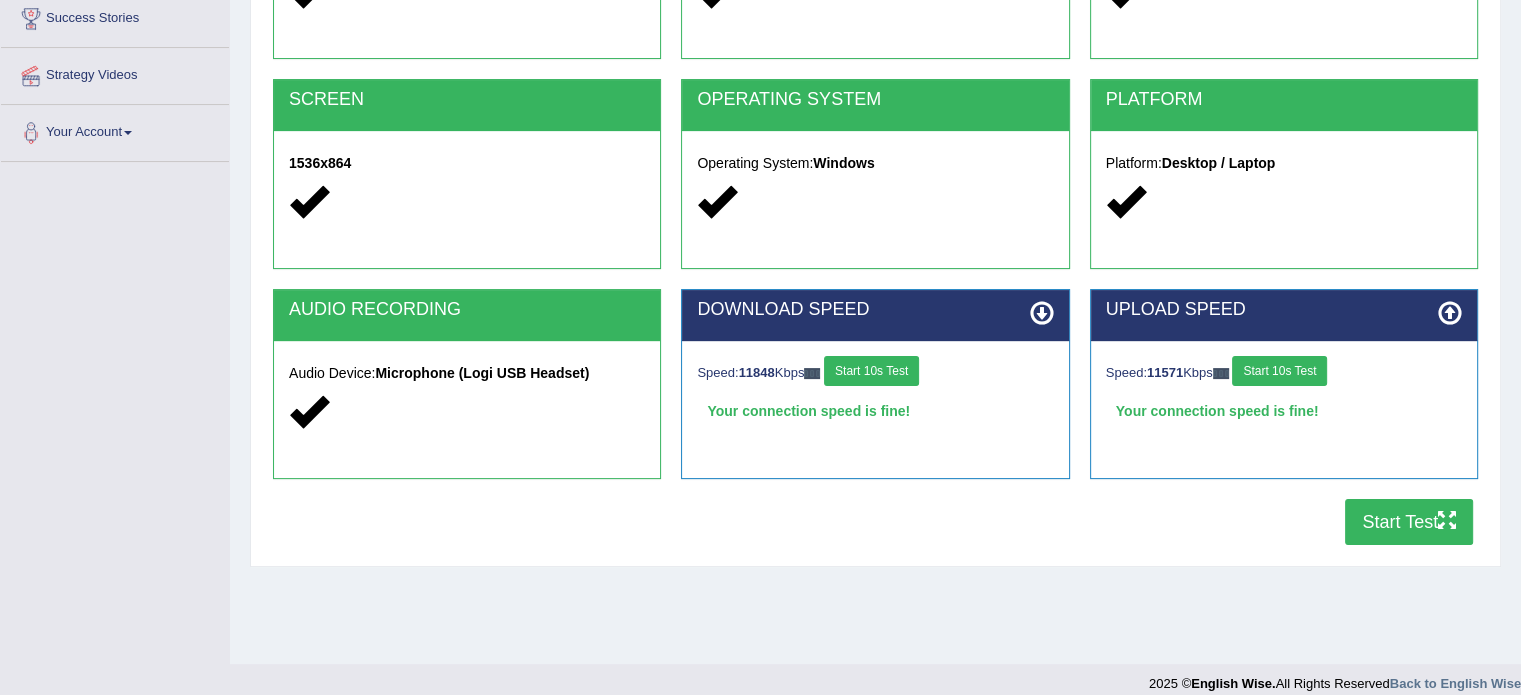 scroll, scrollTop: 0, scrollLeft: 0, axis: both 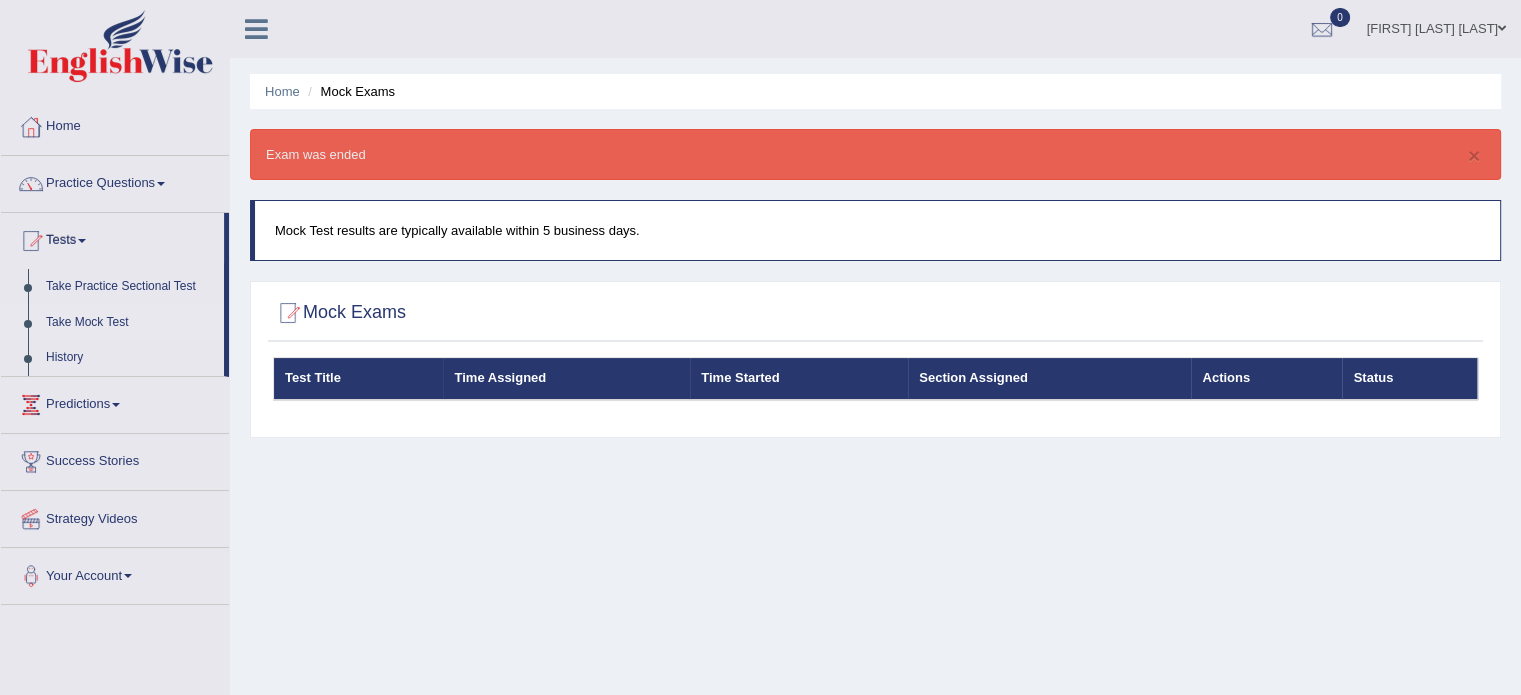 click on "Take Mock Test" at bounding box center [130, 323] 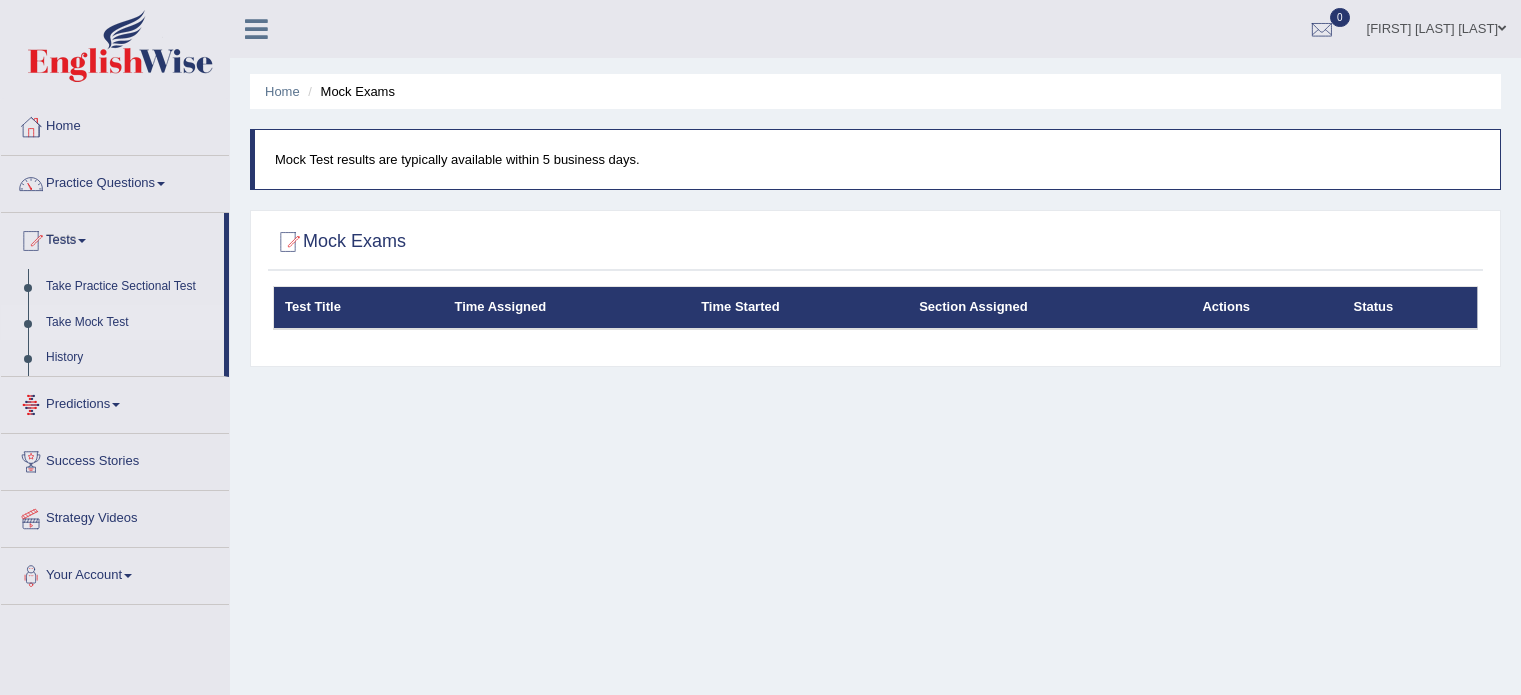 scroll, scrollTop: 0, scrollLeft: 0, axis: both 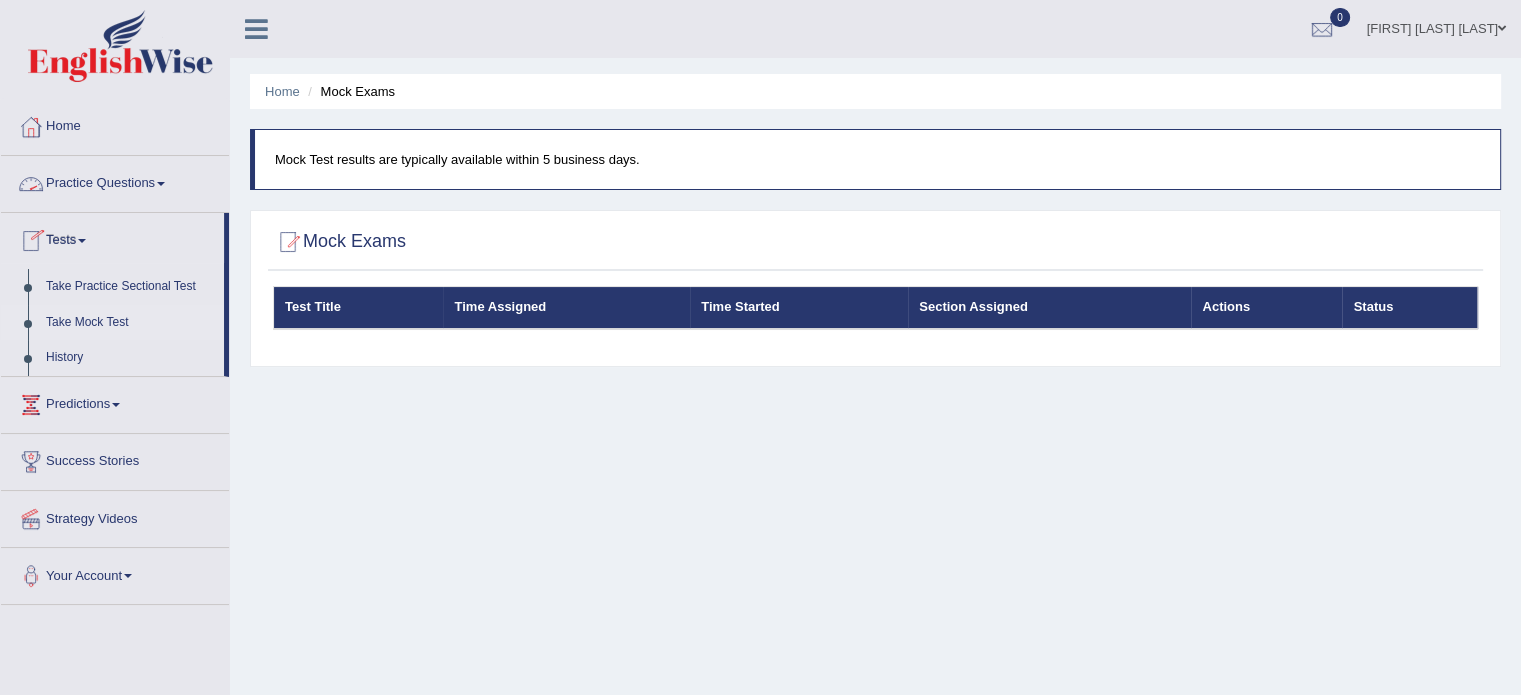 click on "Practice Questions" at bounding box center (115, 181) 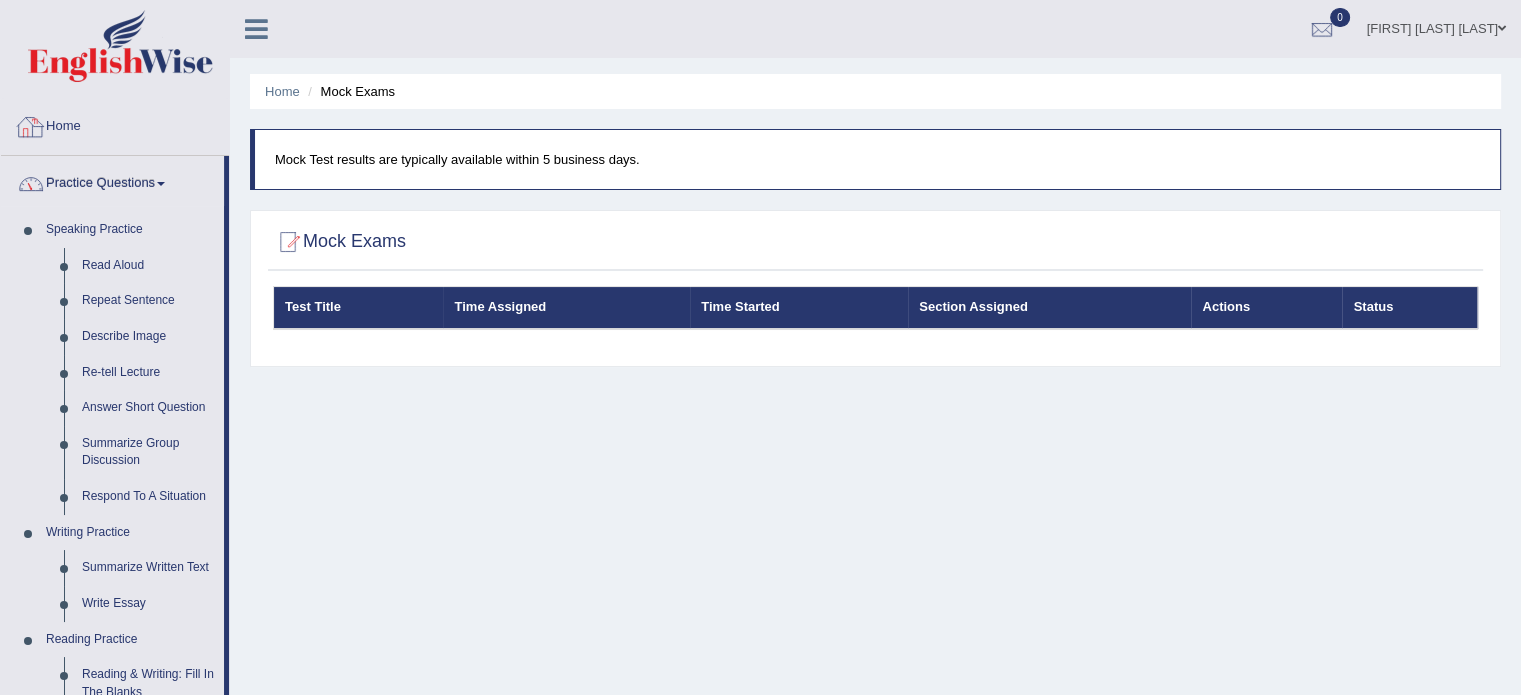 click on "Home" at bounding box center [115, 124] 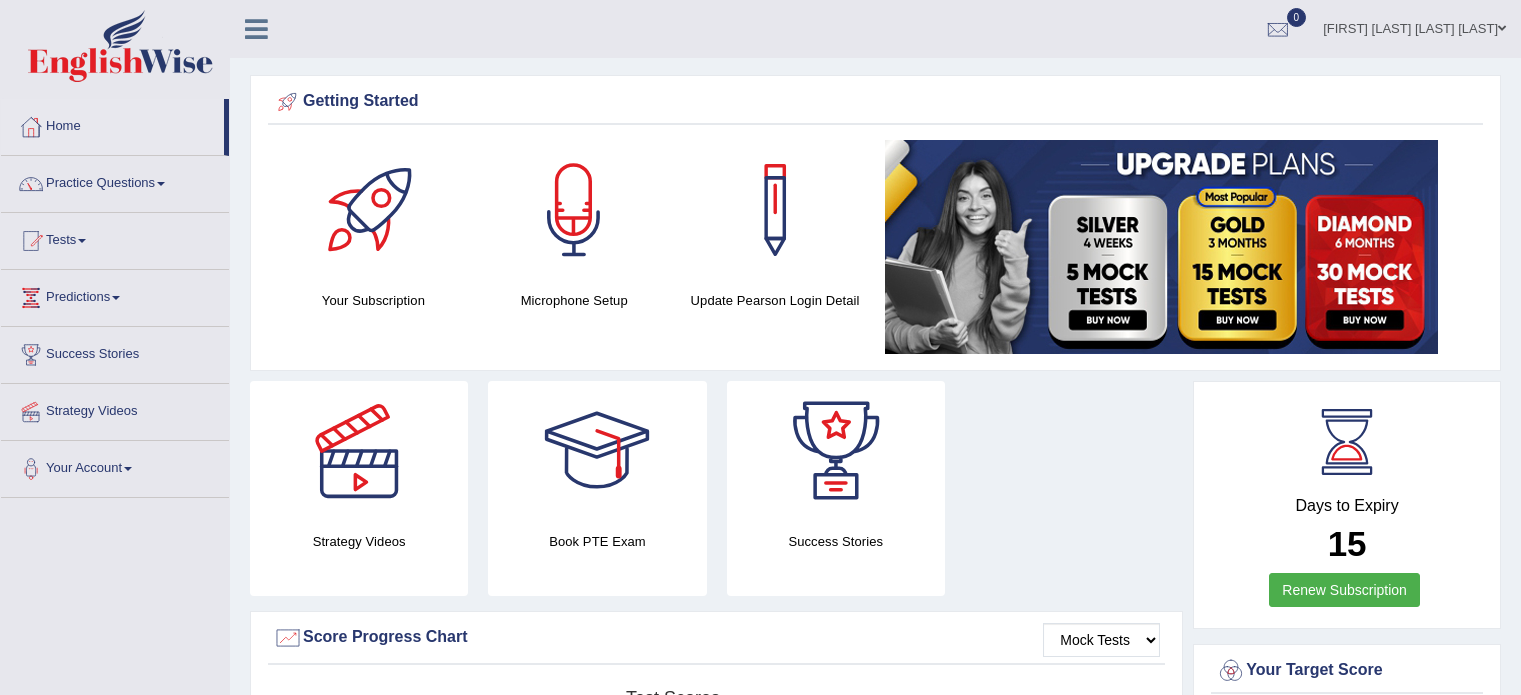 scroll, scrollTop: 0, scrollLeft: 0, axis: both 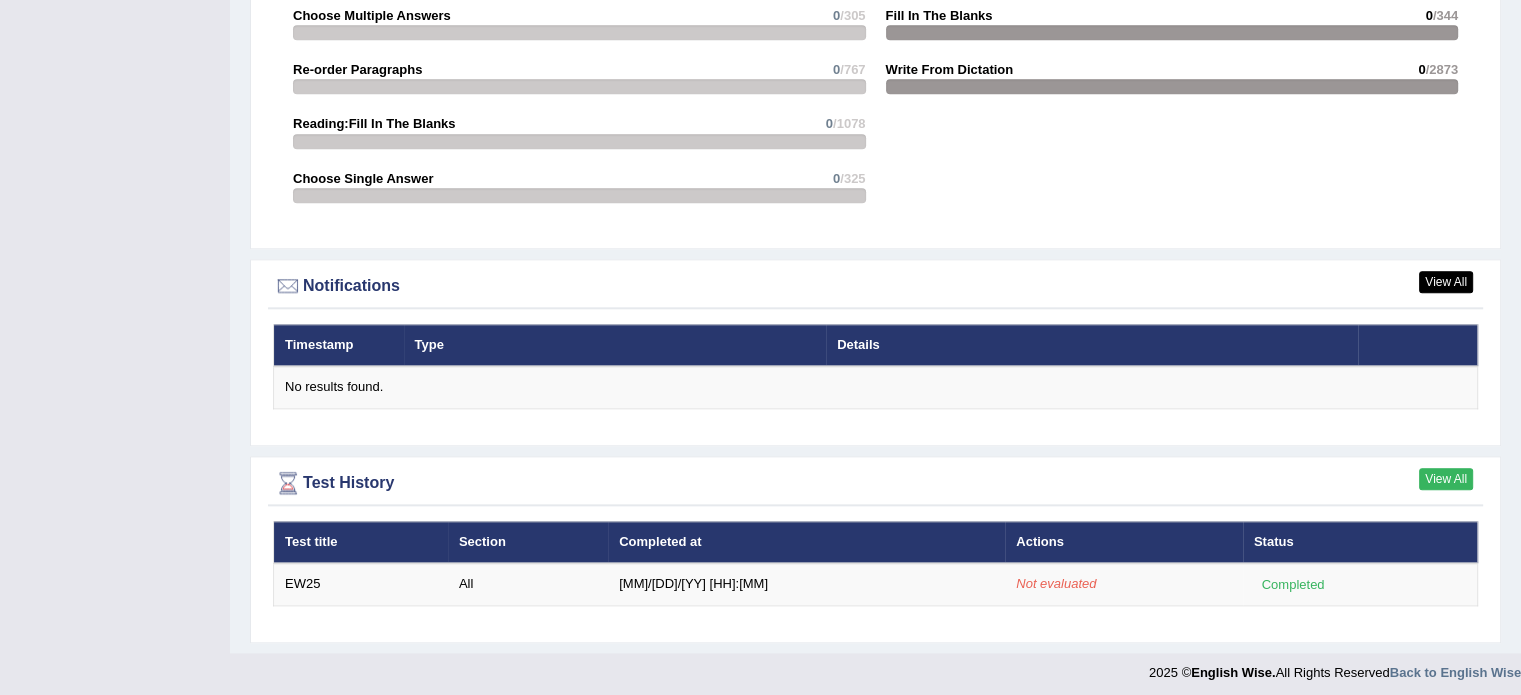 click on "View All" at bounding box center (1446, 479) 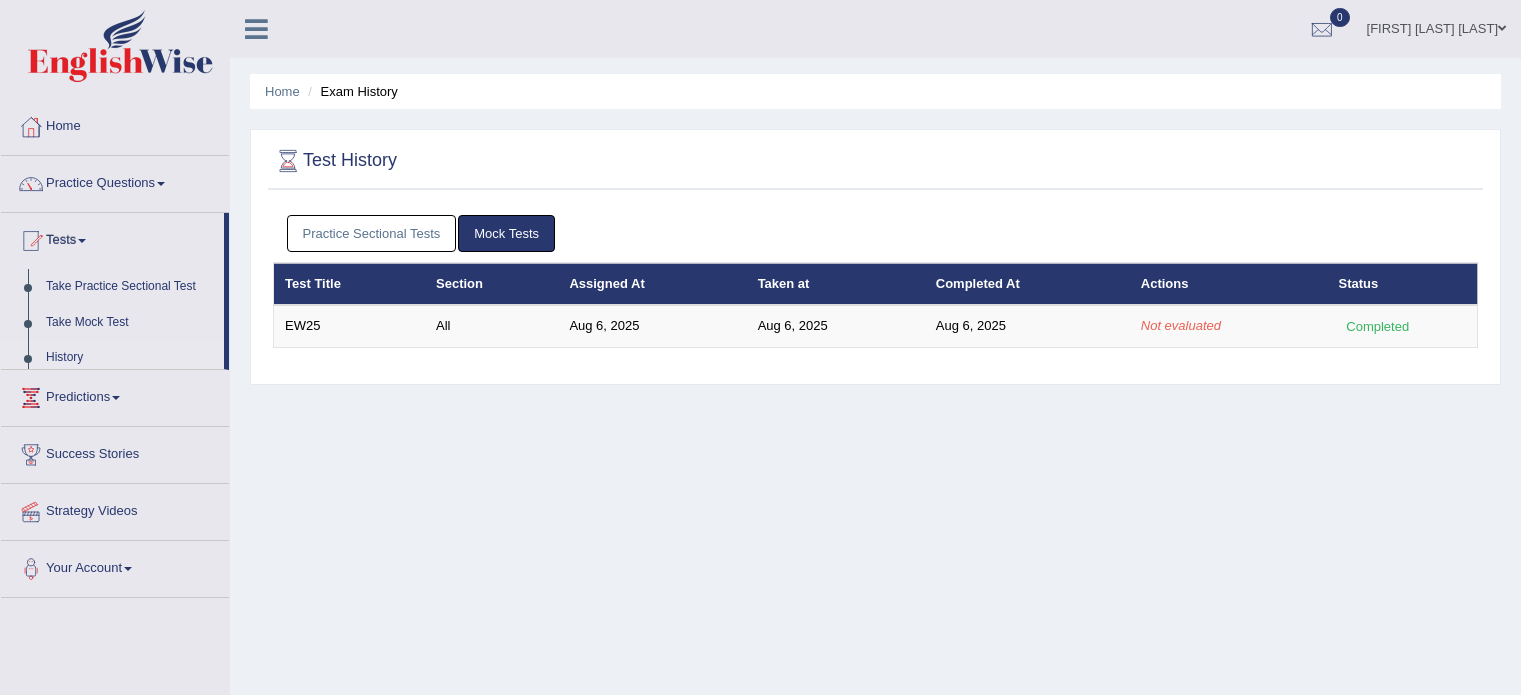 scroll, scrollTop: 0, scrollLeft: 0, axis: both 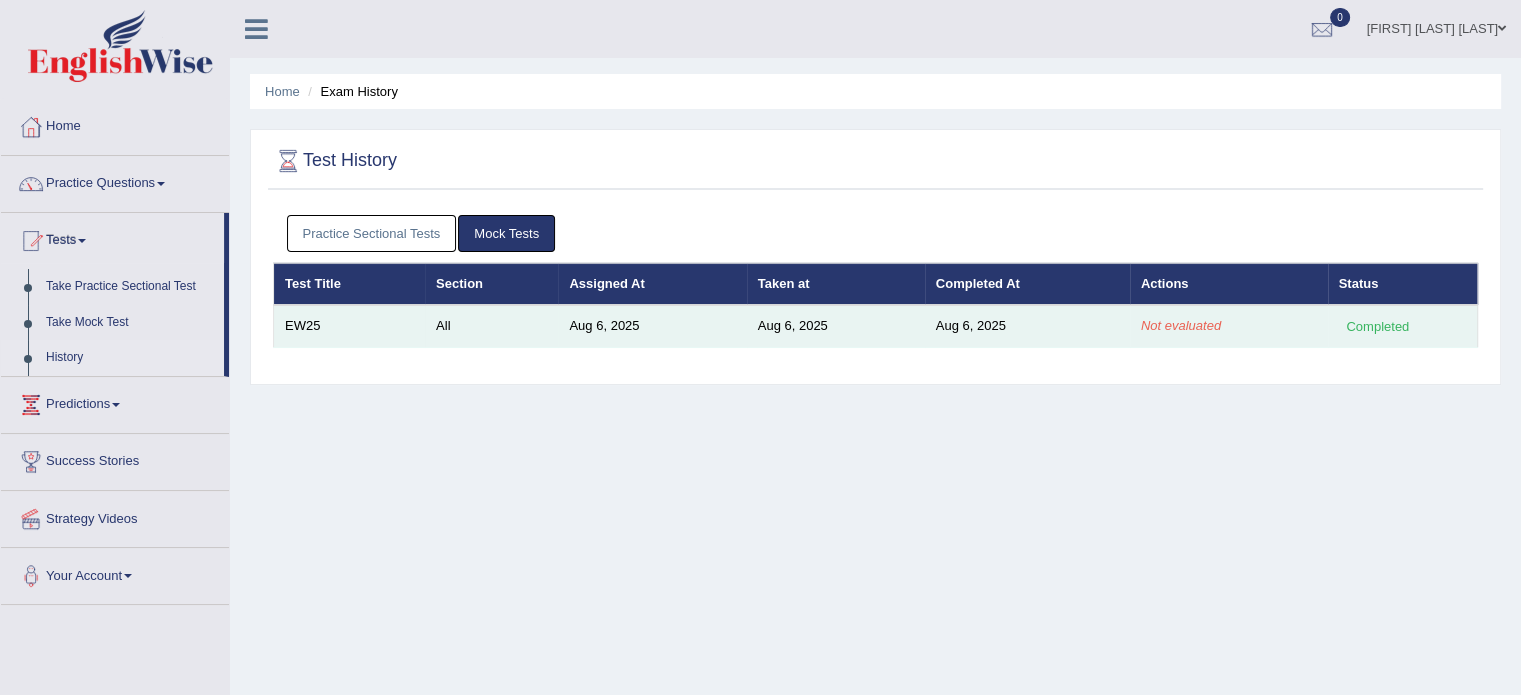 click on "Aug 6, 2025" at bounding box center (1027, 326) 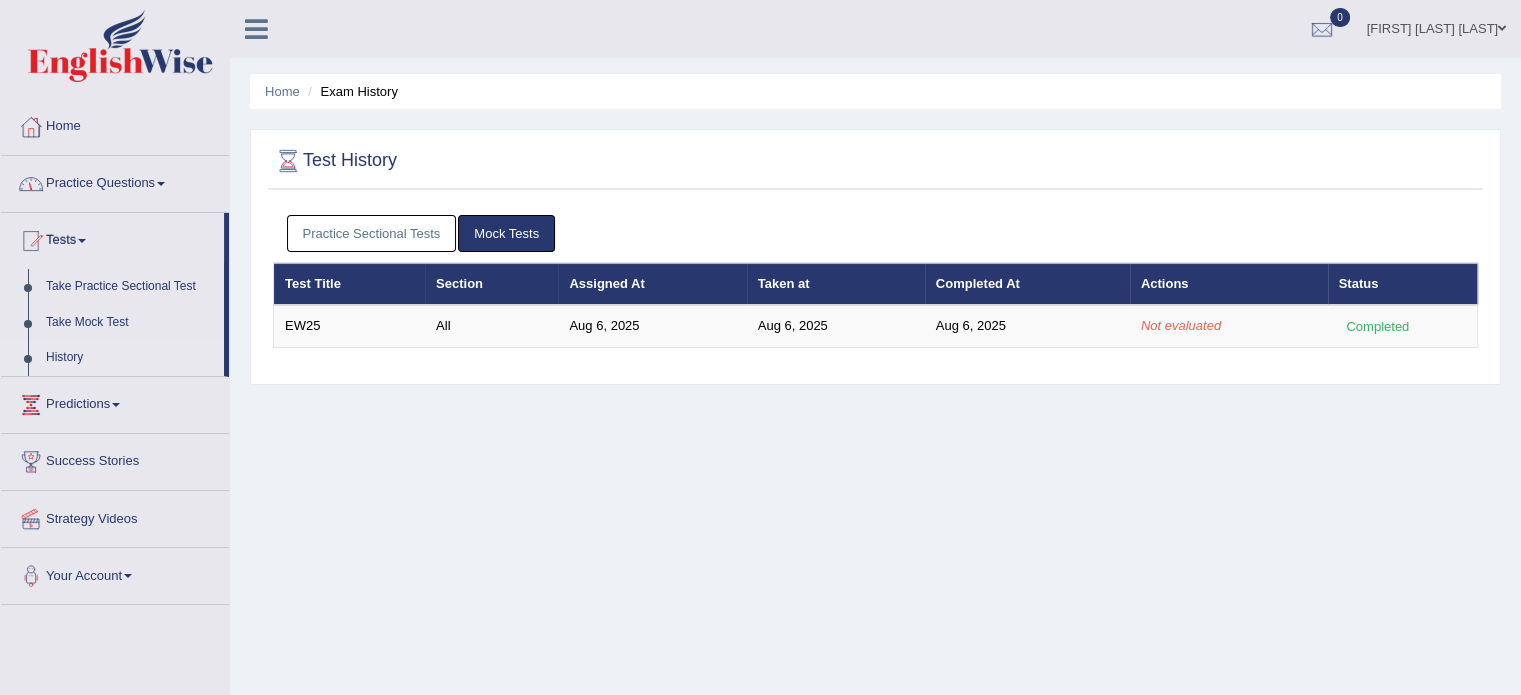 click at bounding box center [256, 29] 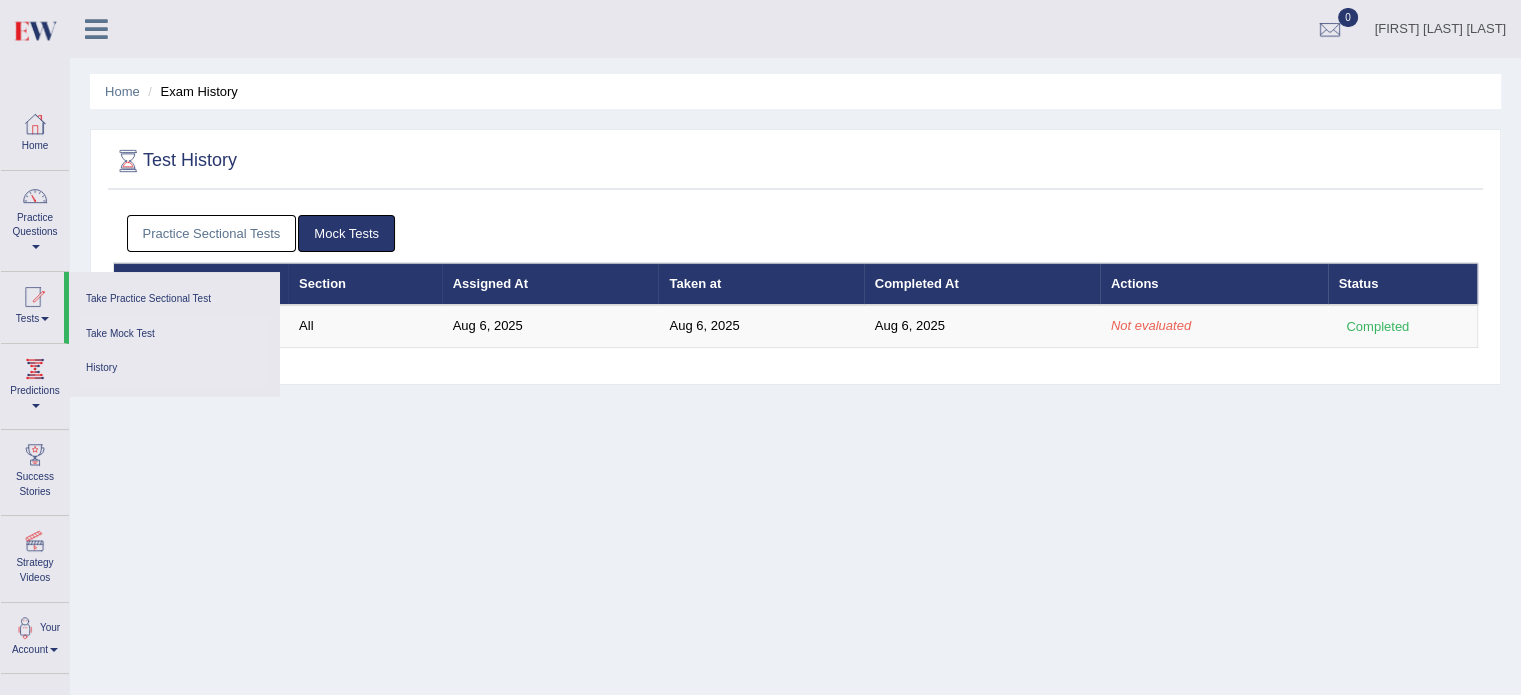click on "Take Mock Test" at bounding box center (174, 334) 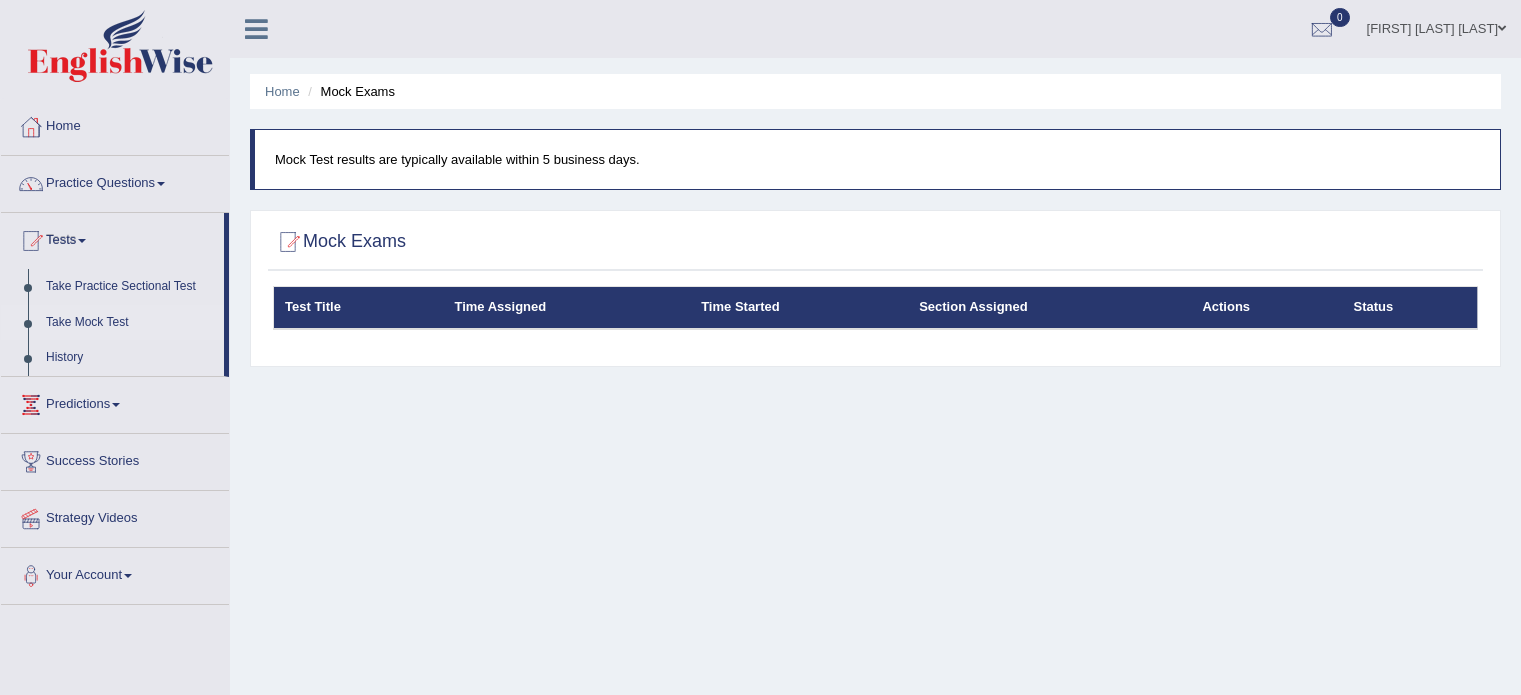 scroll, scrollTop: 0, scrollLeft: 0, axis: both 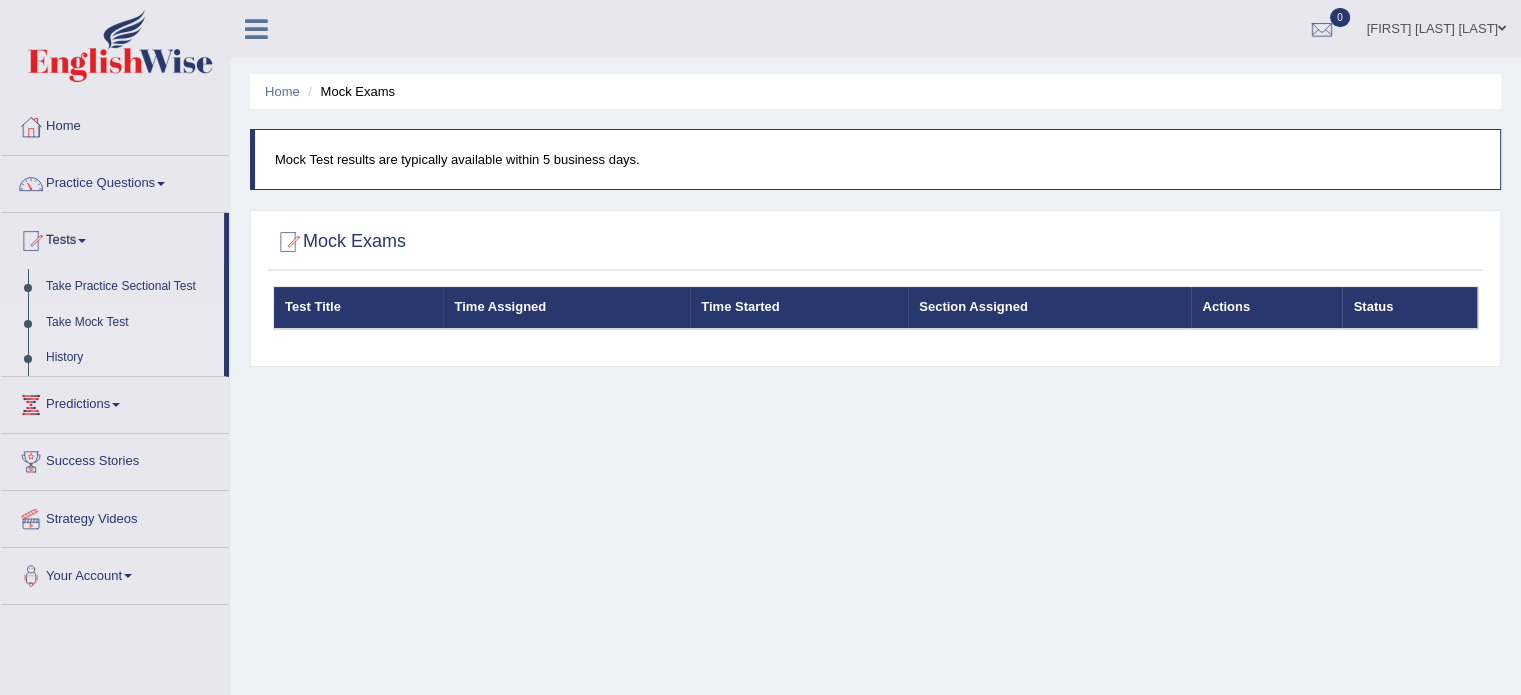 click on "History" at bounding box center (130, 358) 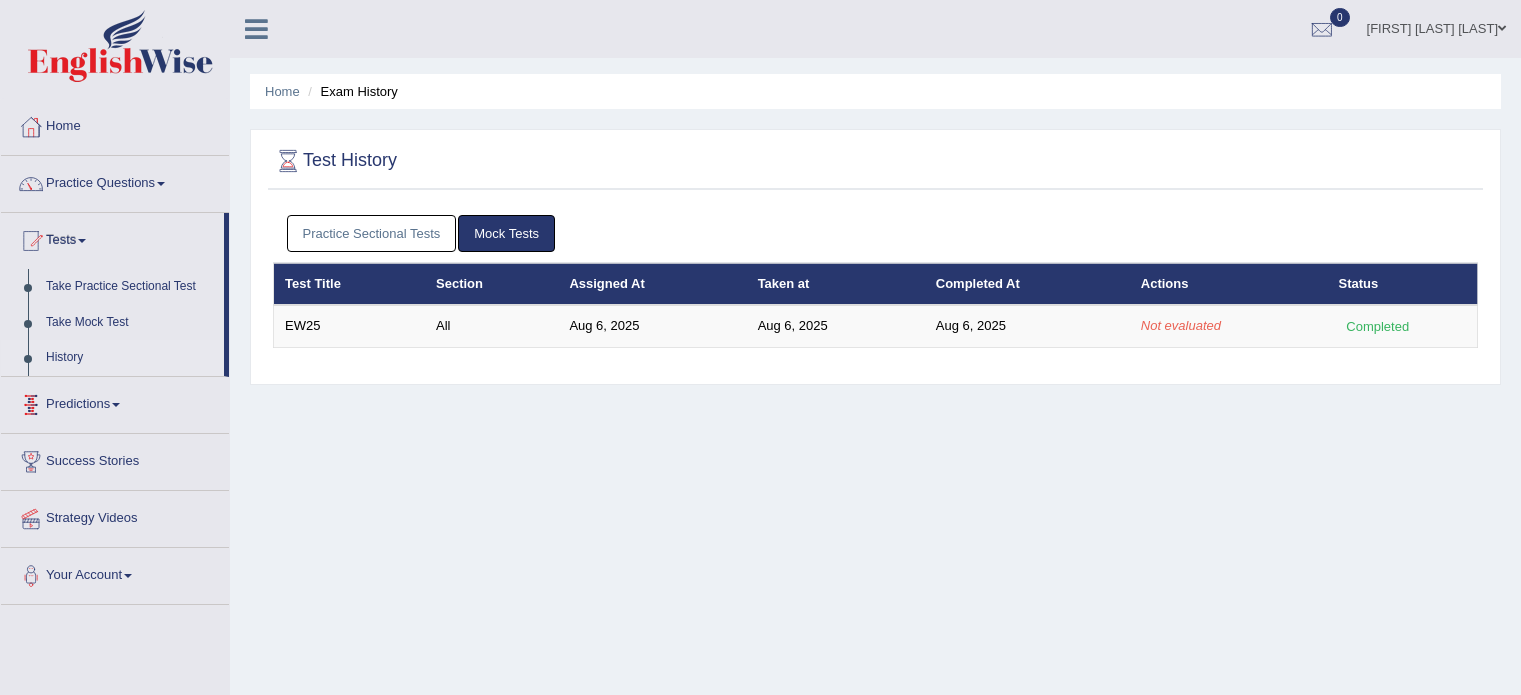 scroll, scrollTop: 0, scrollLeft: 0, axis: both 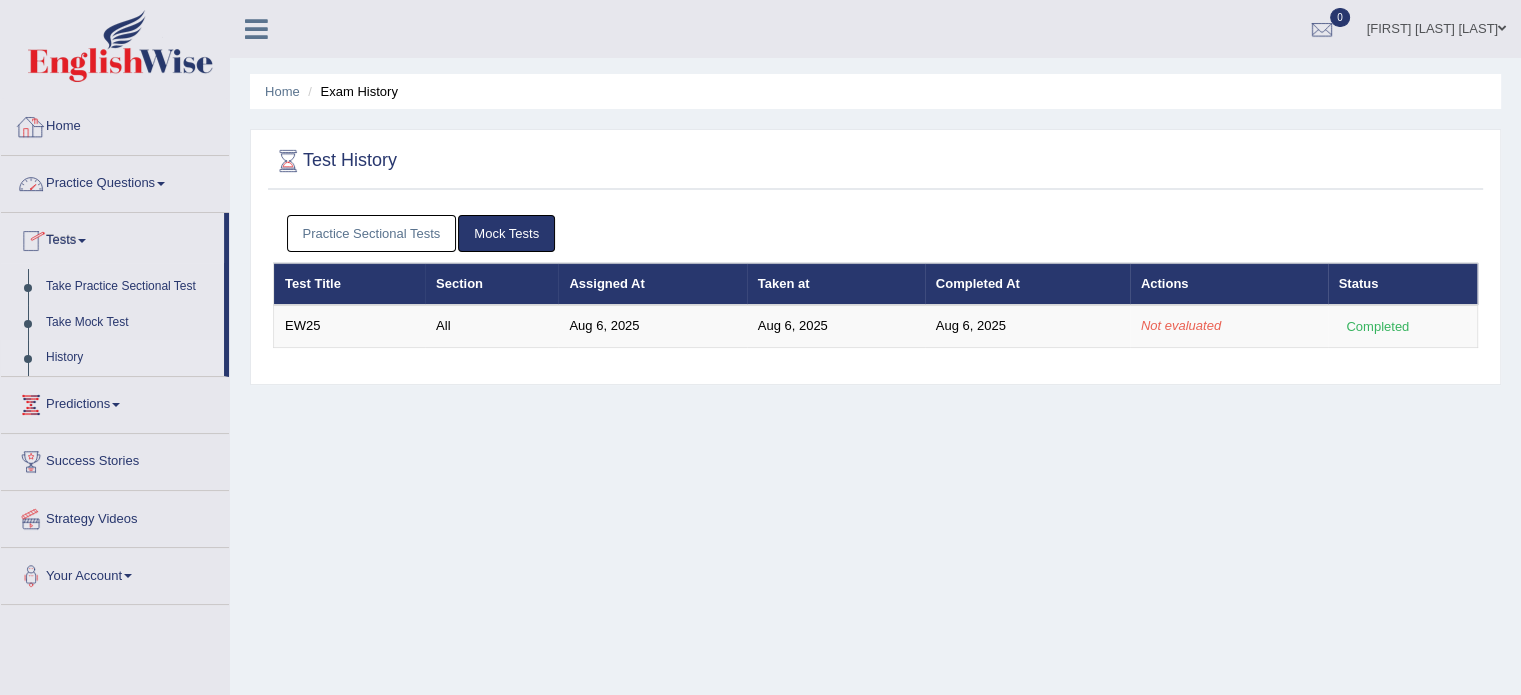 click on "Home" at bounding box center (115, 124) 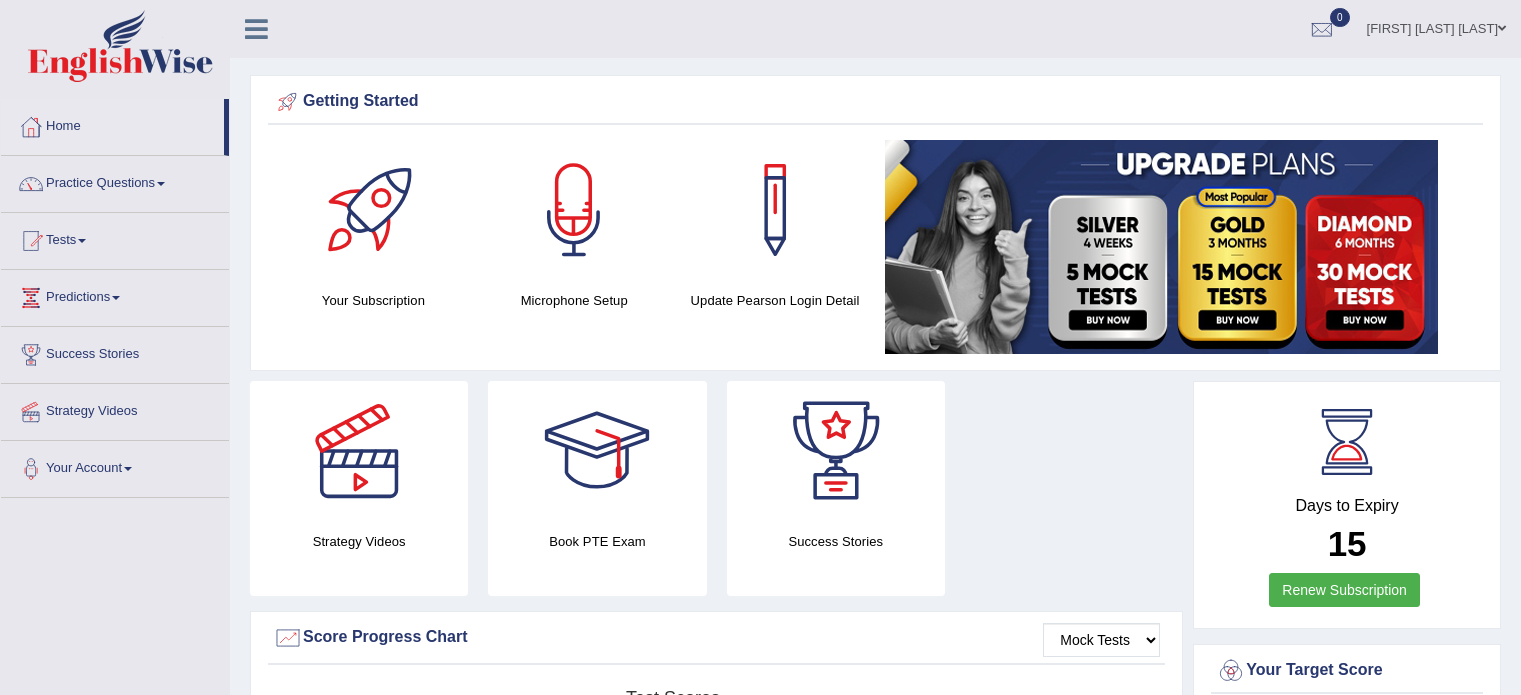 scroll, scrollTop: 0, scrollLeft: 0, axis: both 